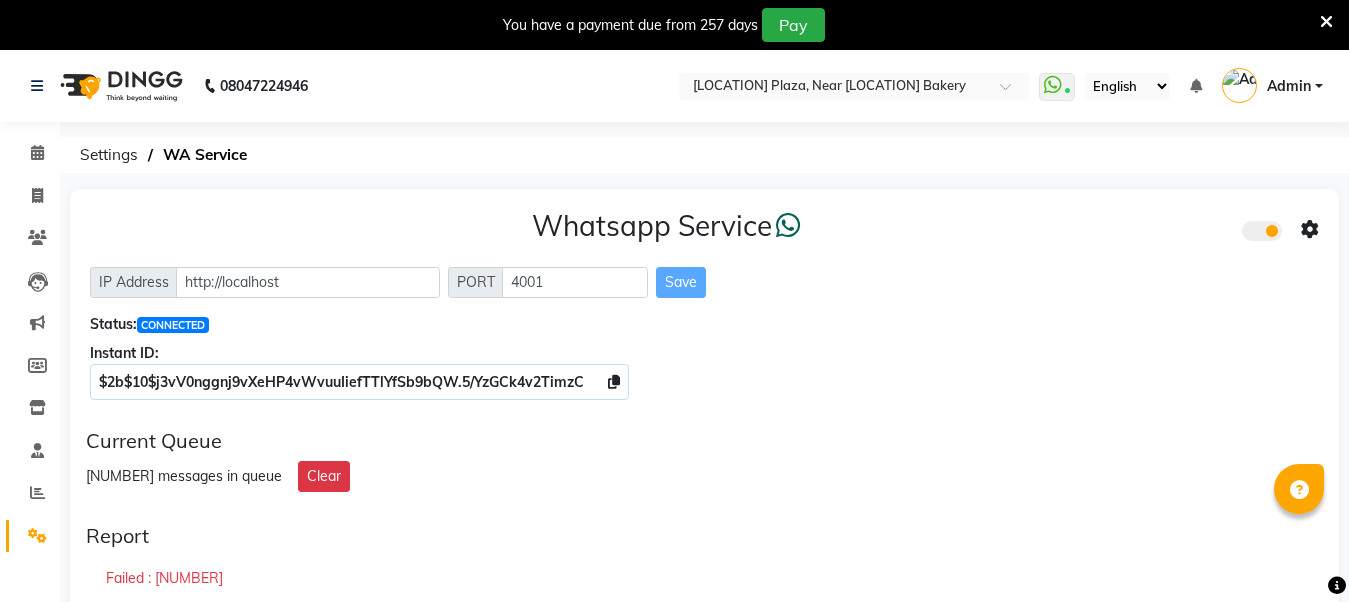 scroll, scrollTop: 300, scrollLeft: 0, axis: vertical 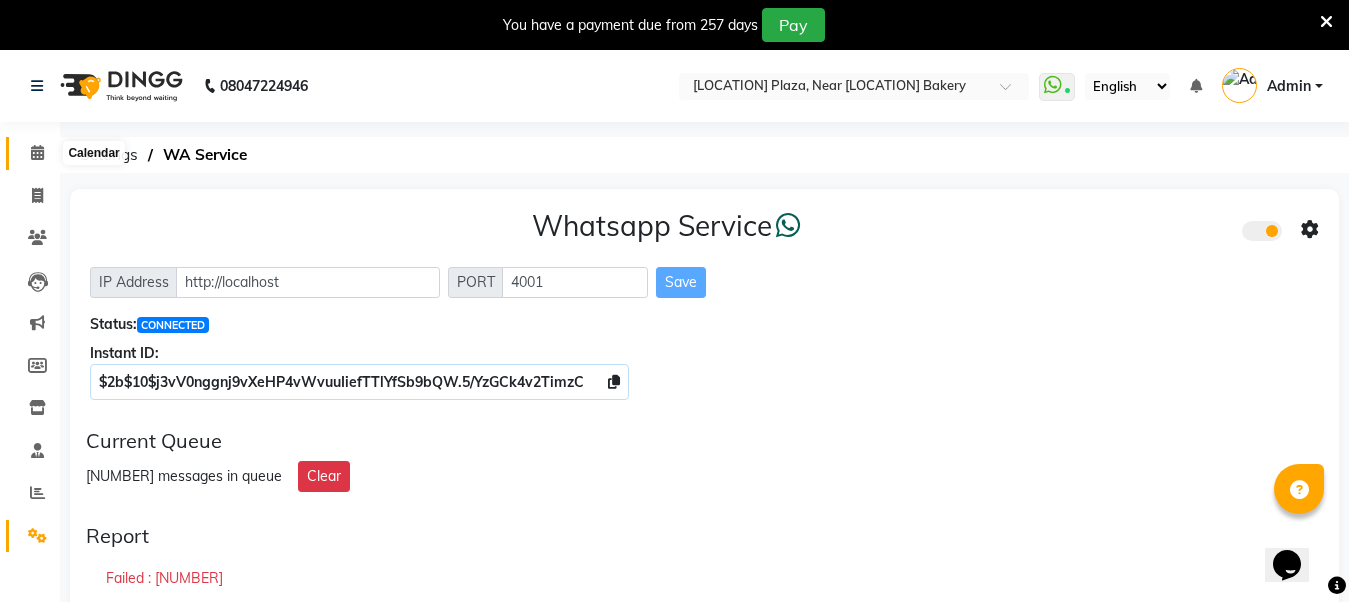 click 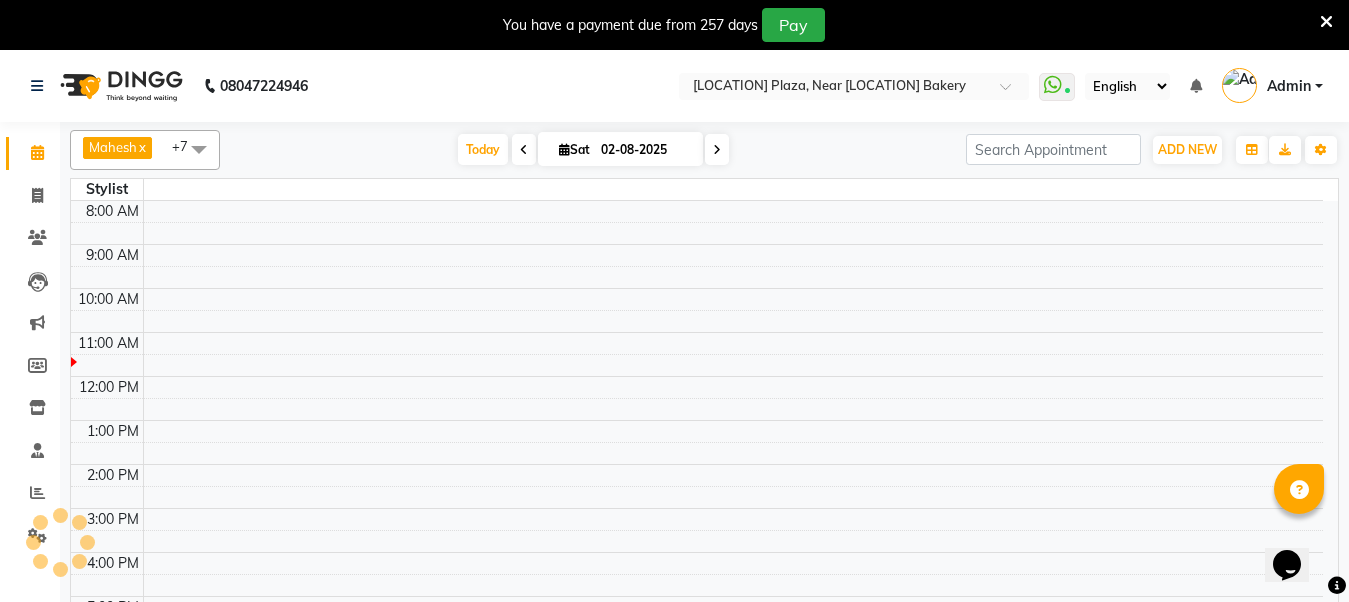 click at bounding box center (1326, 22) 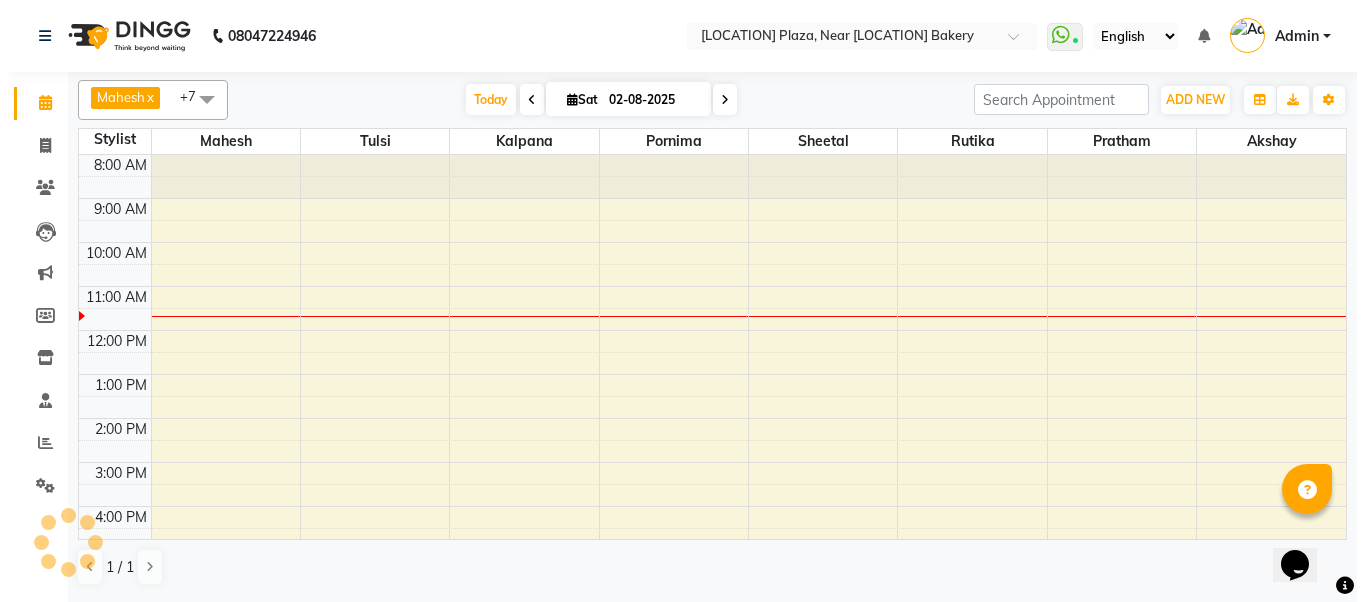 scroll, scrollTop: 0, scrollLeft: 0, axis: both 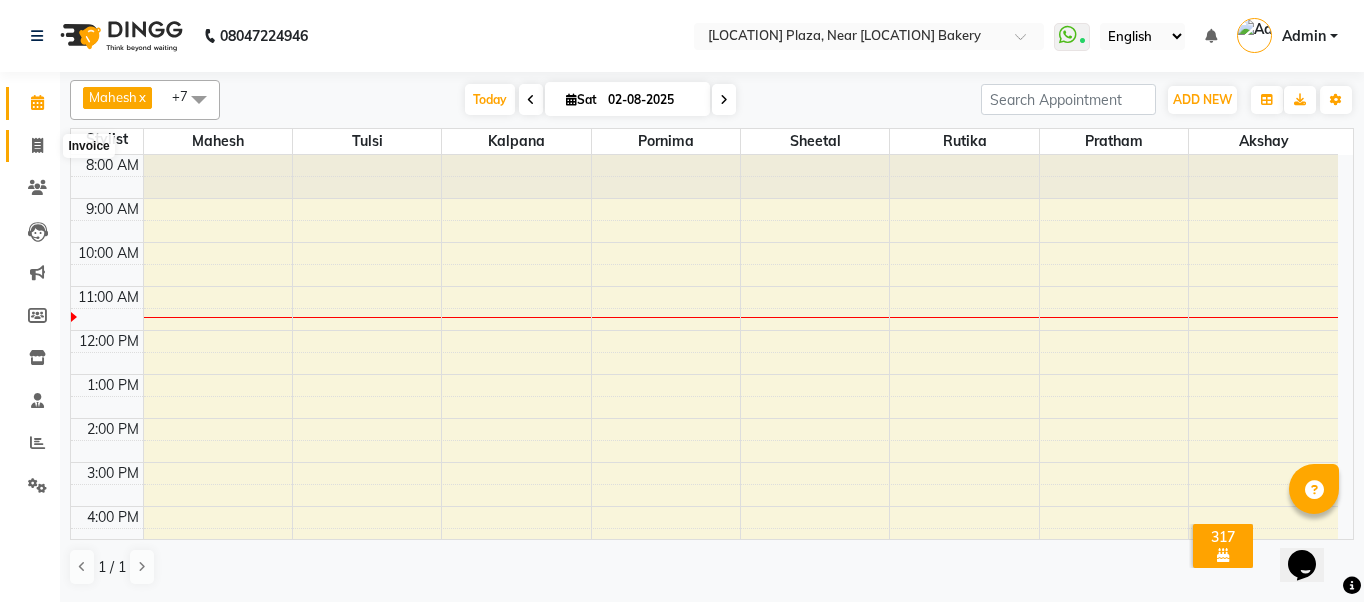 click 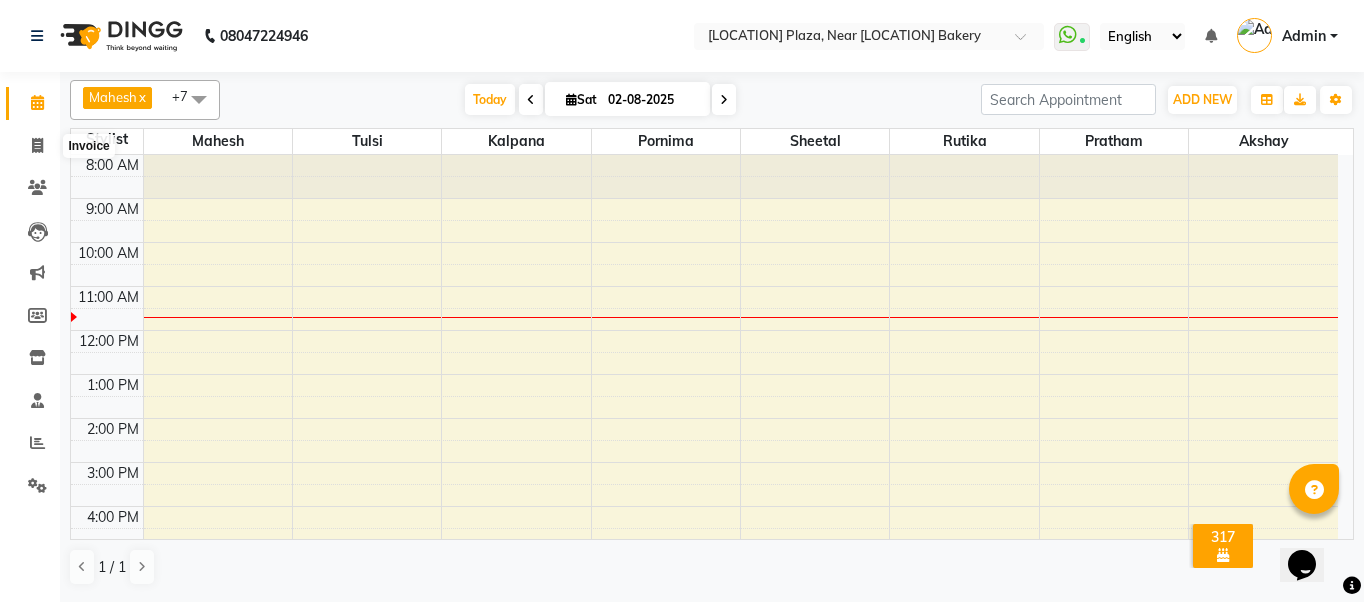 select on "service" 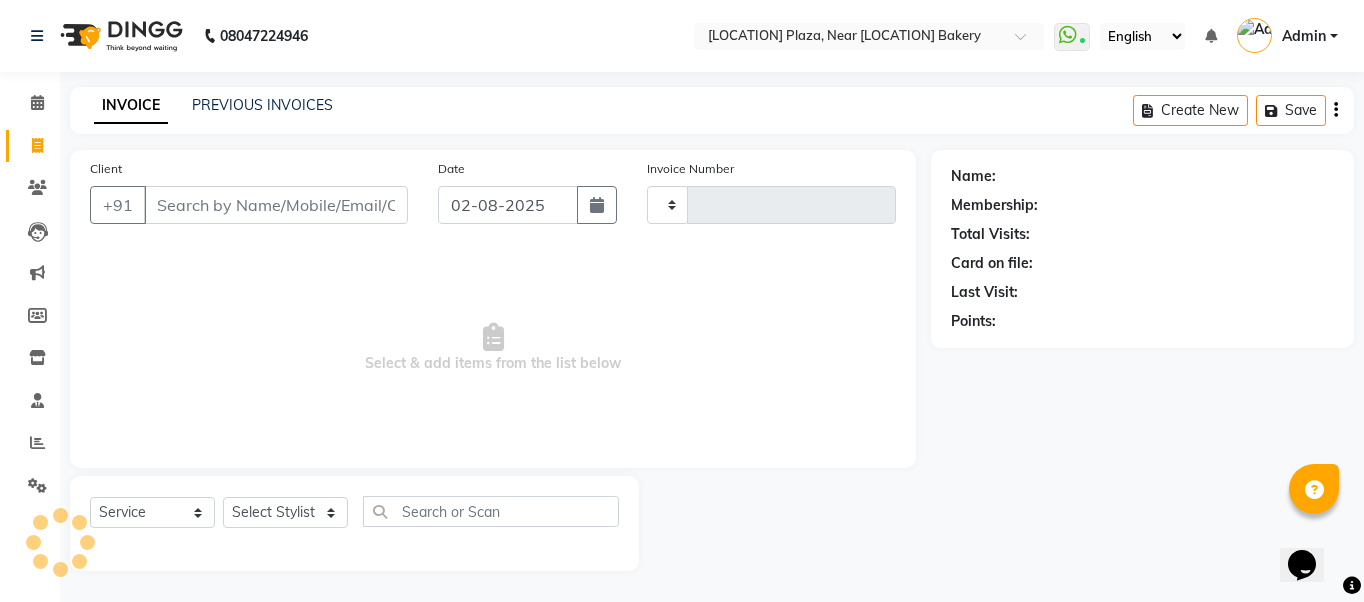 type on "0060" 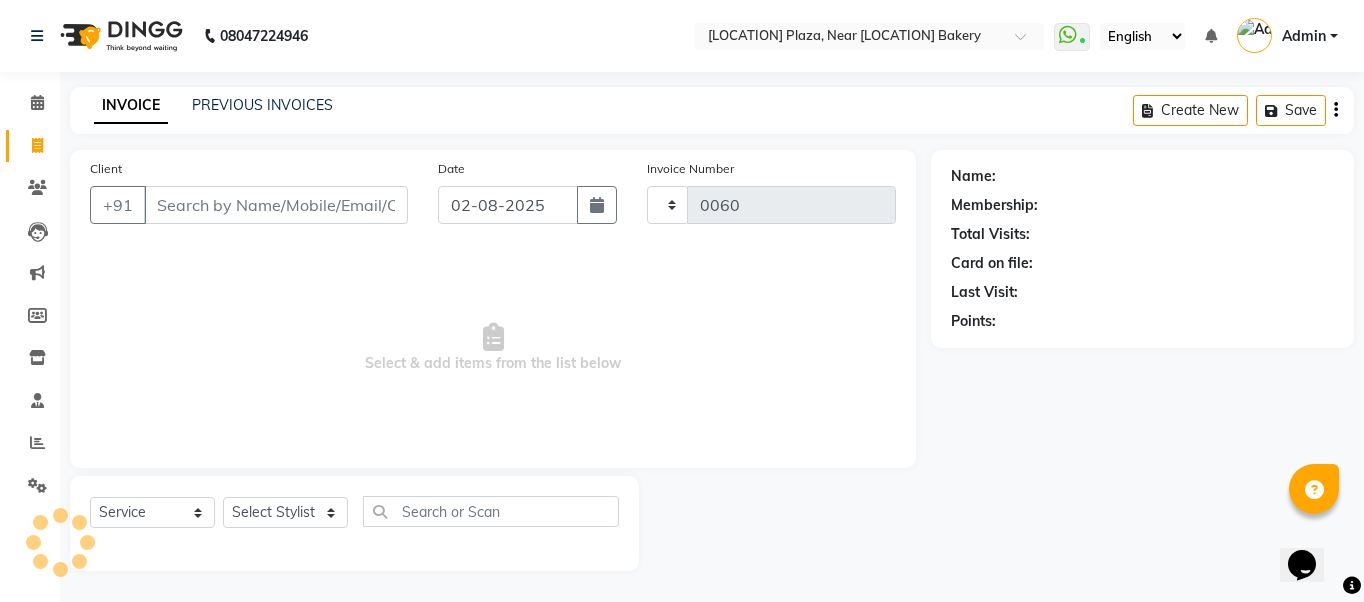select on "5103" 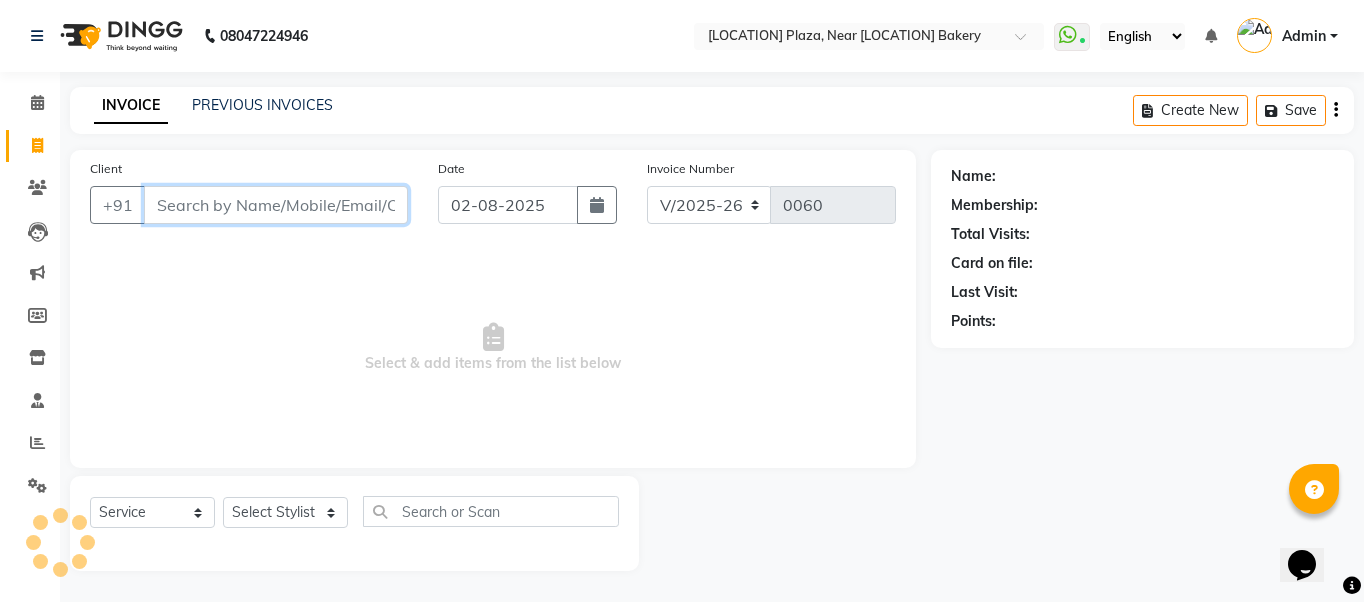 click on "Client" at bounding box center (276, 205) 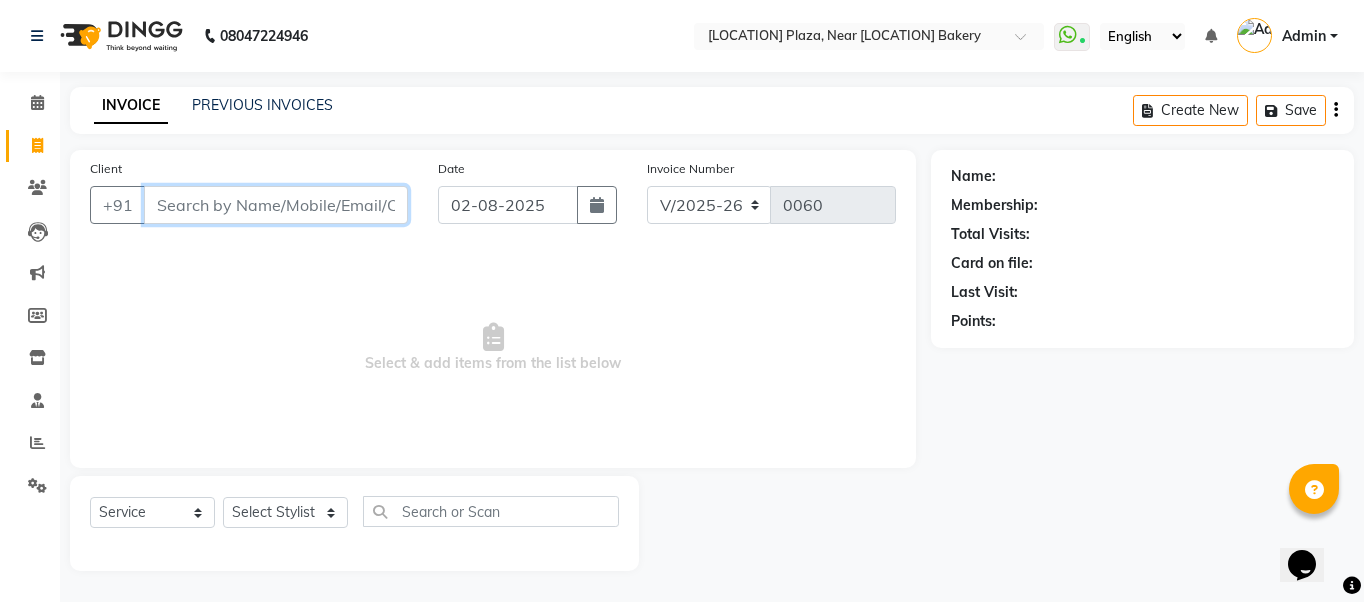 click on "Client" at bounding box center (276, 205) 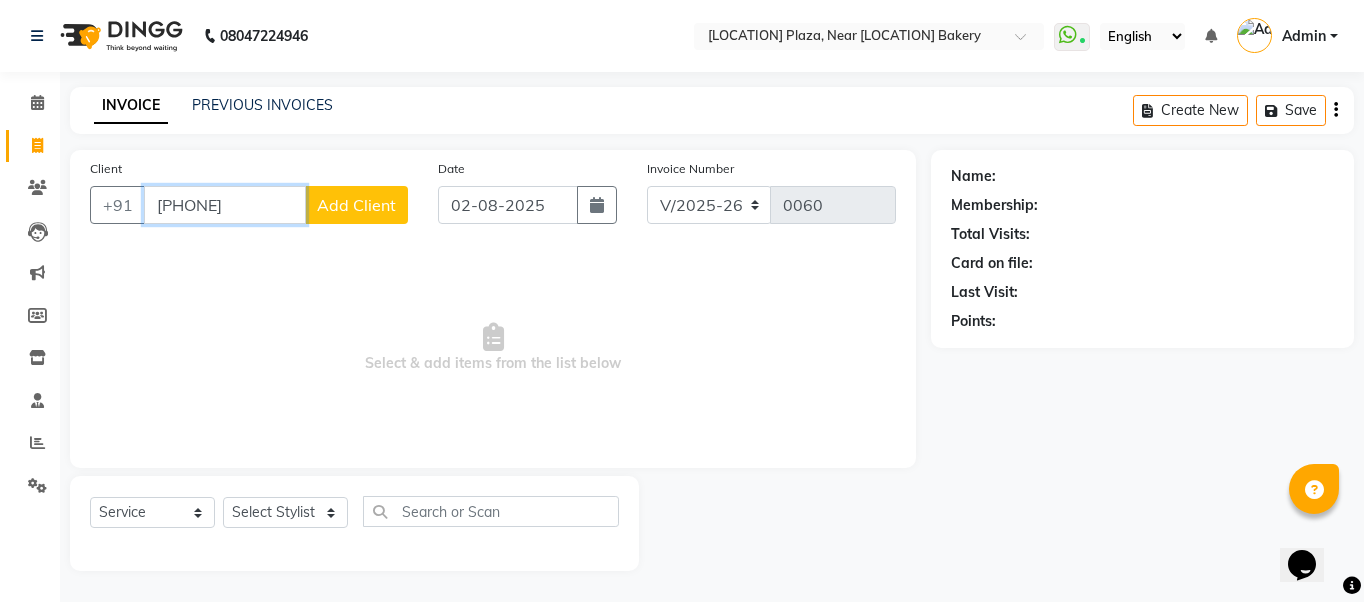 type on "[PHONE]" 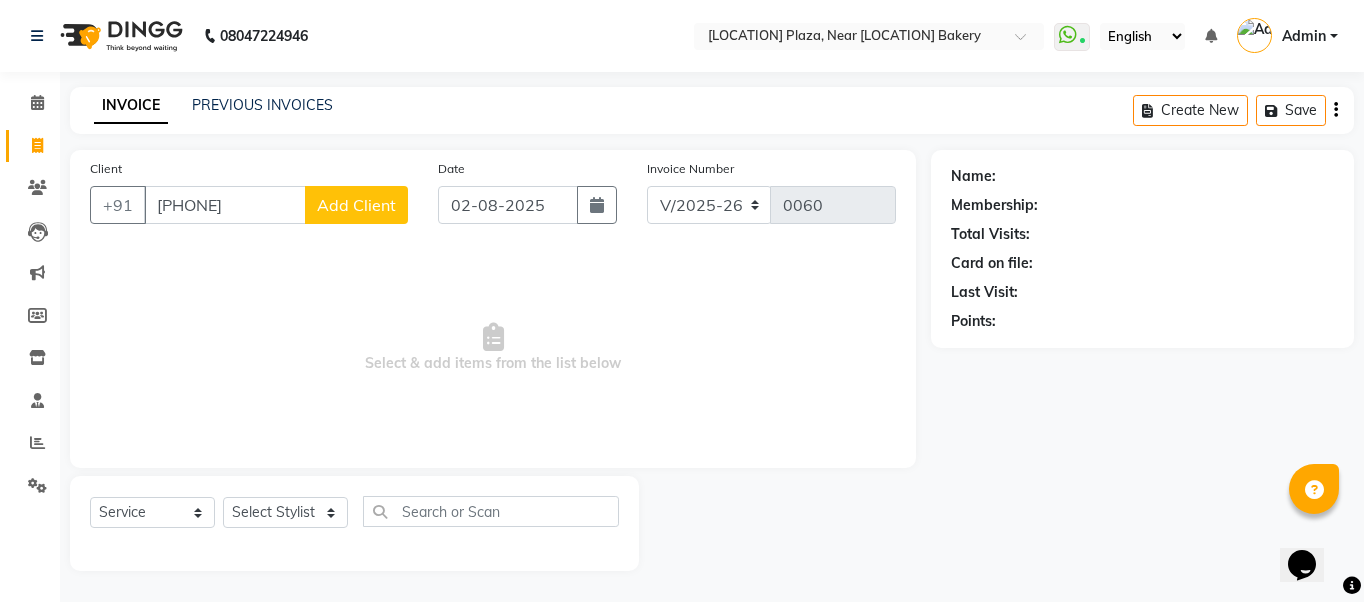 click on "Add Client" 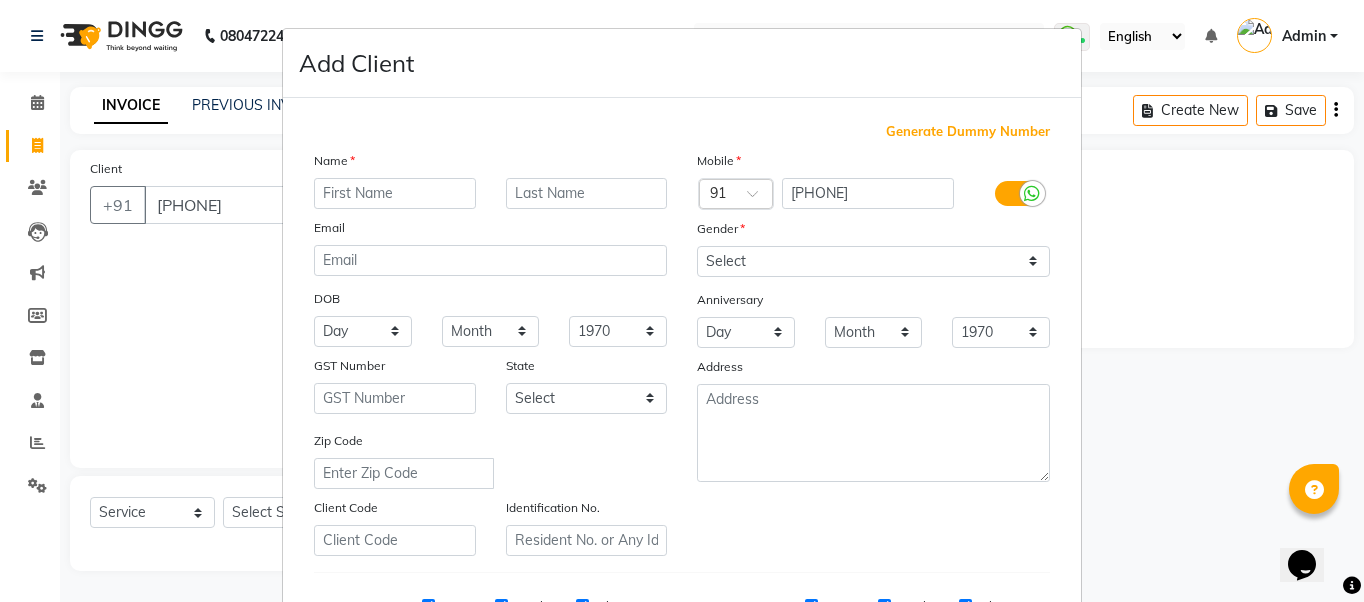 click on "Name" at bounding box center [490, 164] 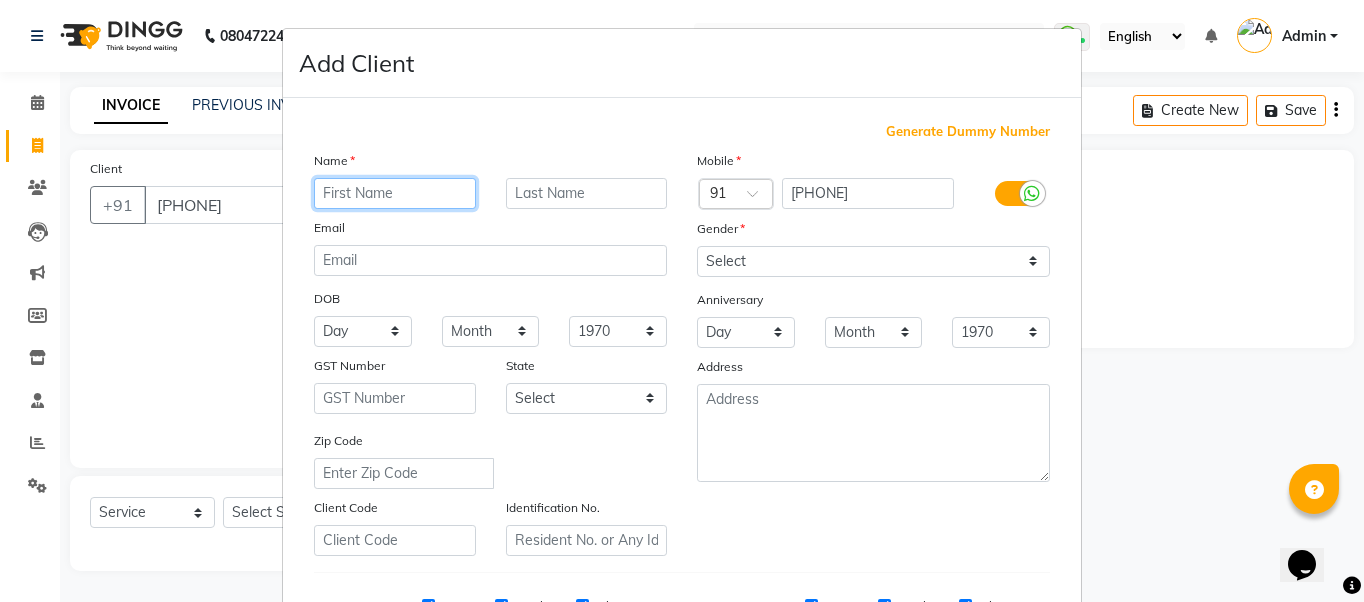 click at bounding box center [395, 193] 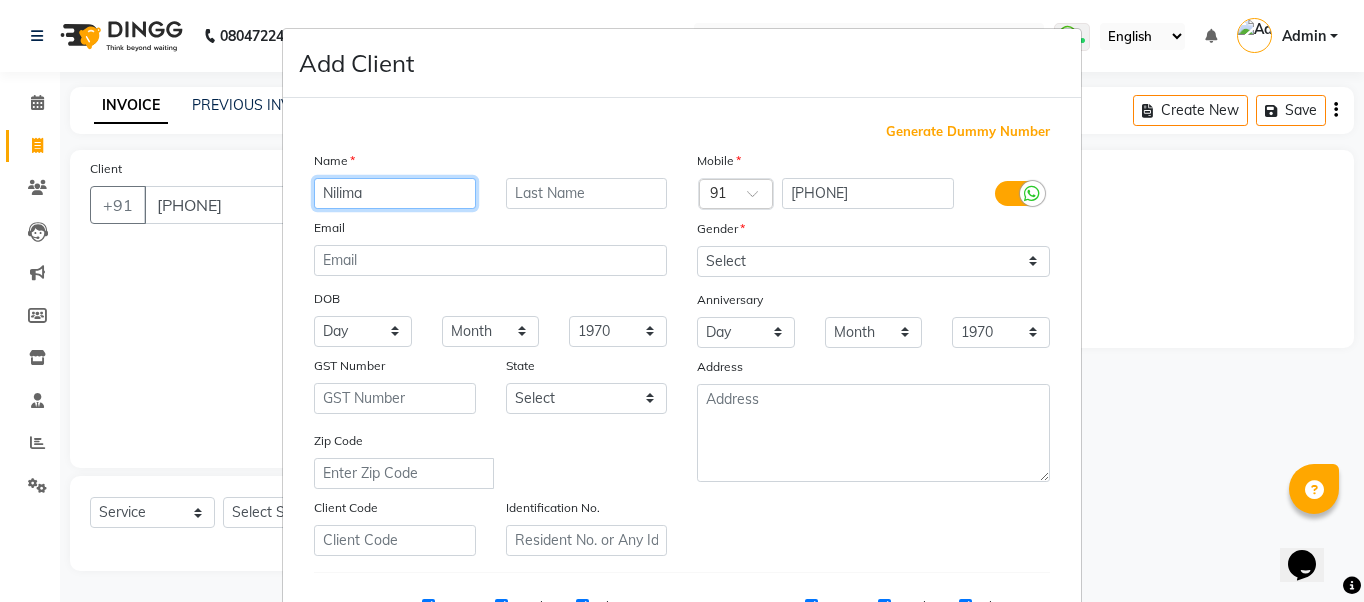 type on "Nilima" 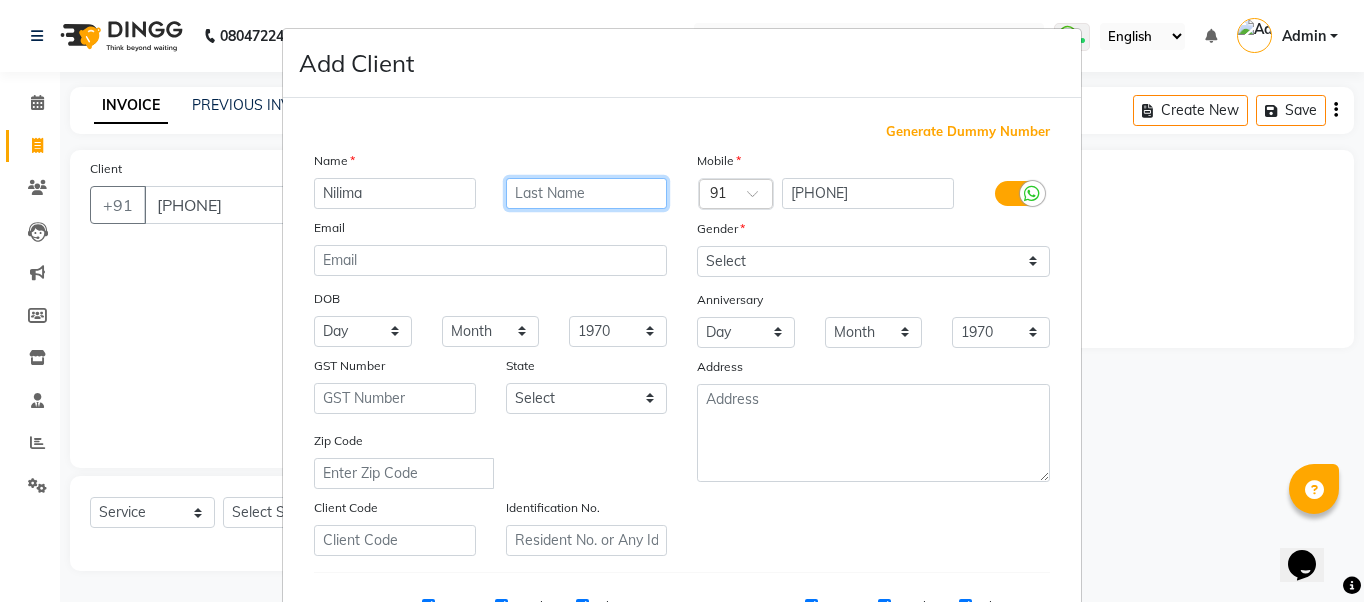 click at bounding box center [587, 193] 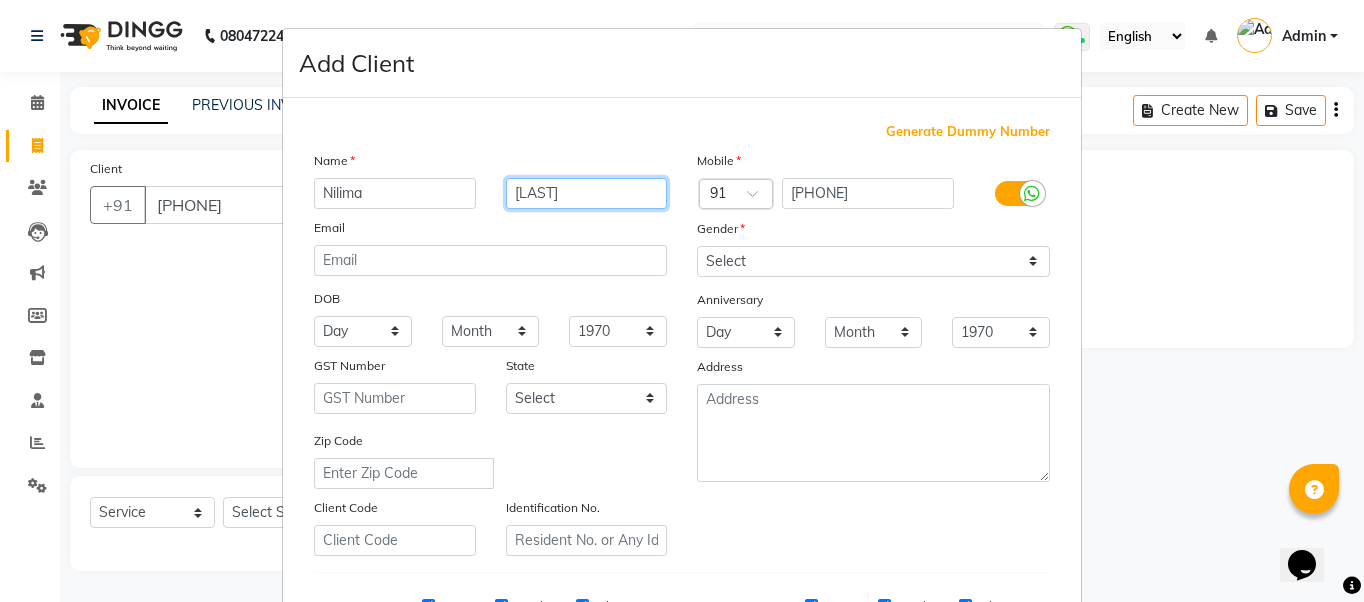 type on "[LAST]" 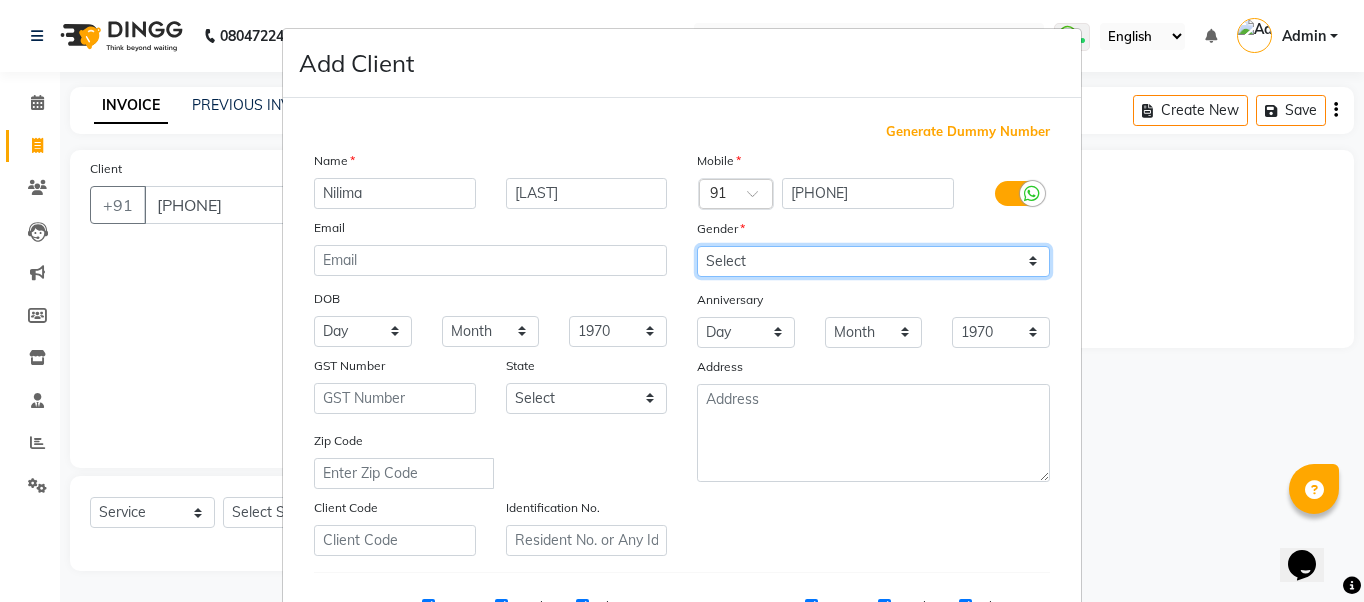 click on "Select Male Female Other Prefer Not To Say" at bounding box center (873, 261) 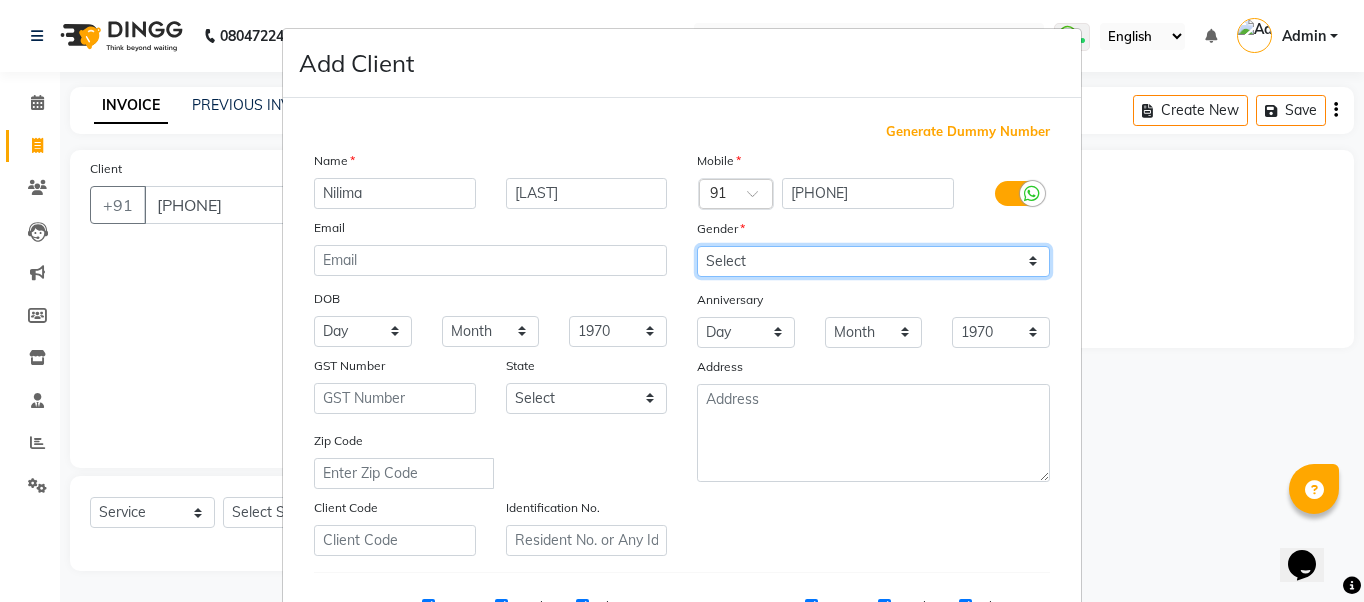 select on "female" 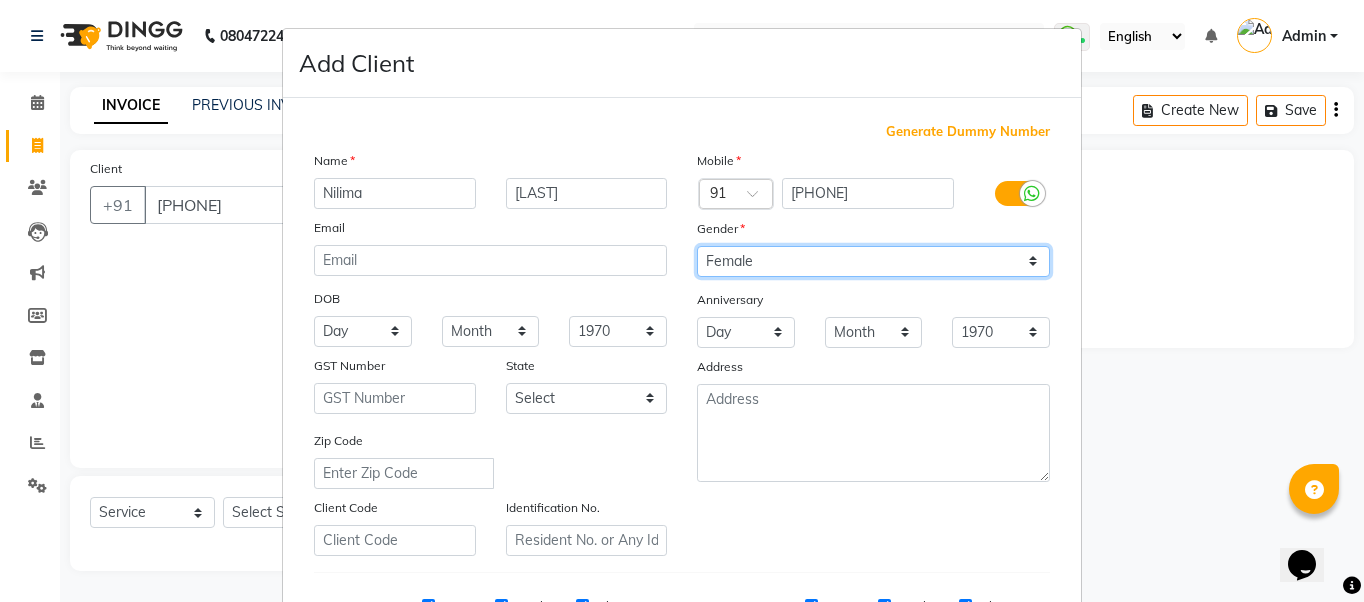 click on "Select Male Female Other Prefer Not To Say" at bounding box center [873, 261] 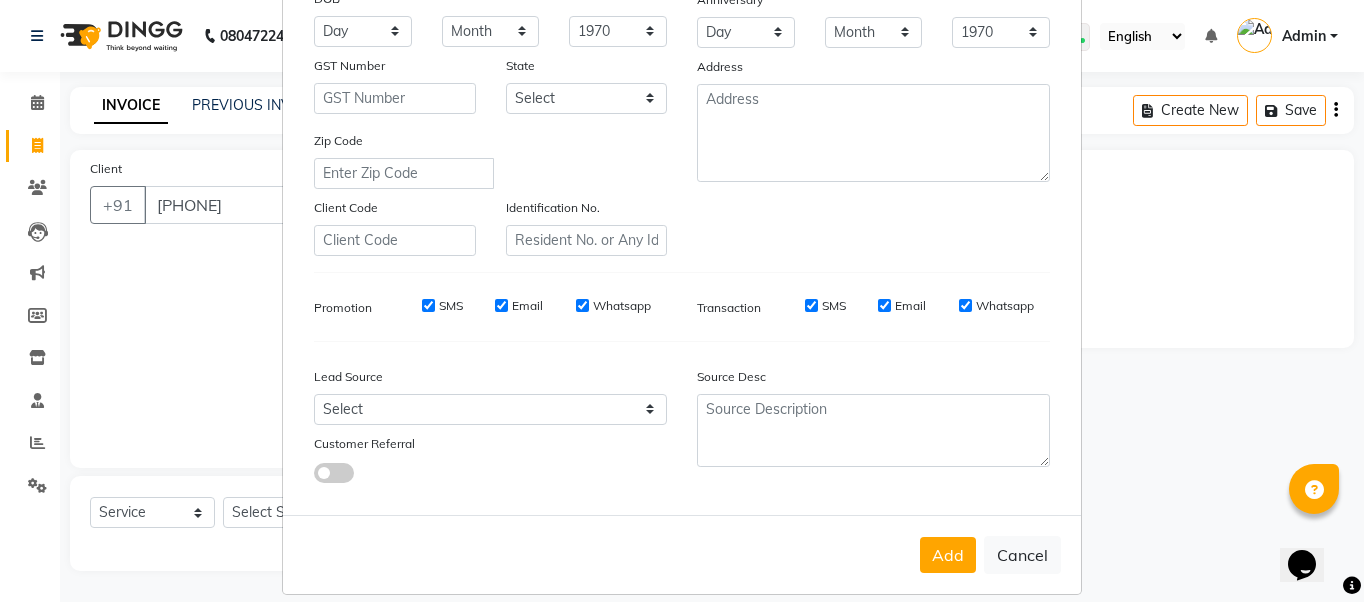 scroll, scrollTop: 321, scrollLeft: 0, axis: vertical 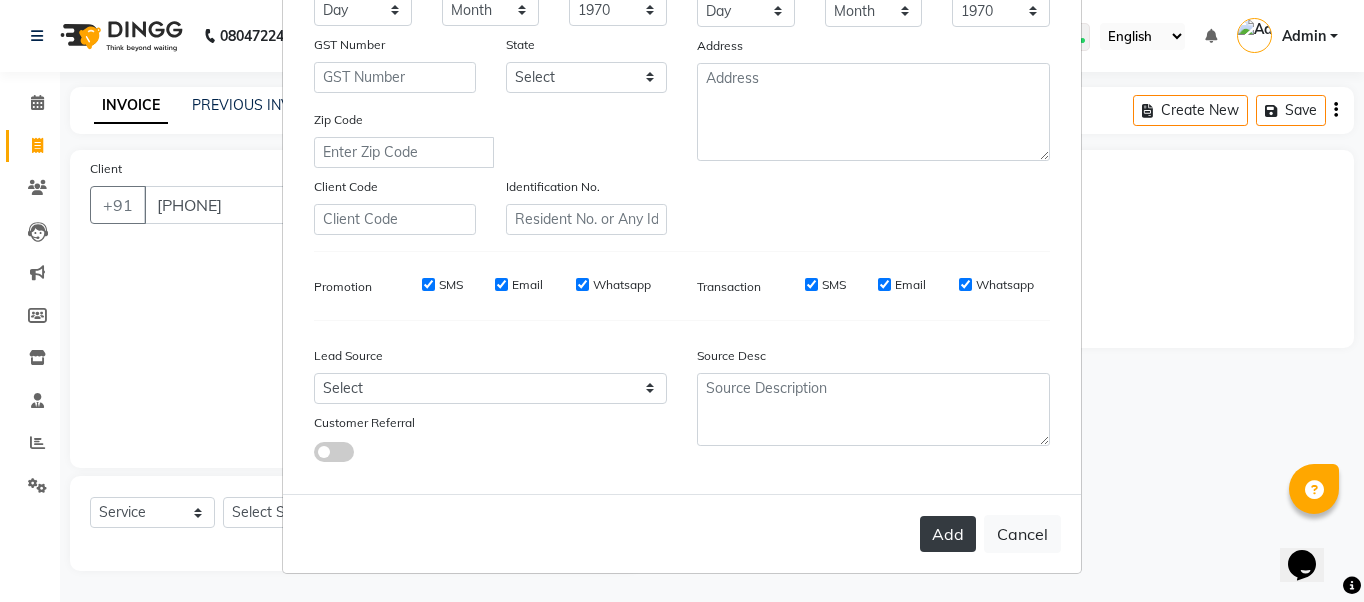 click on "Add" at bounding box center (948, 534) 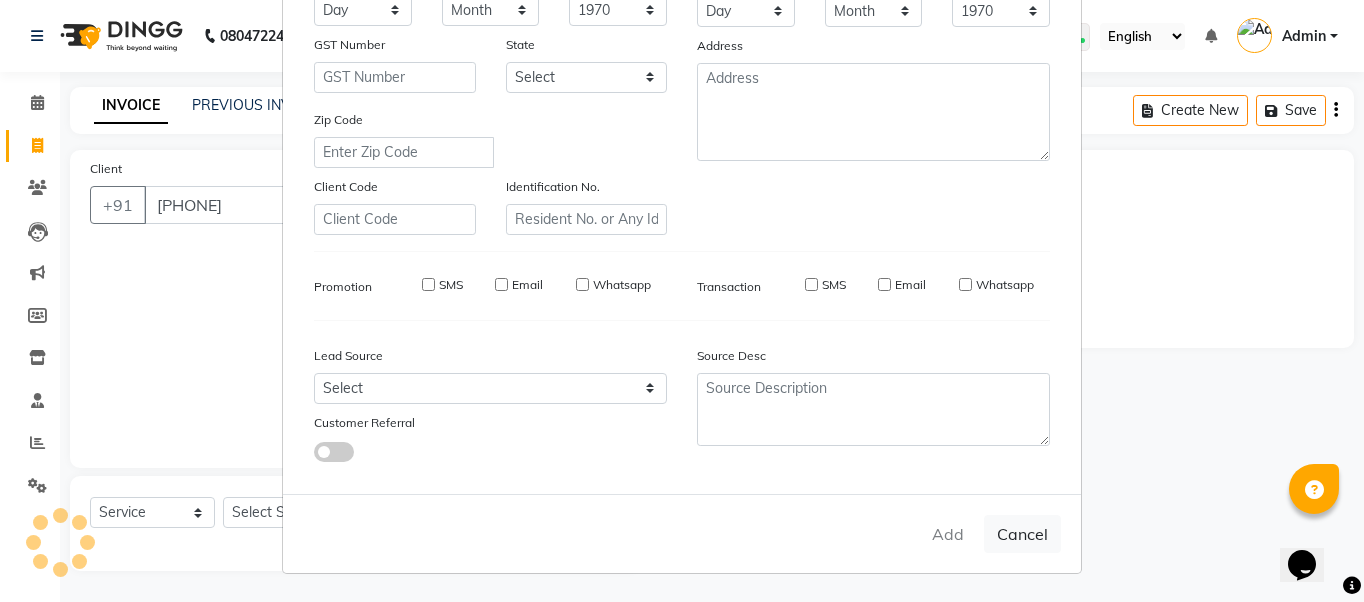type 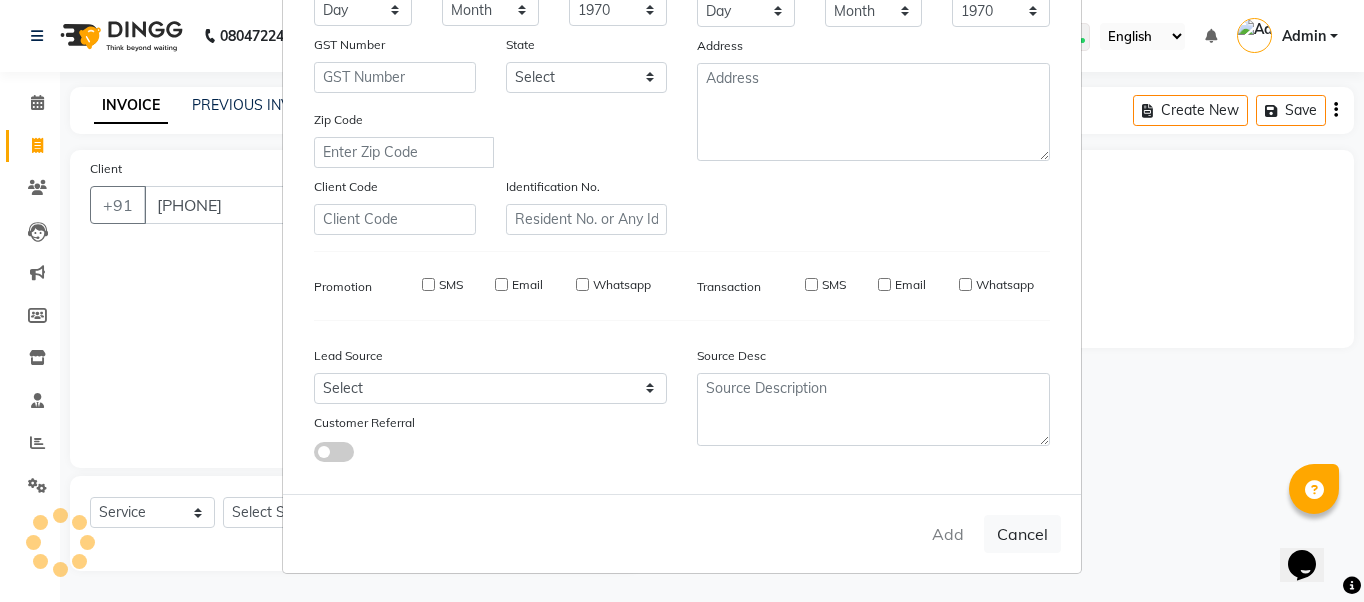 select 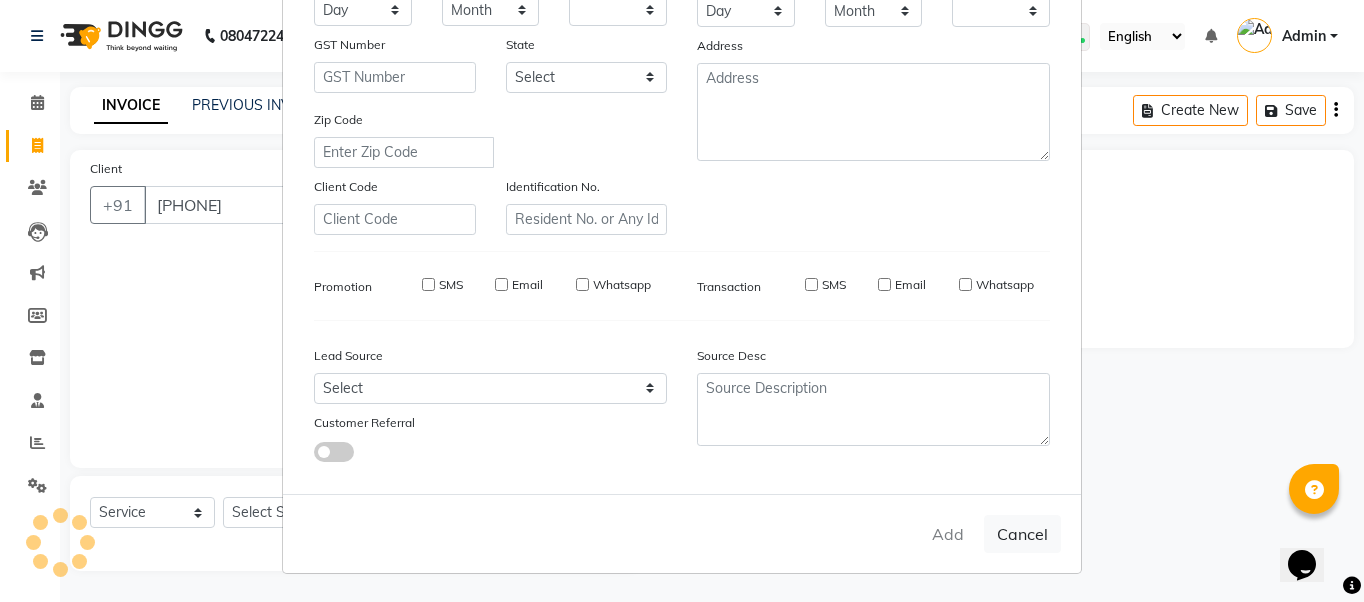 checkbox on "false" 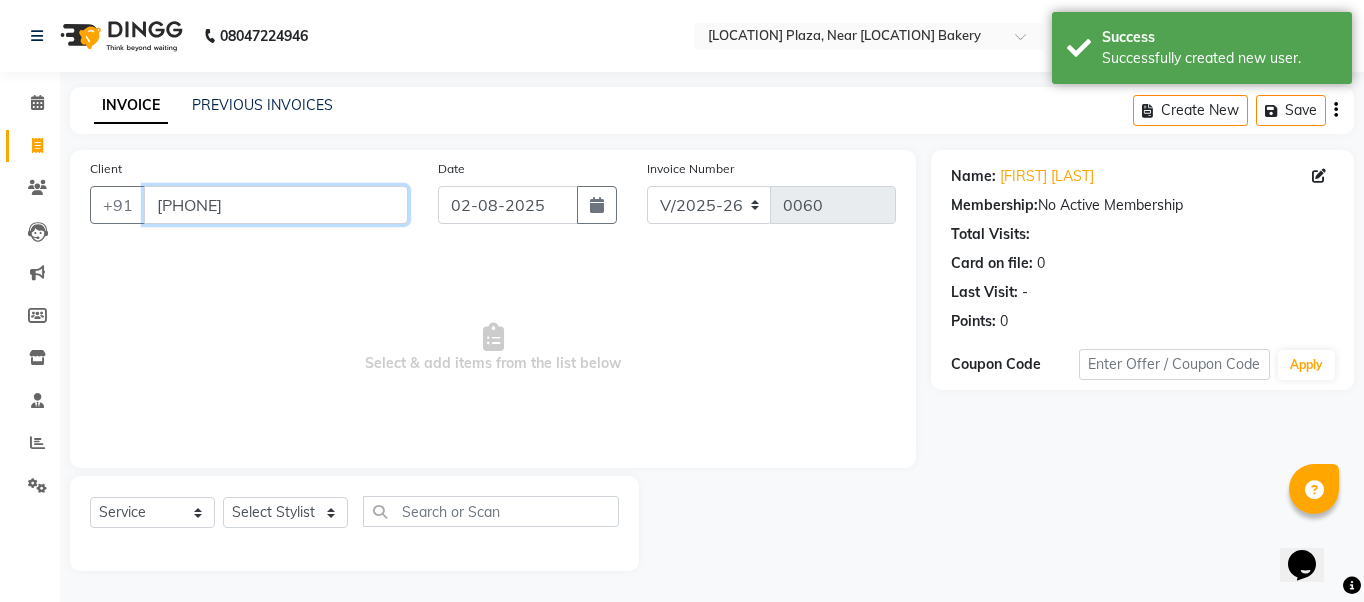 click on "[PHONE]" at bounding box center [276, 205] 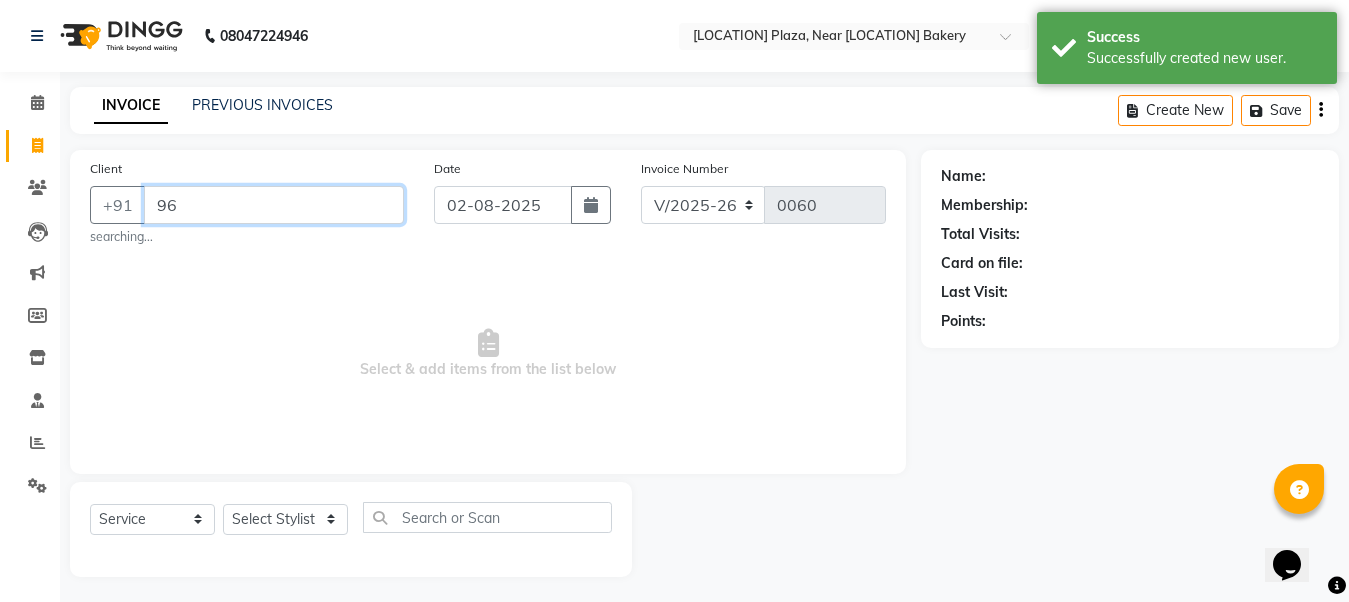 type on "9" 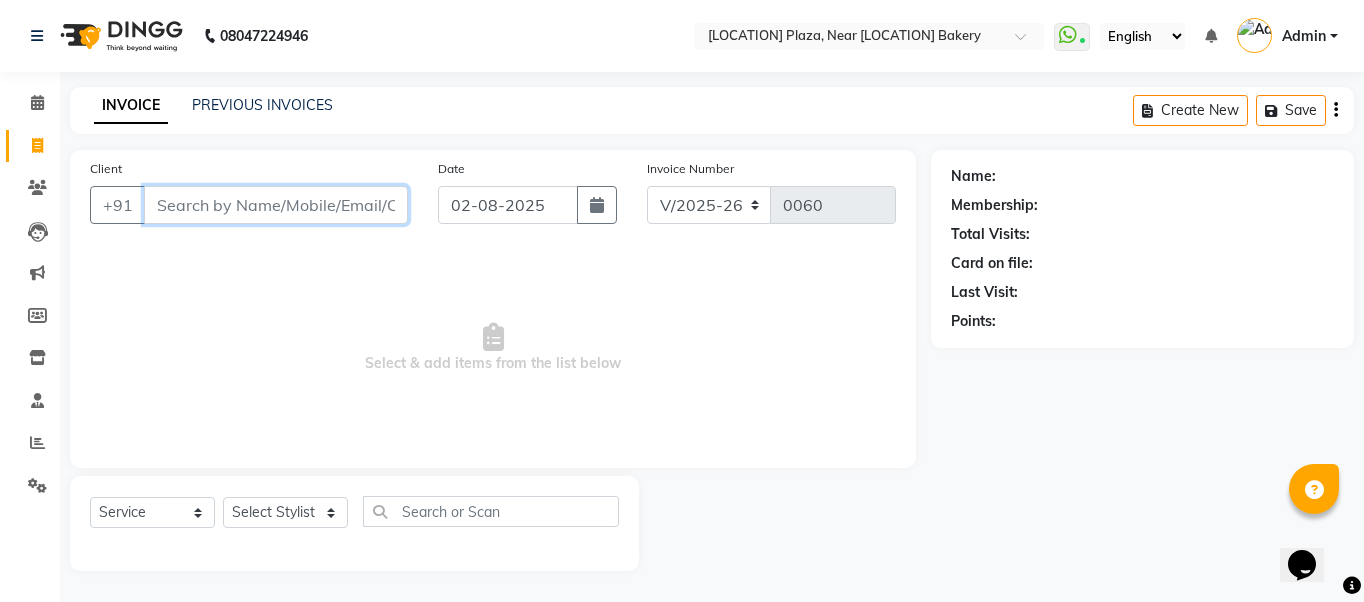 click on "Client" at bounding box center [276, 205] 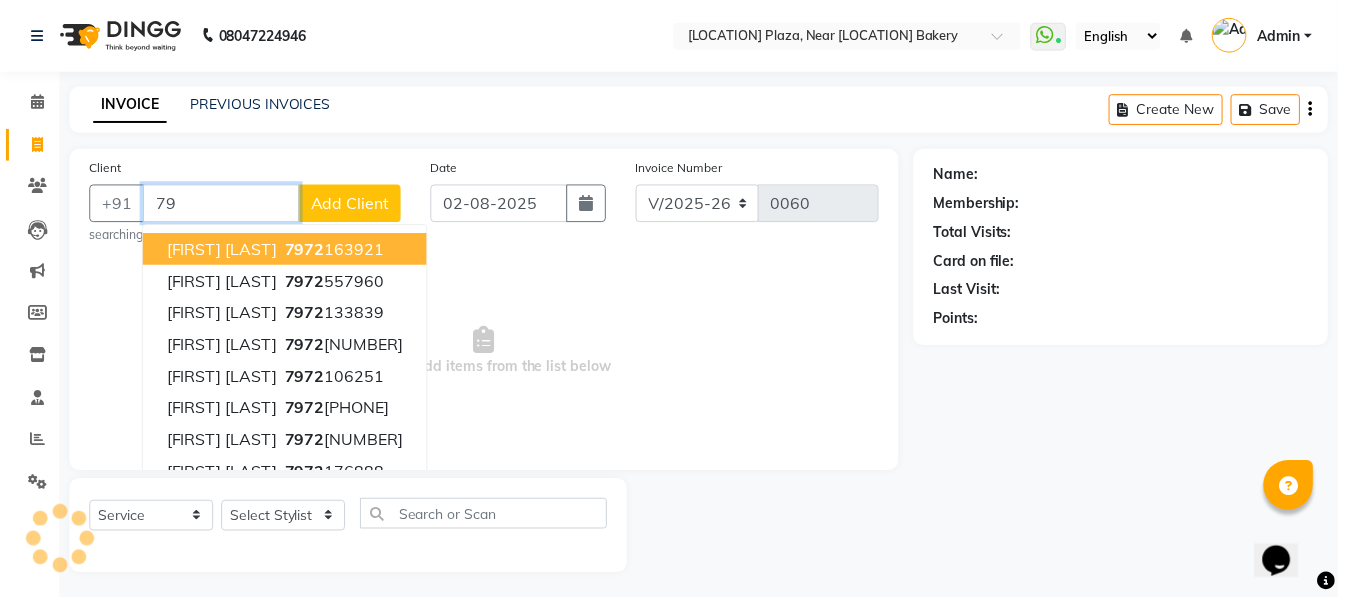 type on "7" 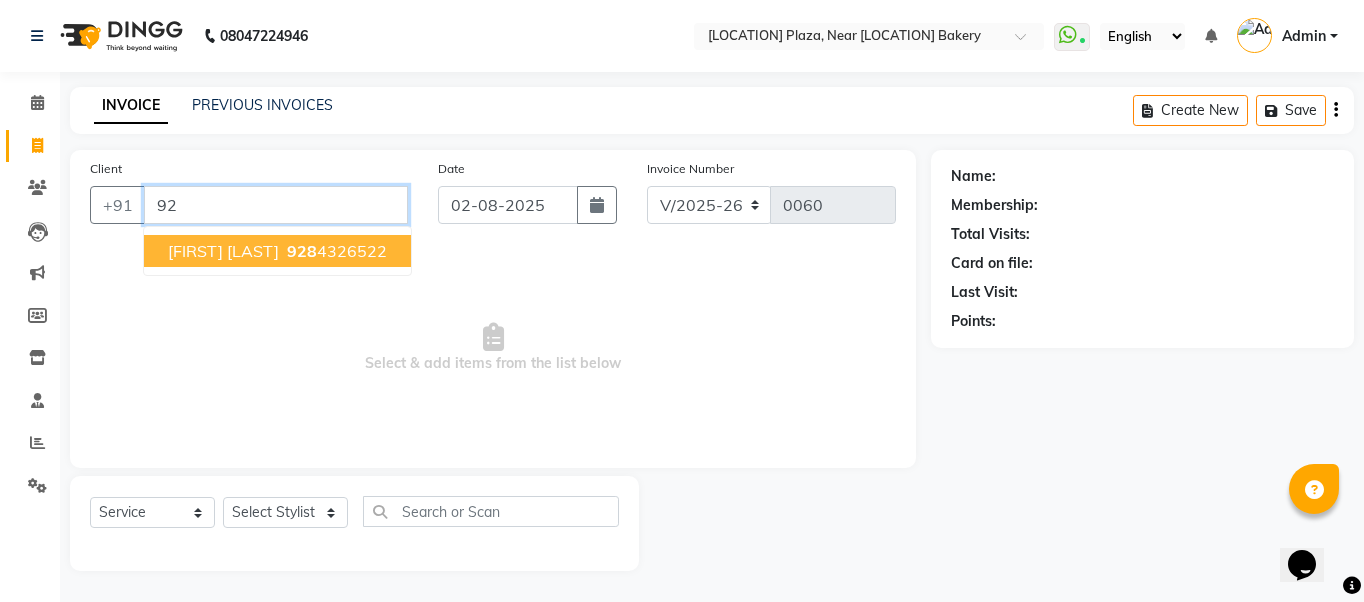 type on "9" 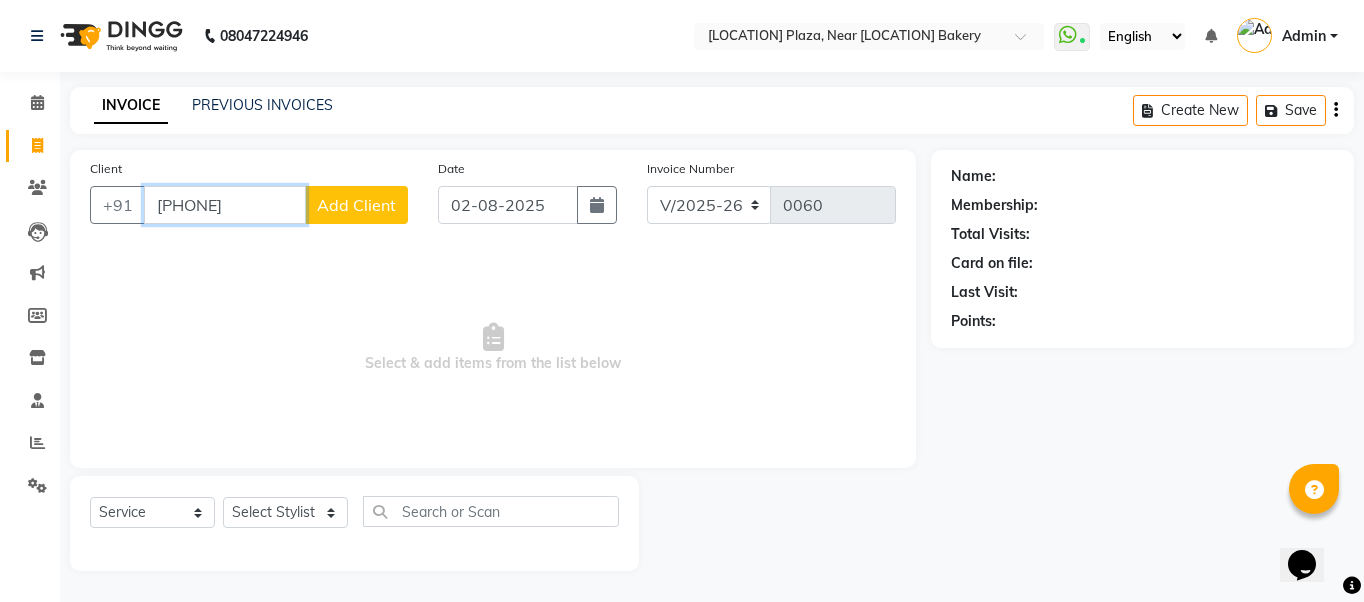 type on "[PHONE]" 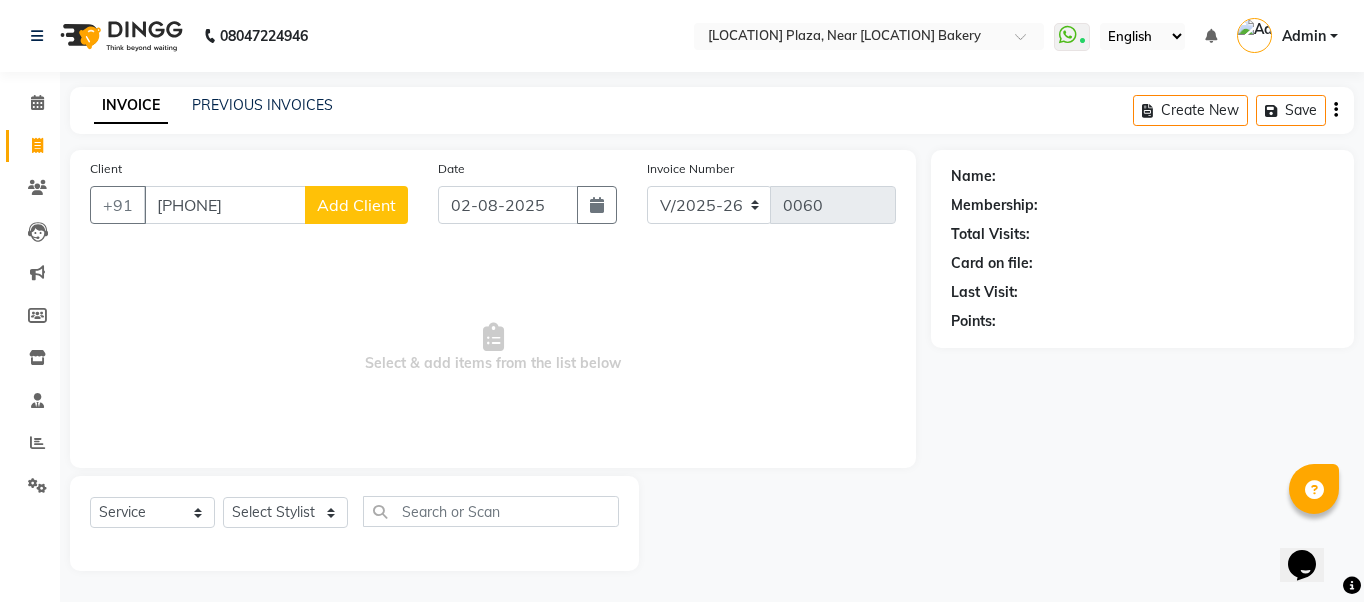 click on "Add Client" 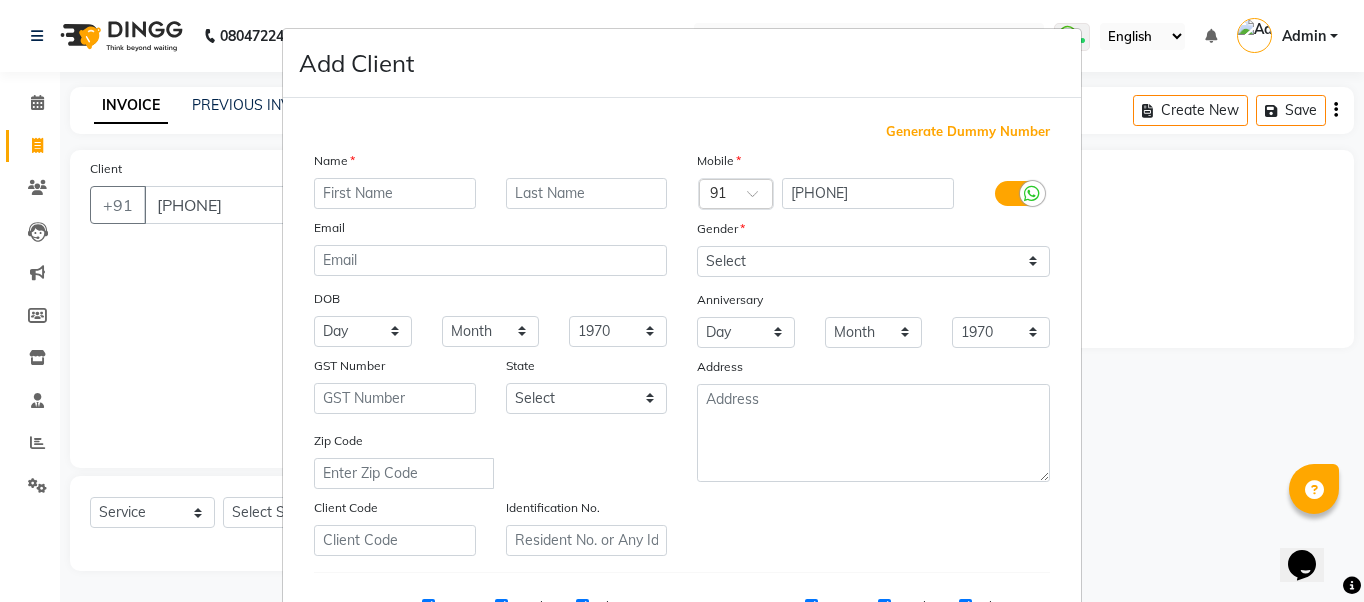 click on "Name" at bounding box center (490, 164) 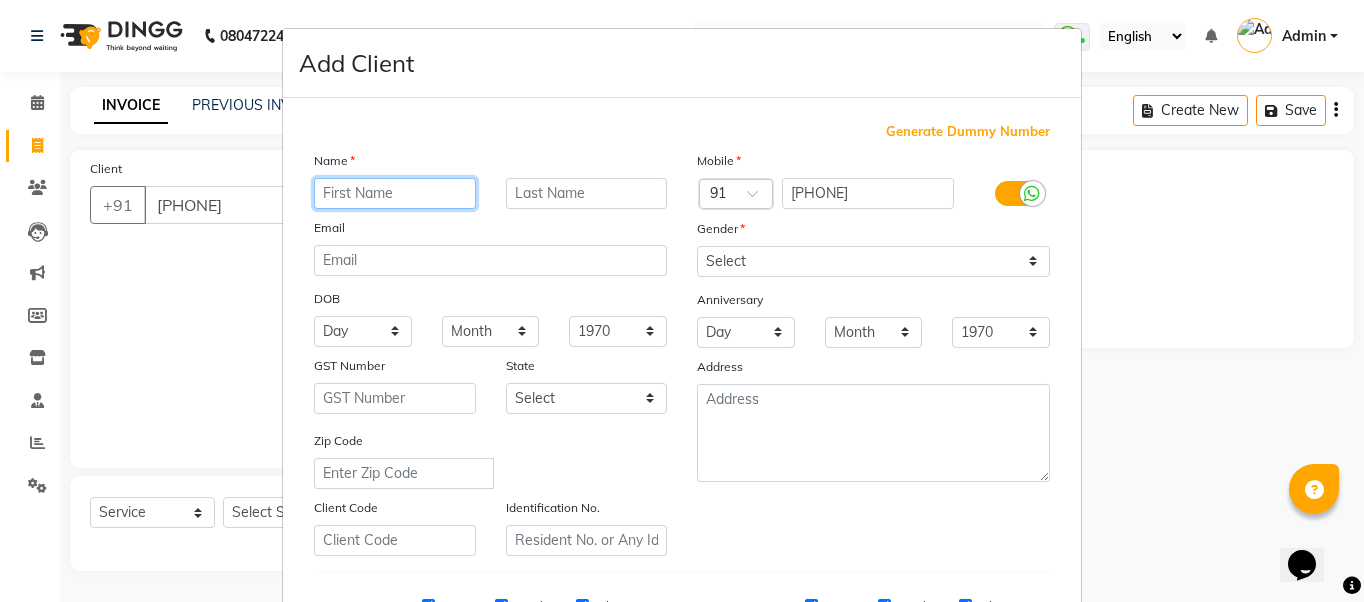 click at bounding box center (395, 193) 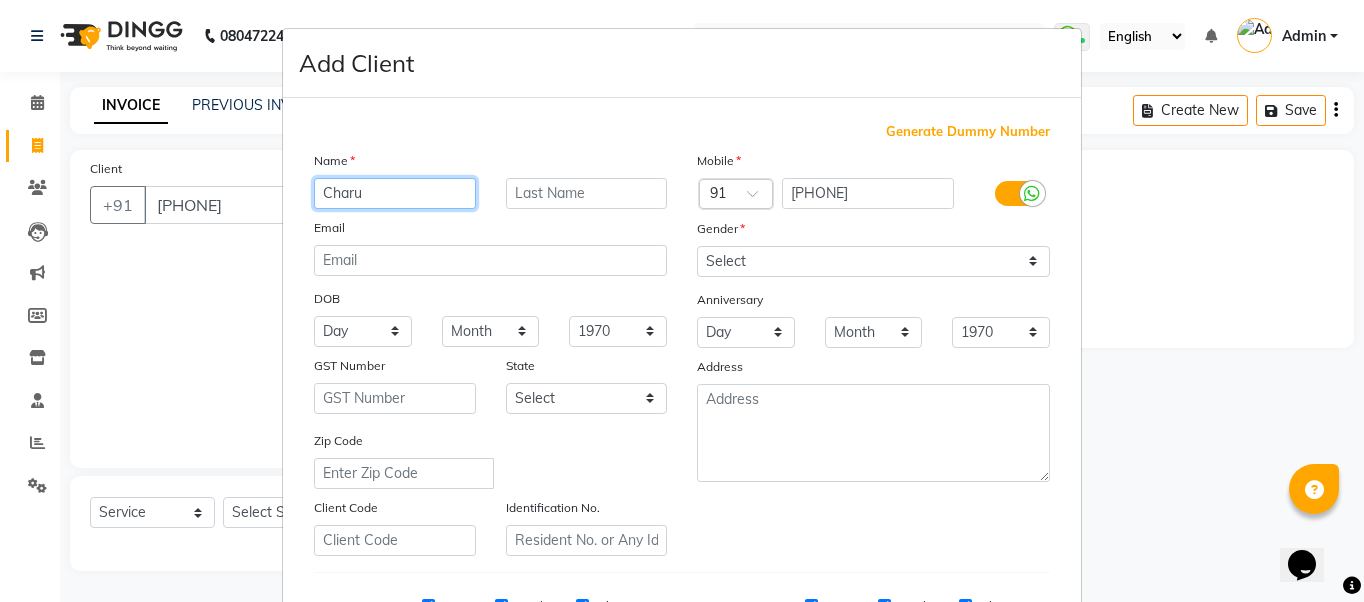 type on "Charu" 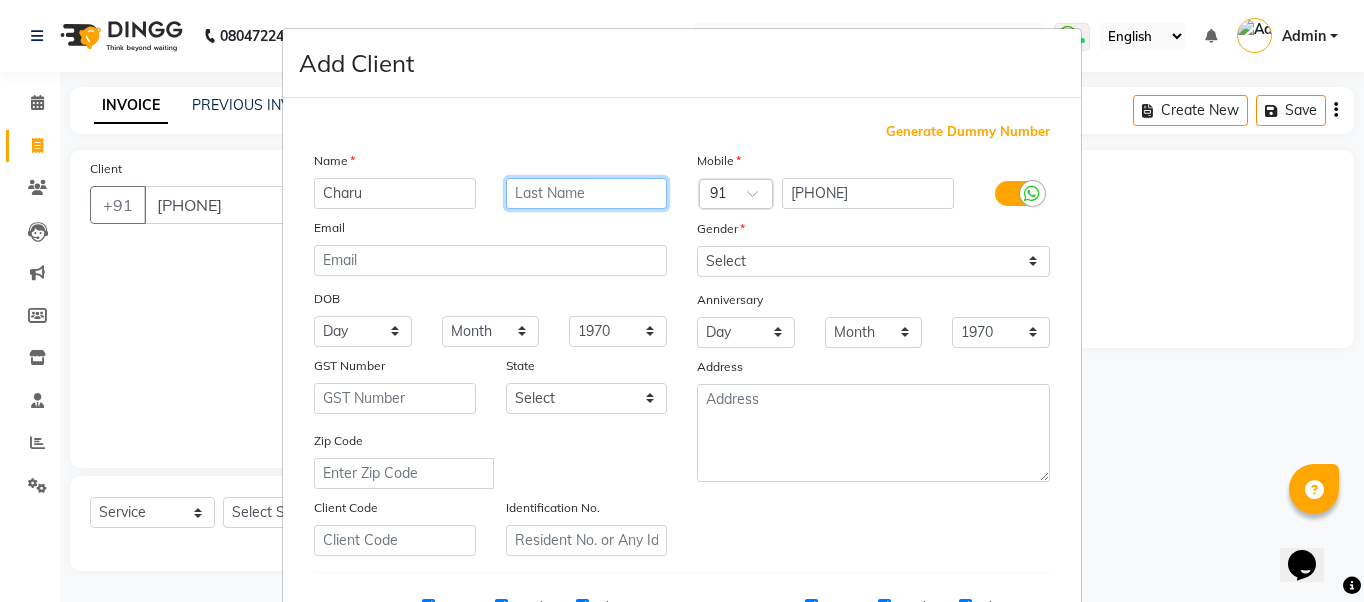 click at bounding box center (587, 193) 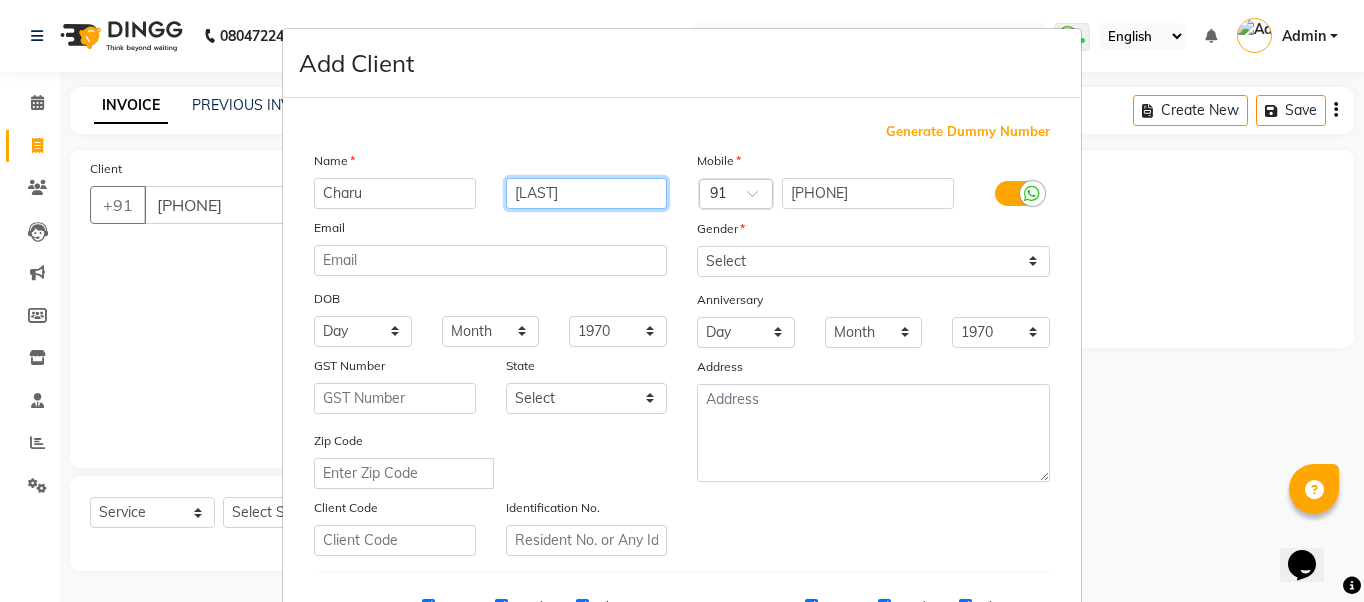 type on "[LAST]" 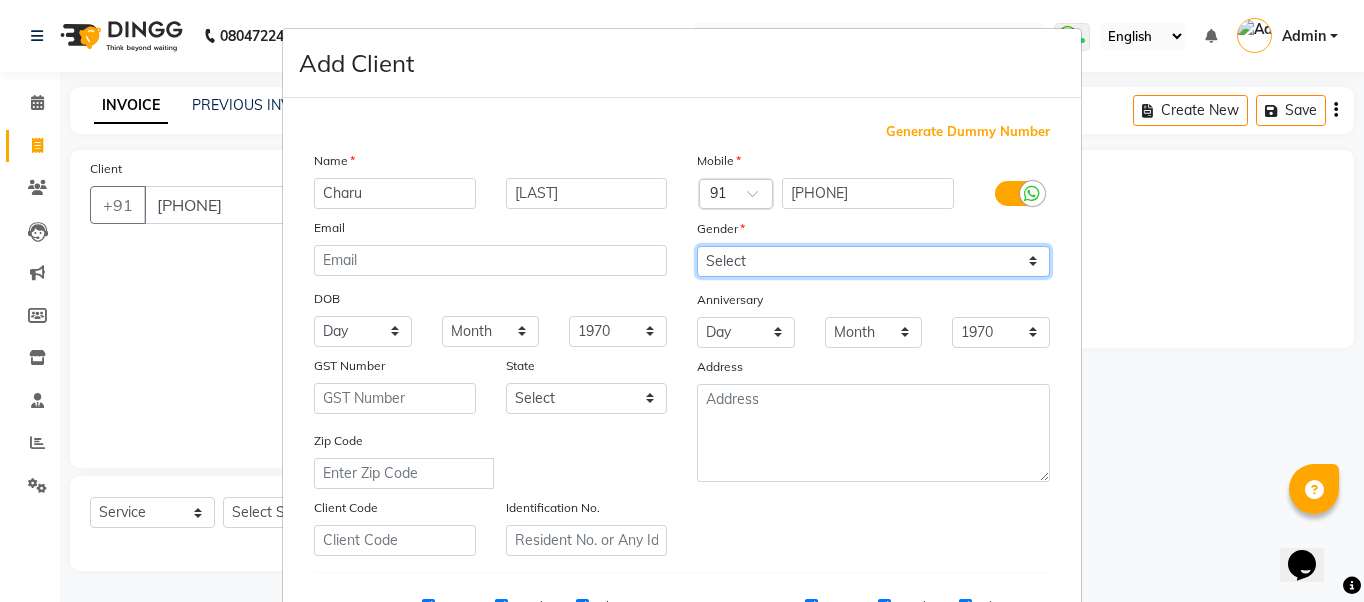 drag, startPoint x: 704, startPoint y: 259, endPoint x: 707, endPoint y: 274, distance: 15.297058 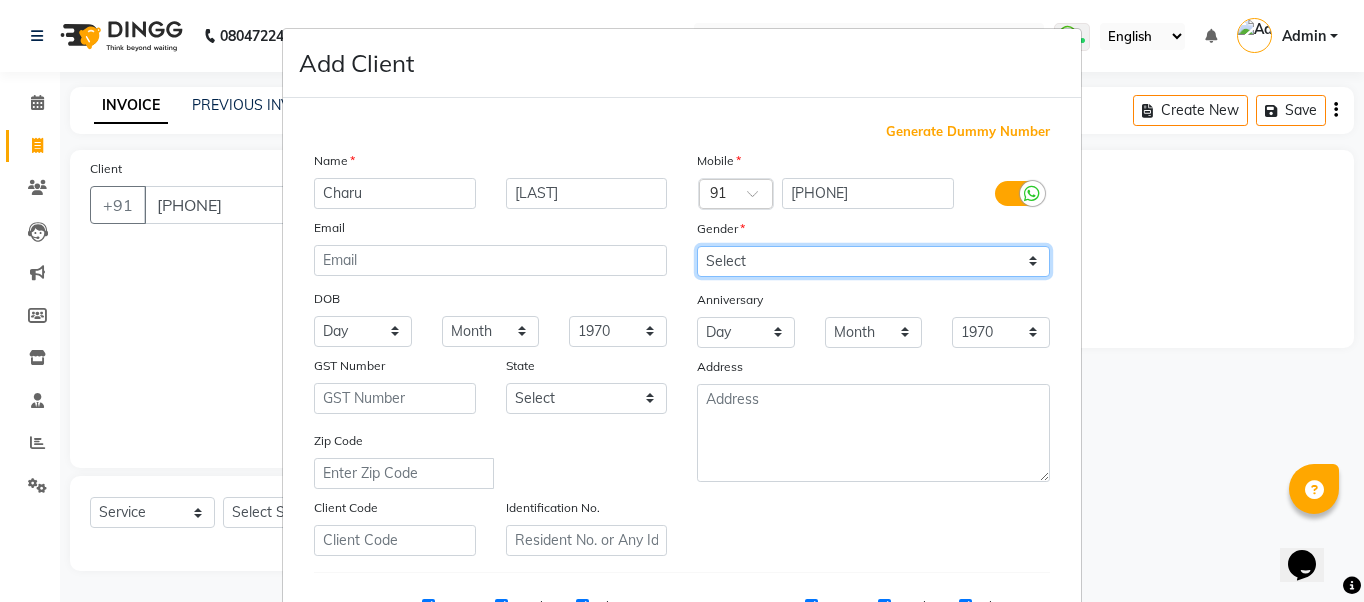 click on "Select Male Female Other Prefer Not To Say" at bounding box center (873, 261) 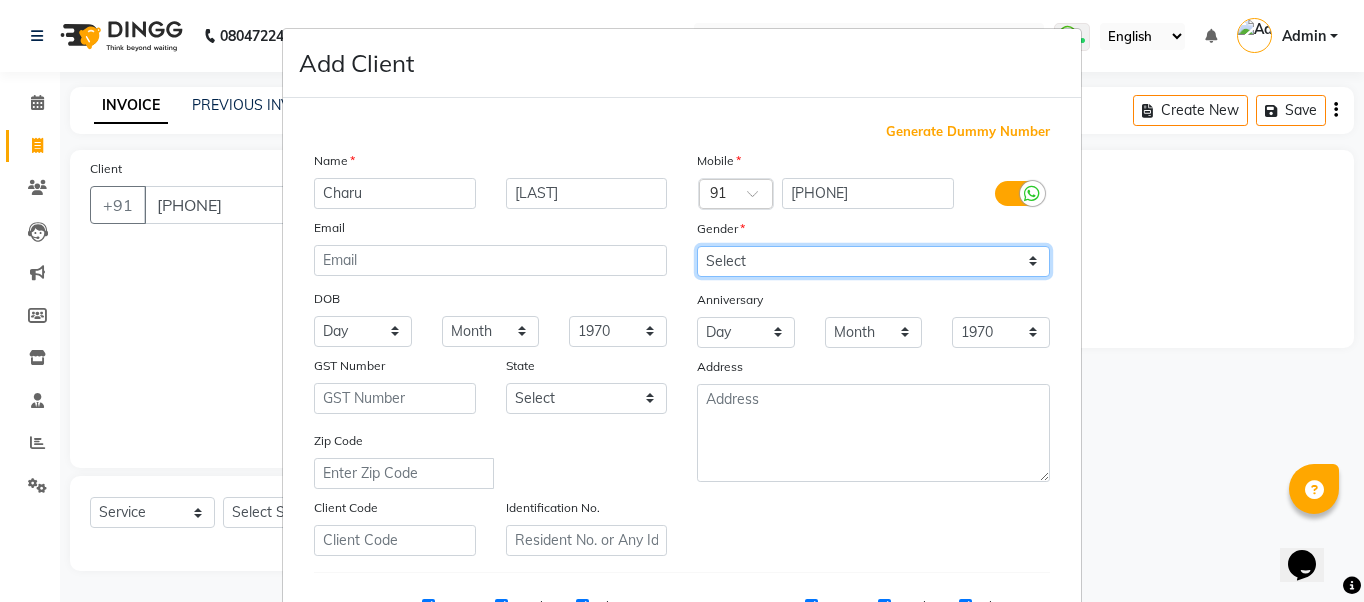 select on "female" 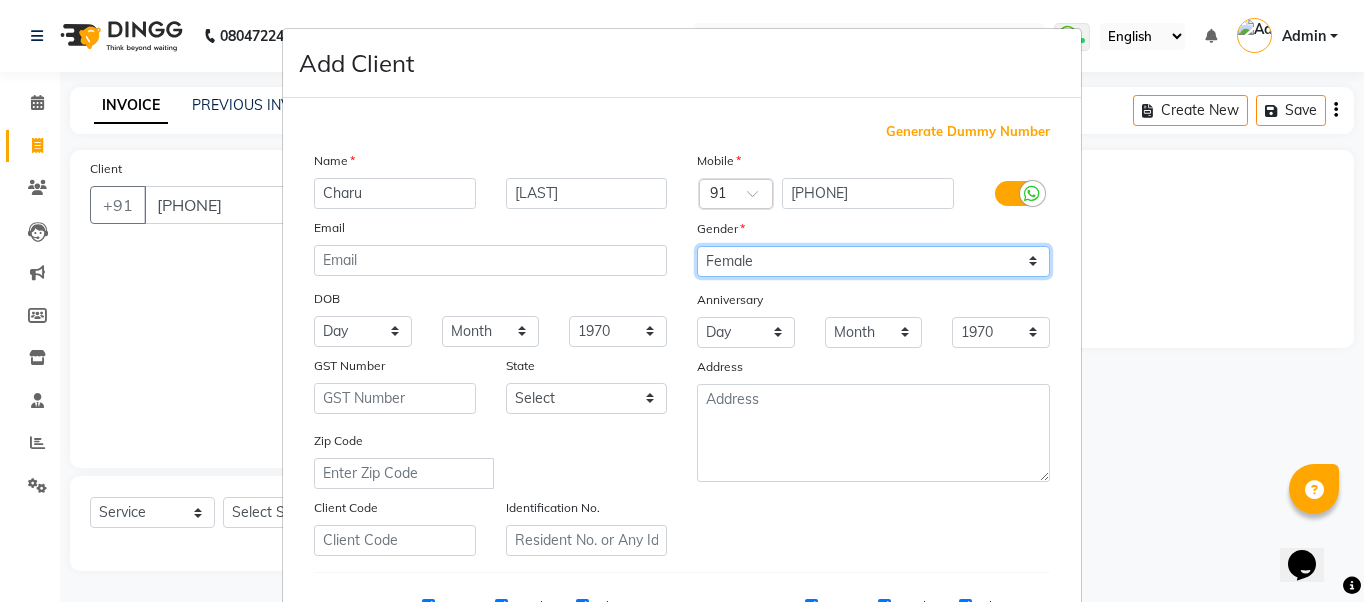 click on "Select Male Female Other Prefer Not To Say" at bounding box center (873, 261) 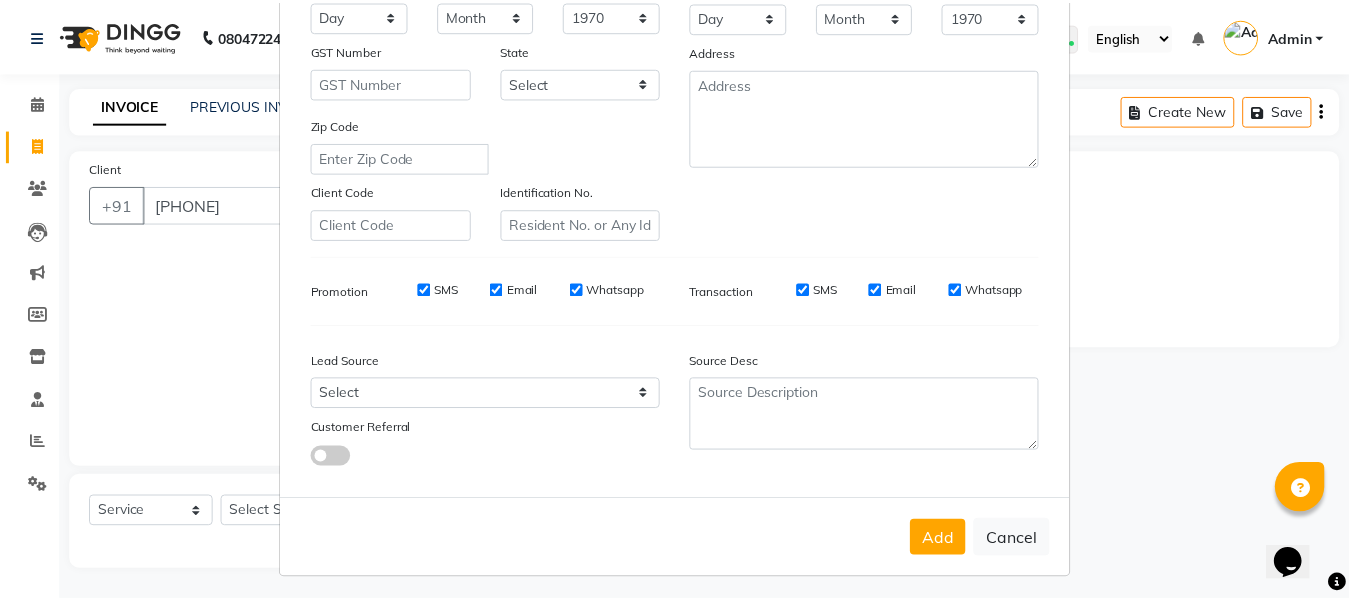scroll, scrollTop: 321, scrollLeft: 0, axis: vertical 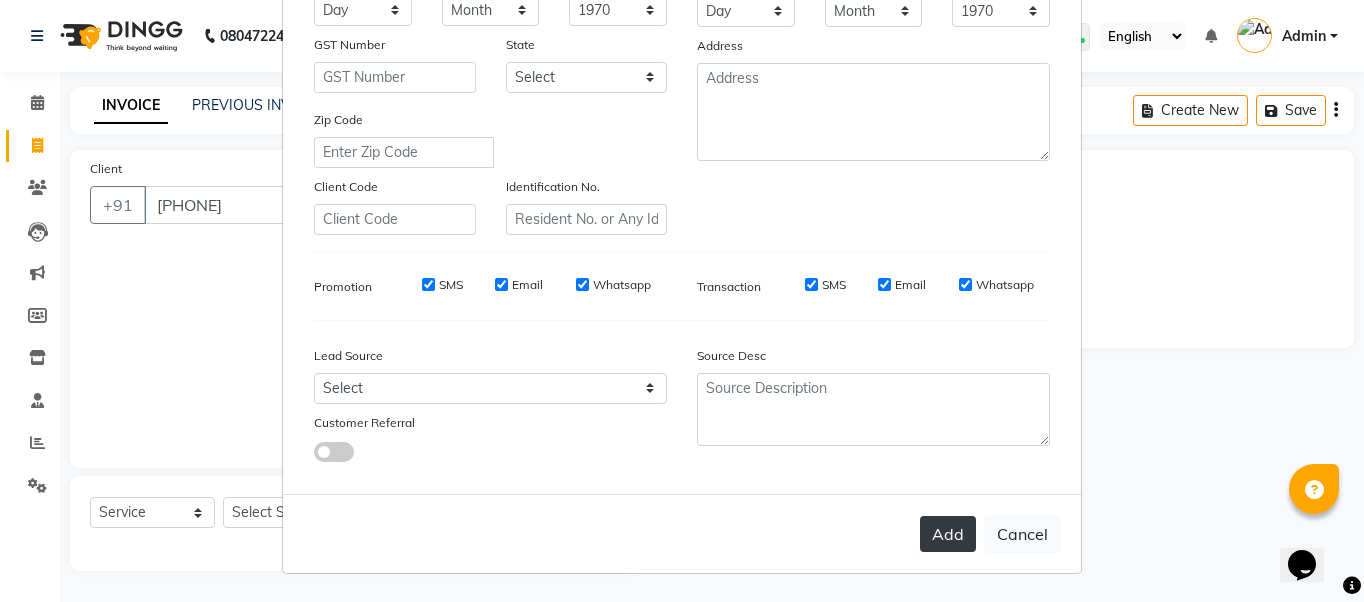 click on "Add" at bounding box center (948, 534) 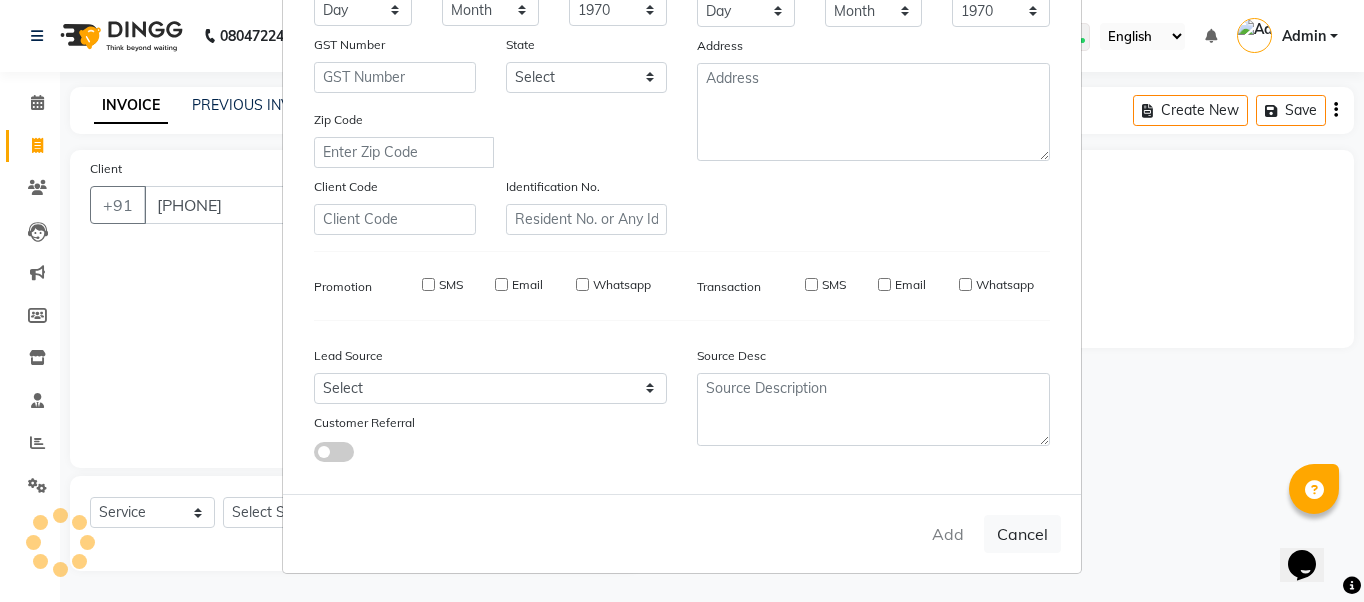type 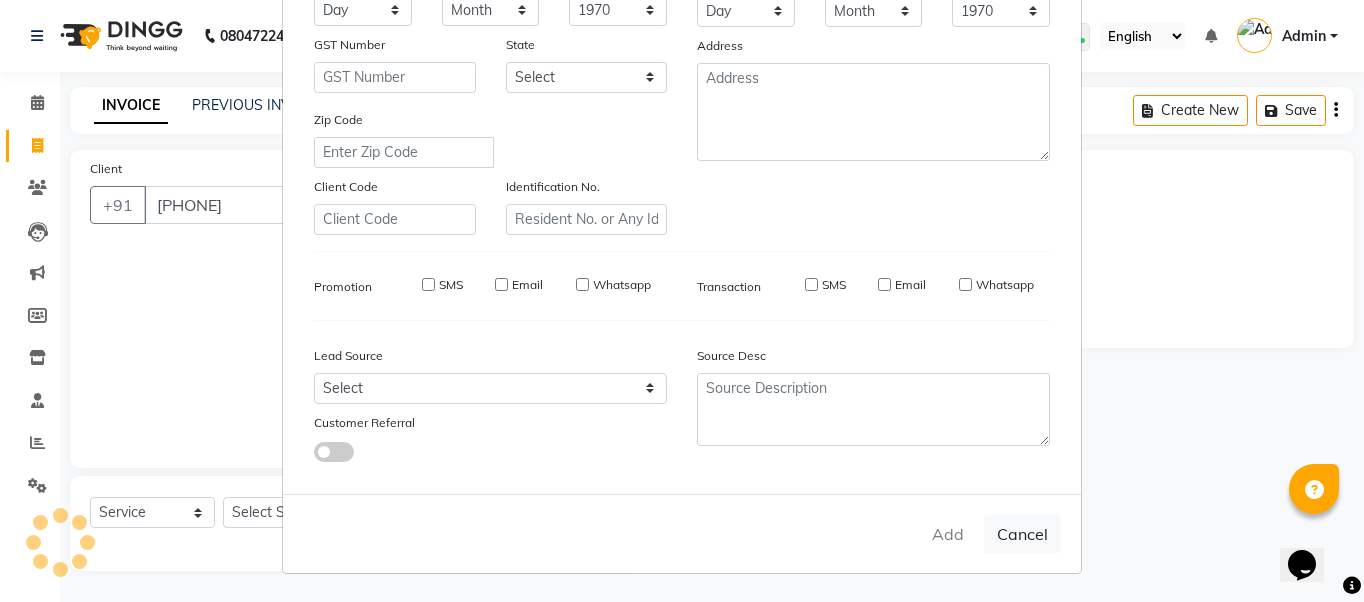 type 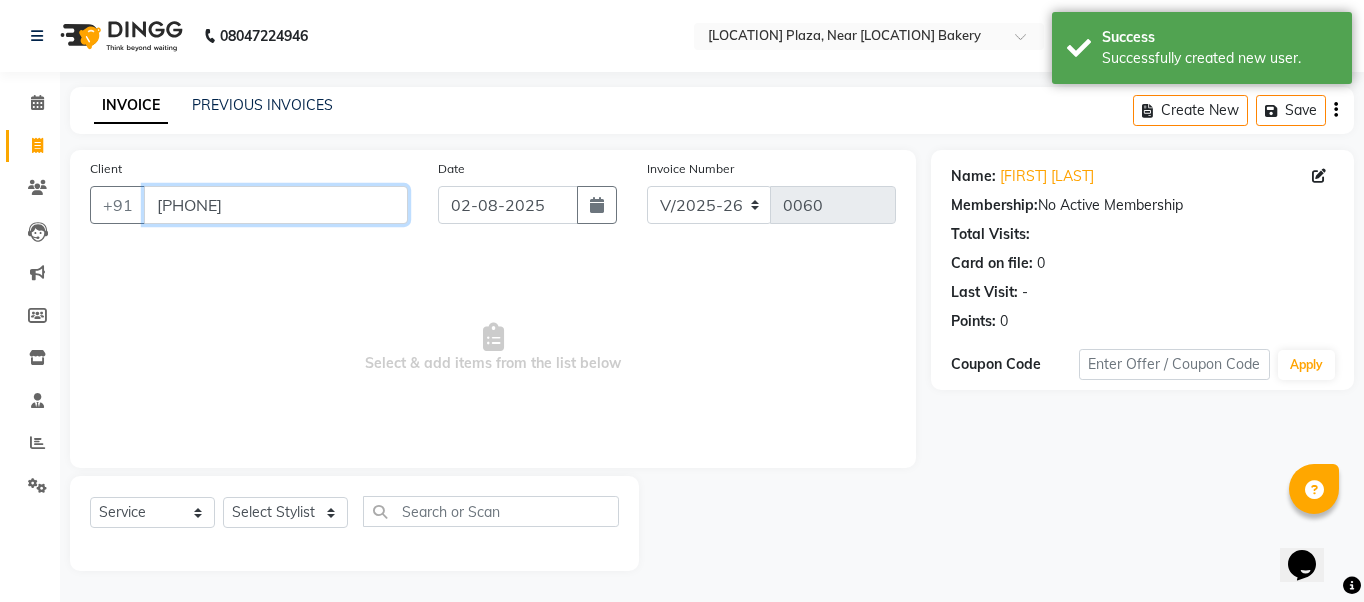 click on "[PHONE]" at bounding box center [276, 205] 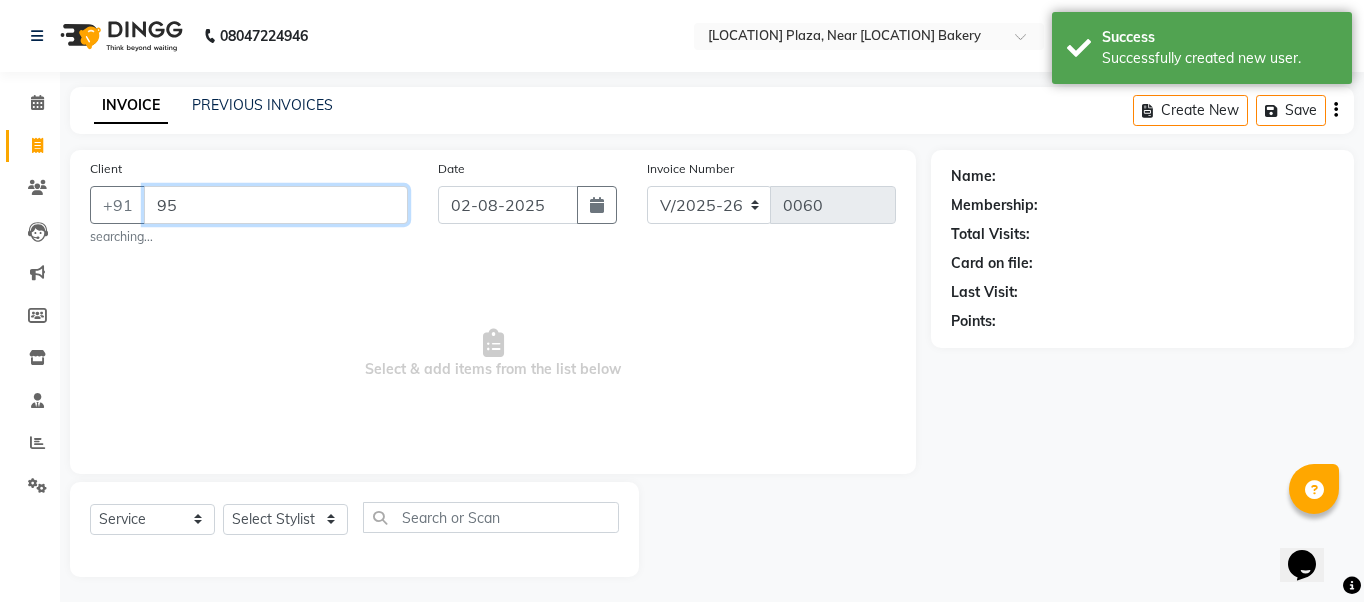 type on "9" 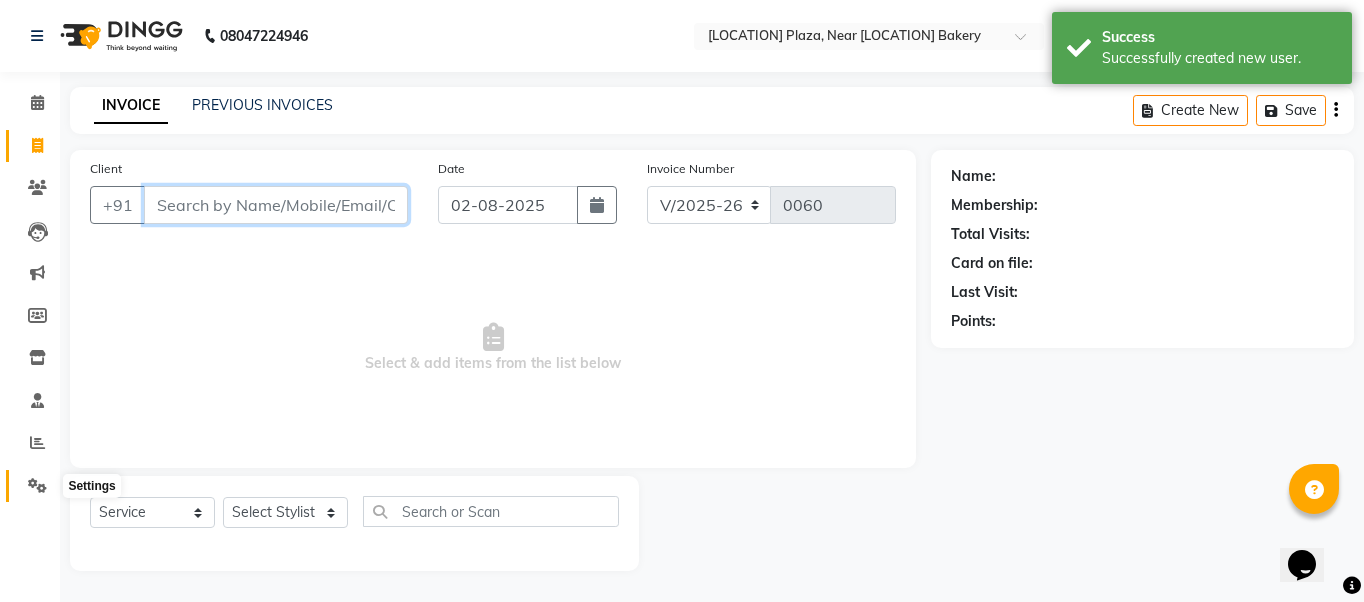 type 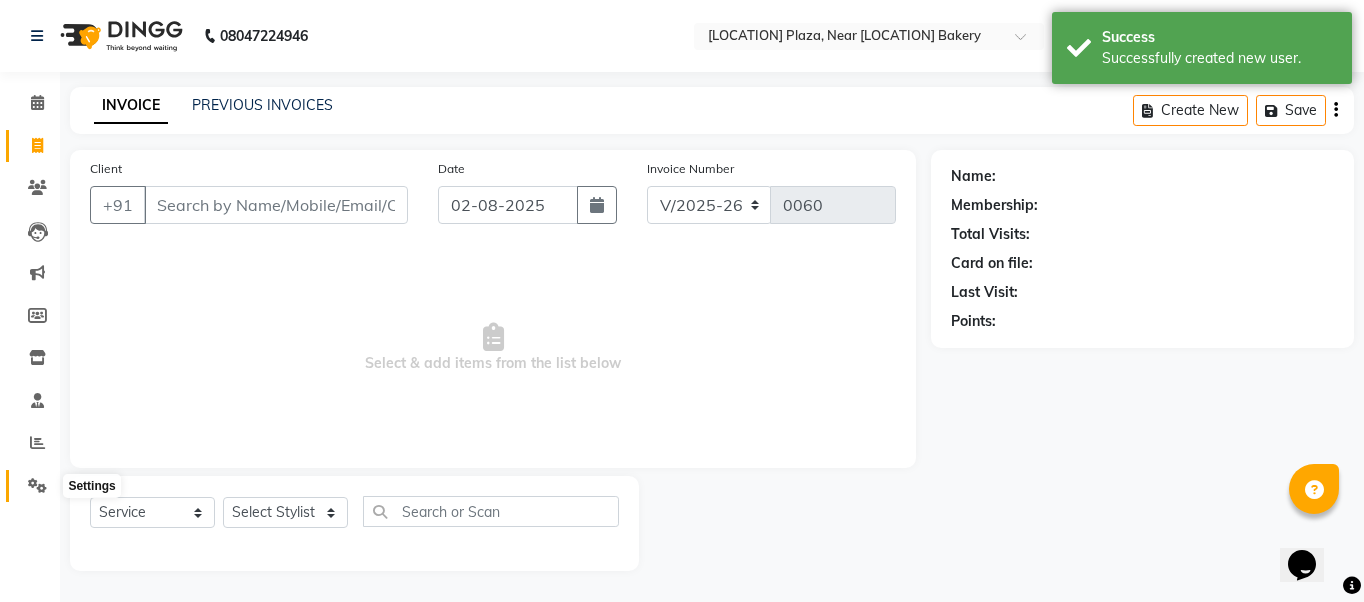 click 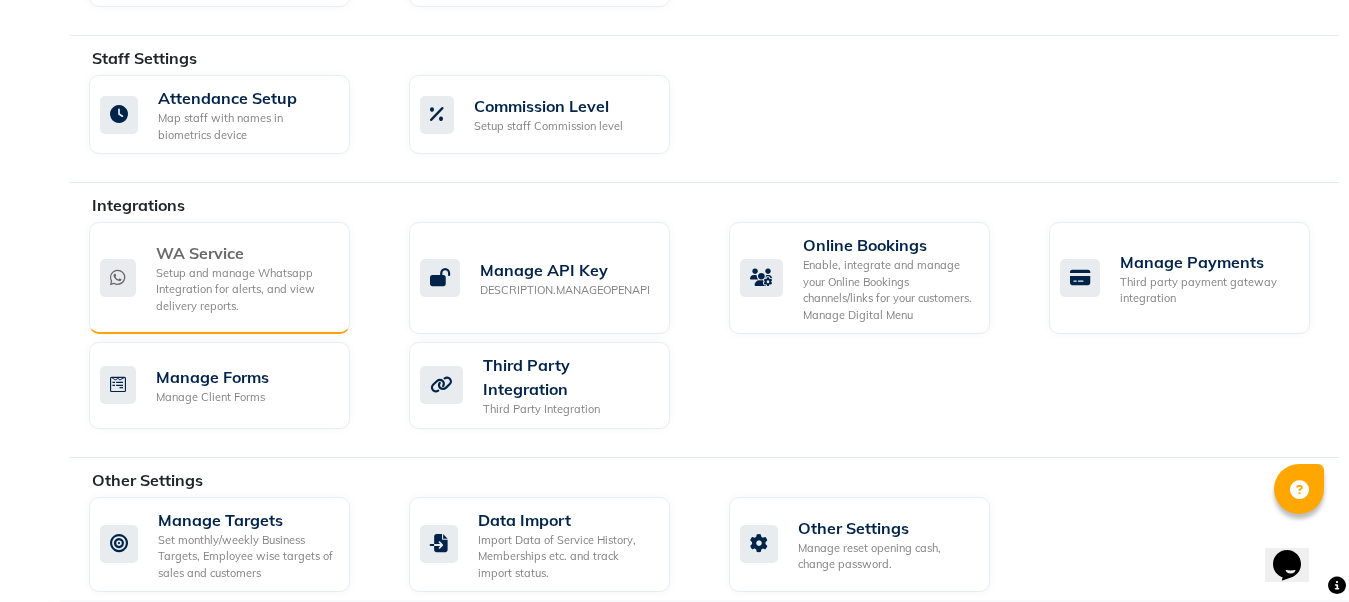 scroll, scrollTop: 1098, scrollLeft: 0, axis: vertical 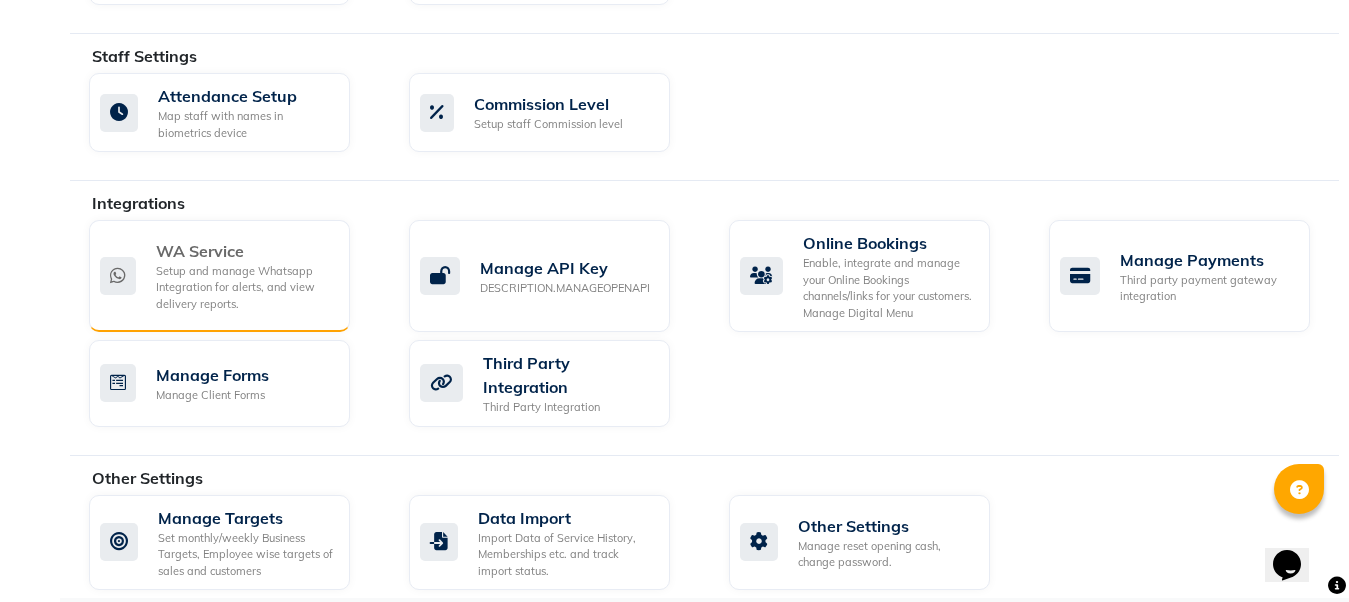 click on "Setup and manage Whatsapp Integration for alerts, and view delivery reports." 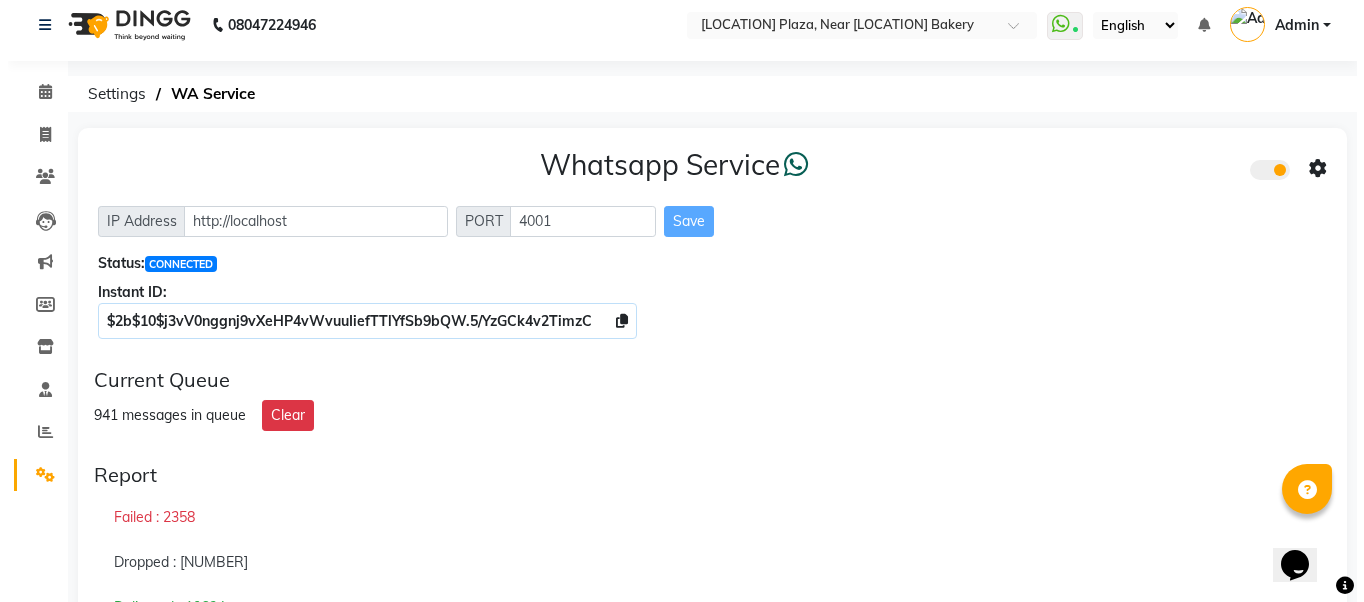 scroll, scrollTop: 0, scrollLeft: 0, axis: both 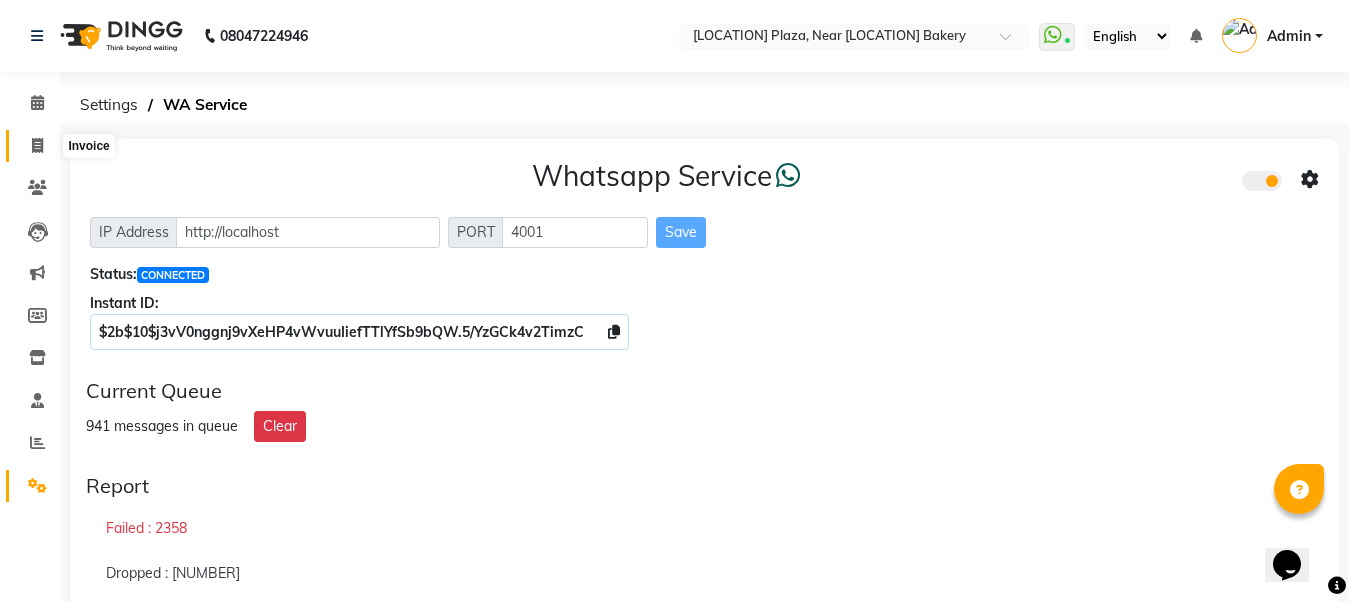 click 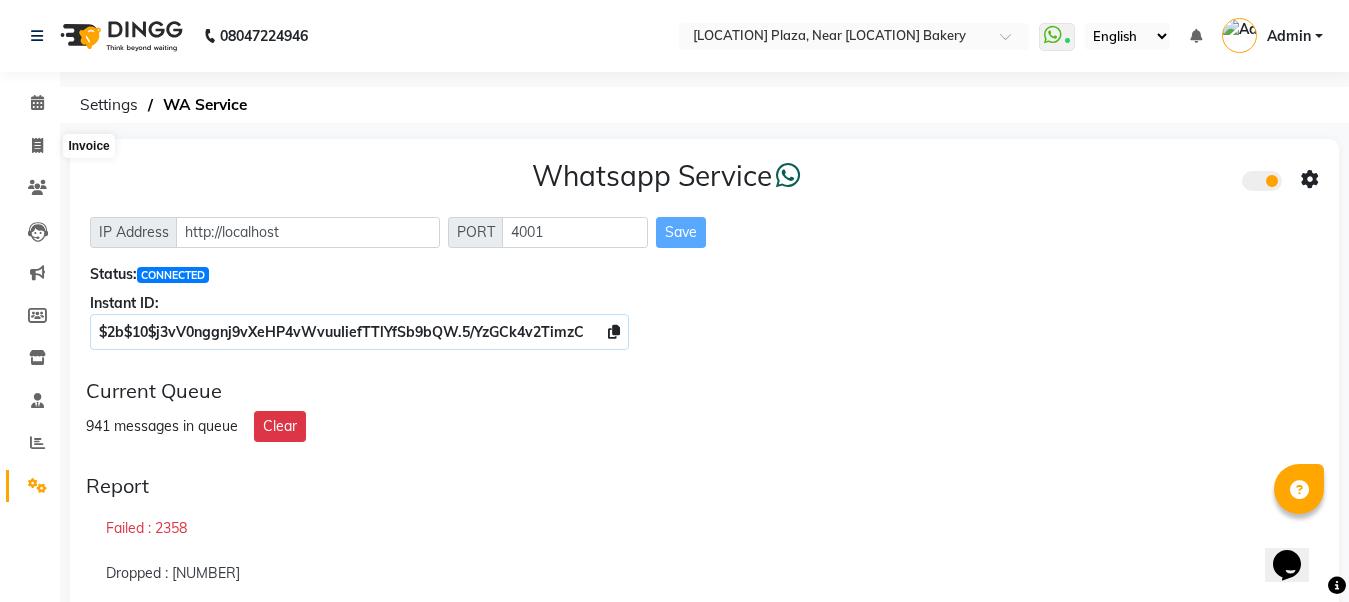select on "service" 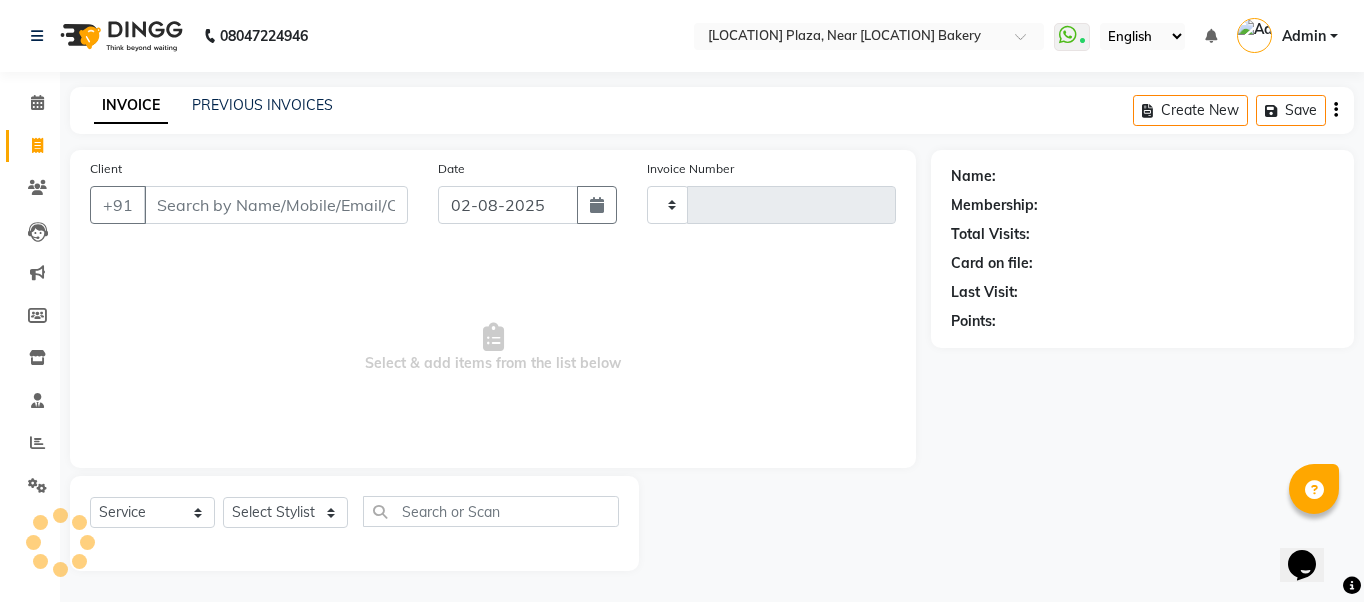 type on "0060" 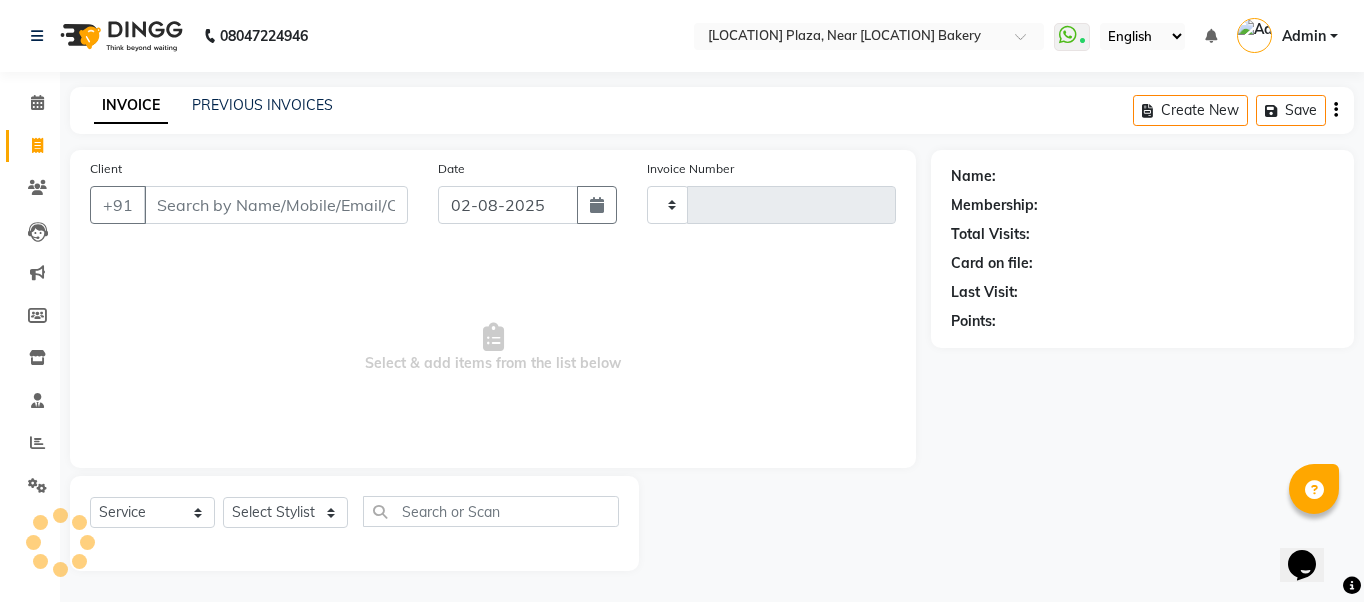 select on "5103" 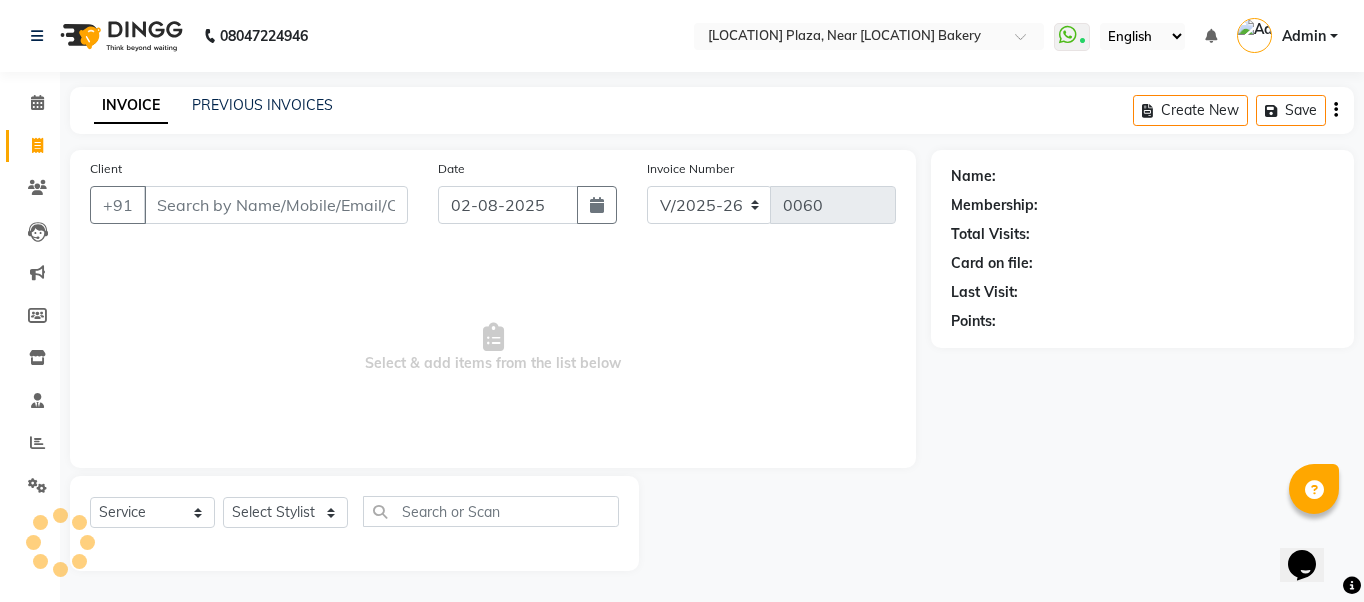 click on "Client" at bounding box center [276, 205] 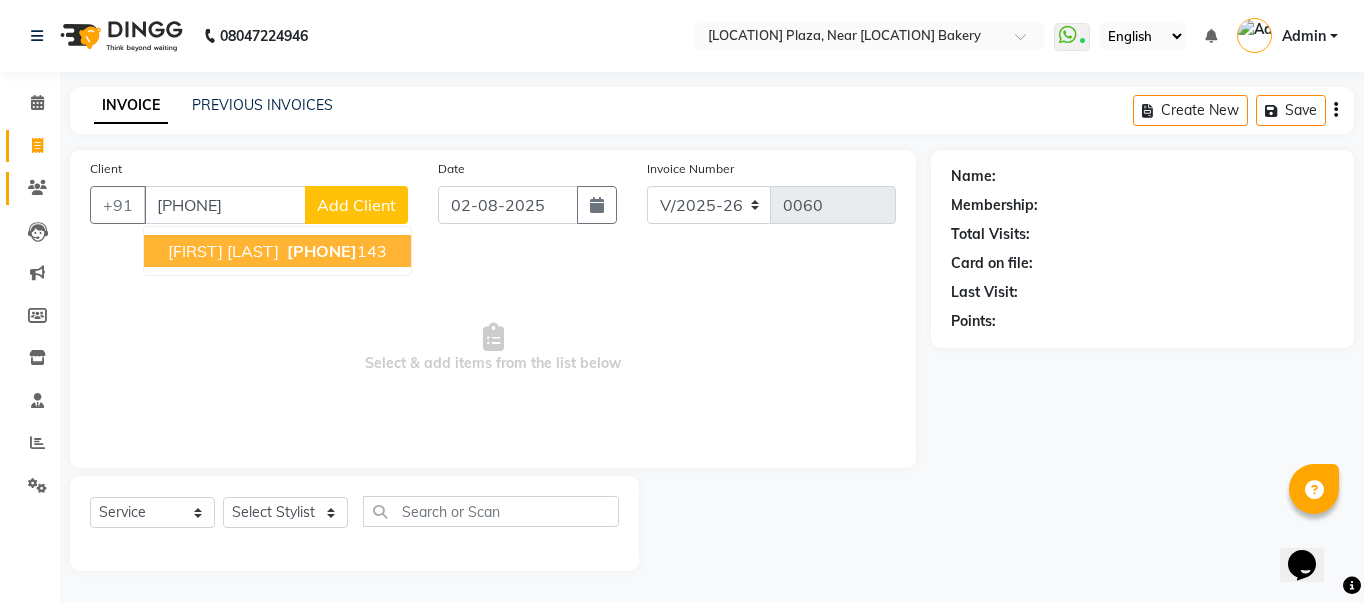 type on "[PHONE]" 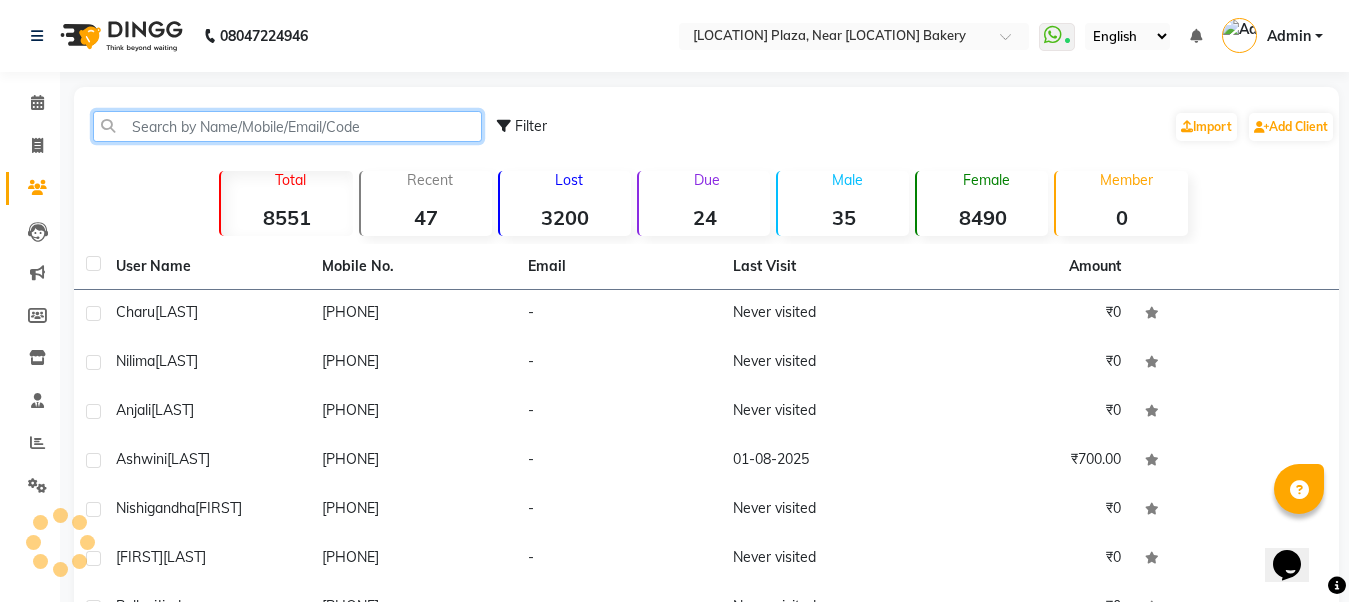click 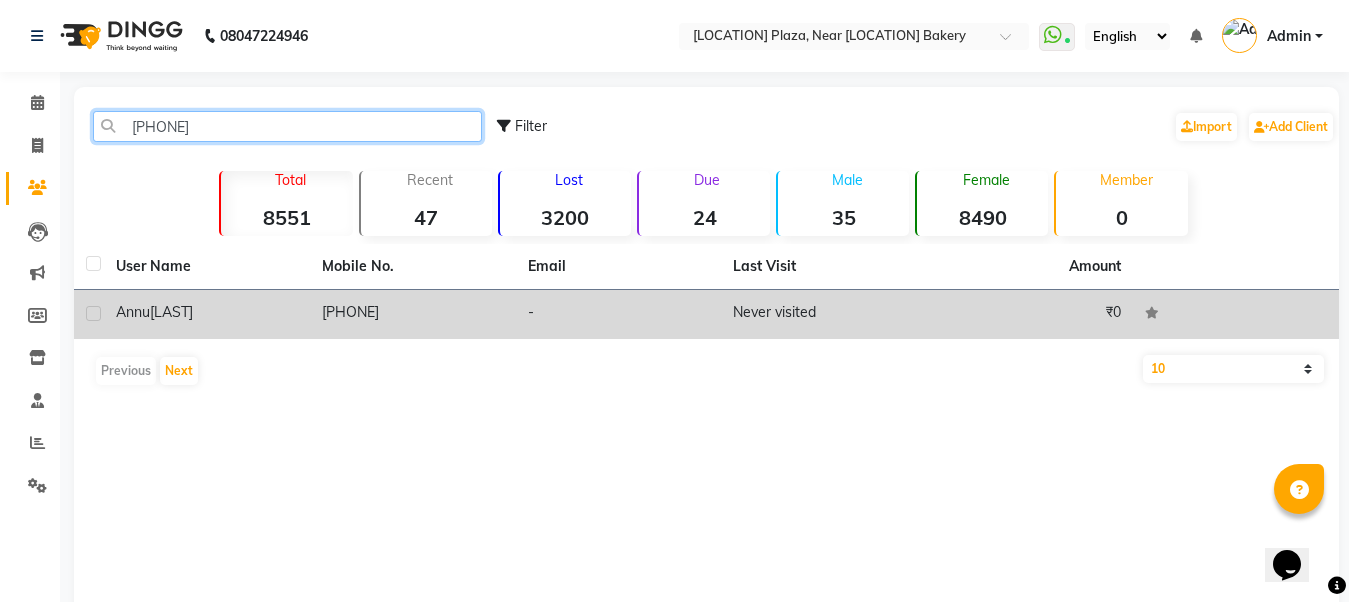 type on "[PHONE]" 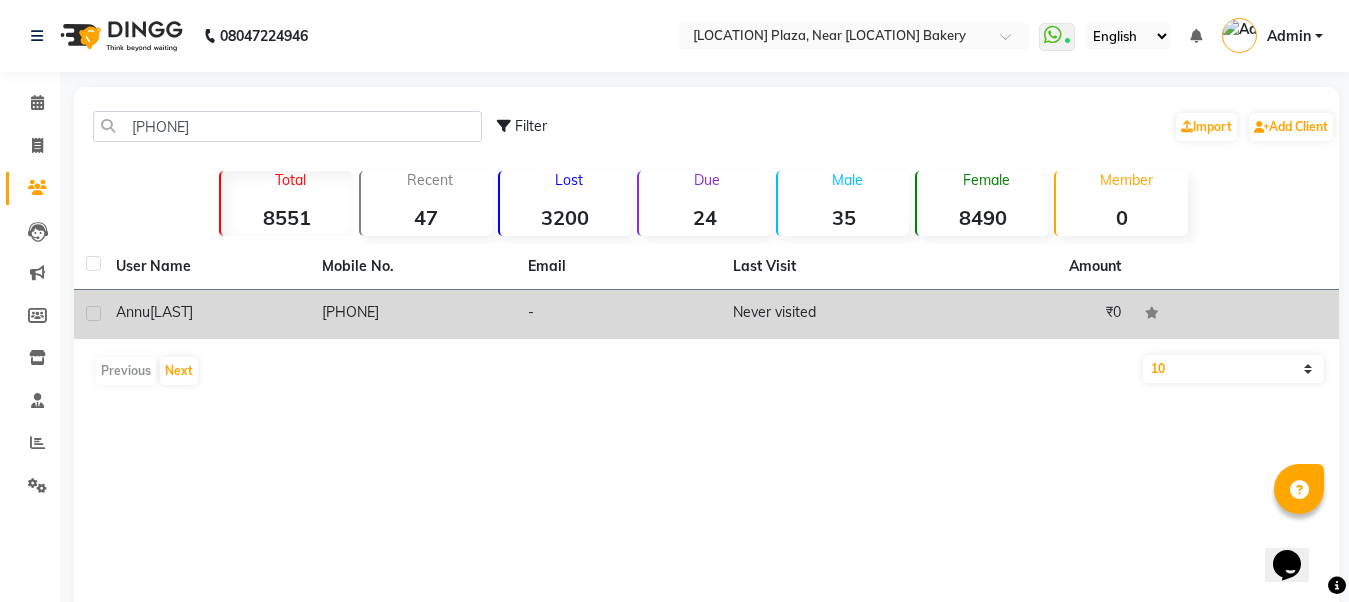 click on "[LAST]" 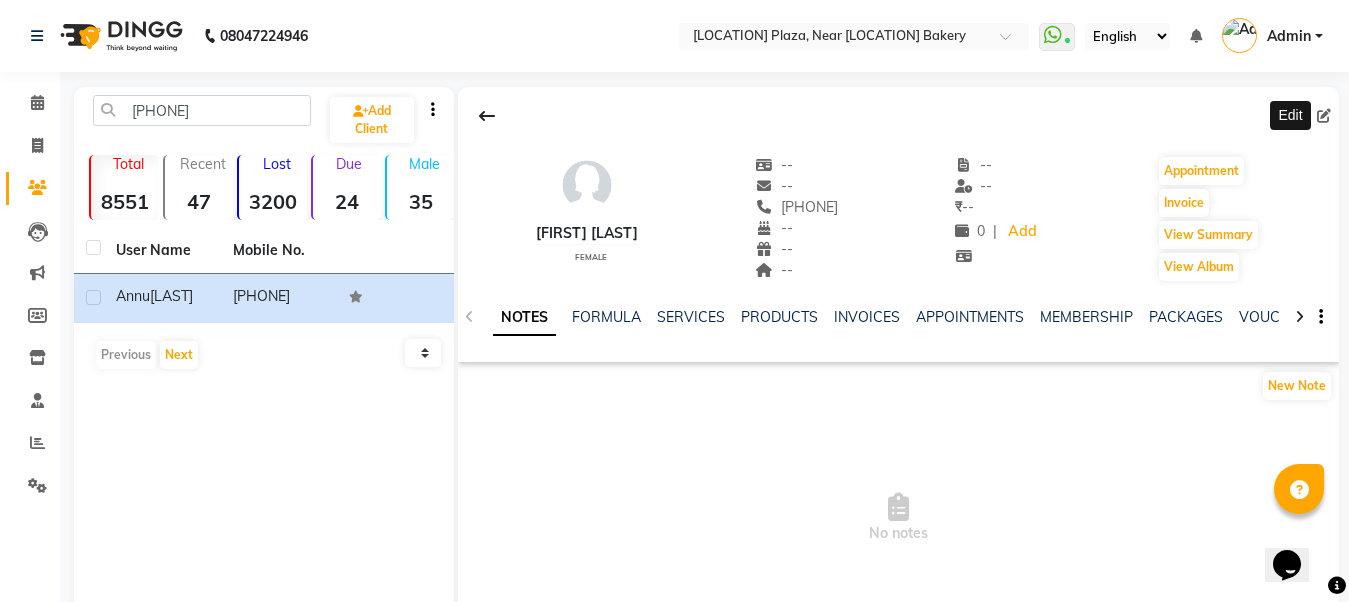 click 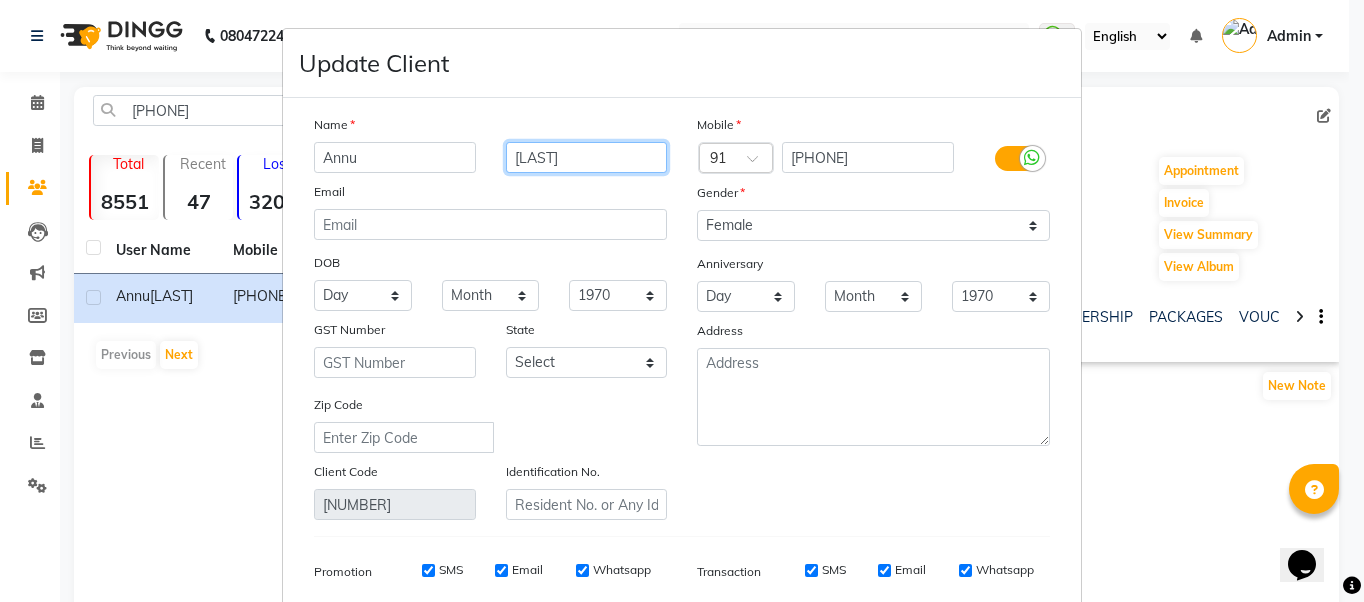 click on "[LAST]" at bounding box center (587, 157) 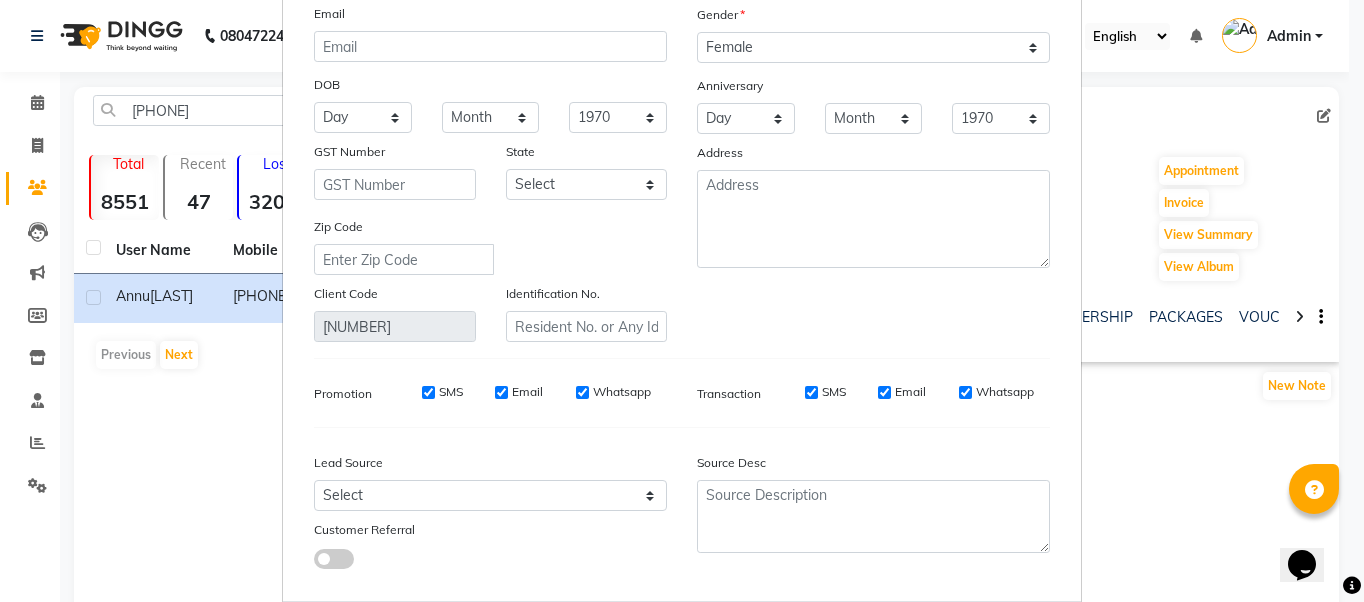 scroll, scrollTop: 285, scrollLeft: 0, axis: vertical 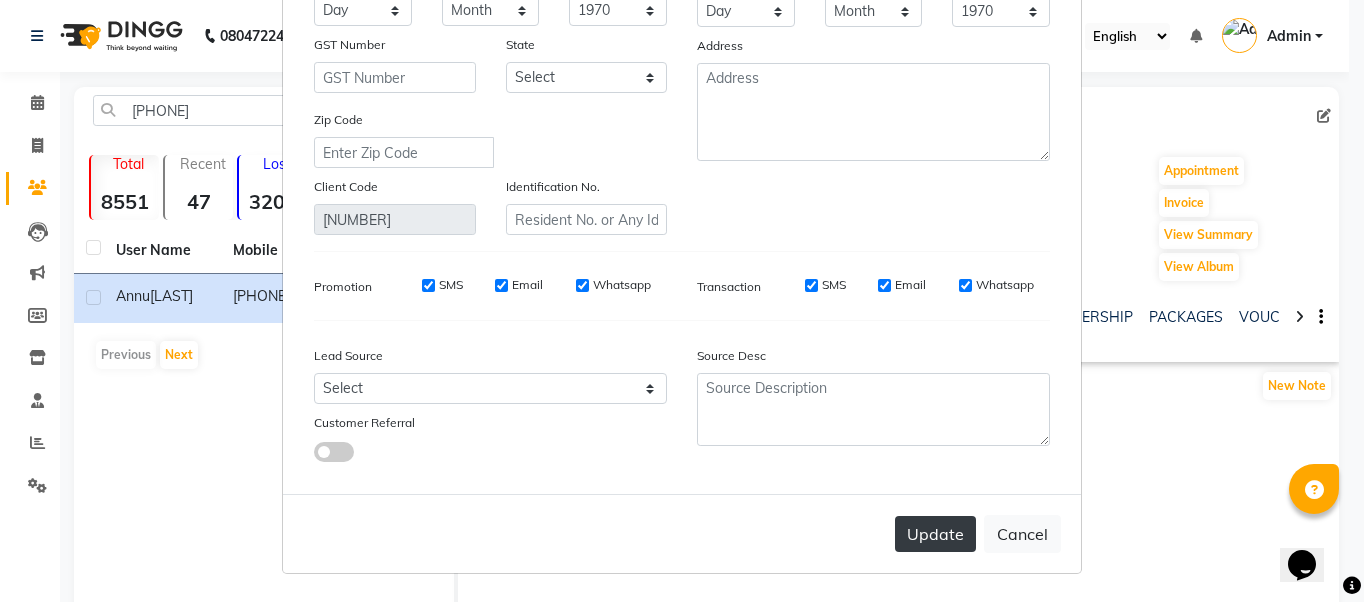 type on "[LAST]" 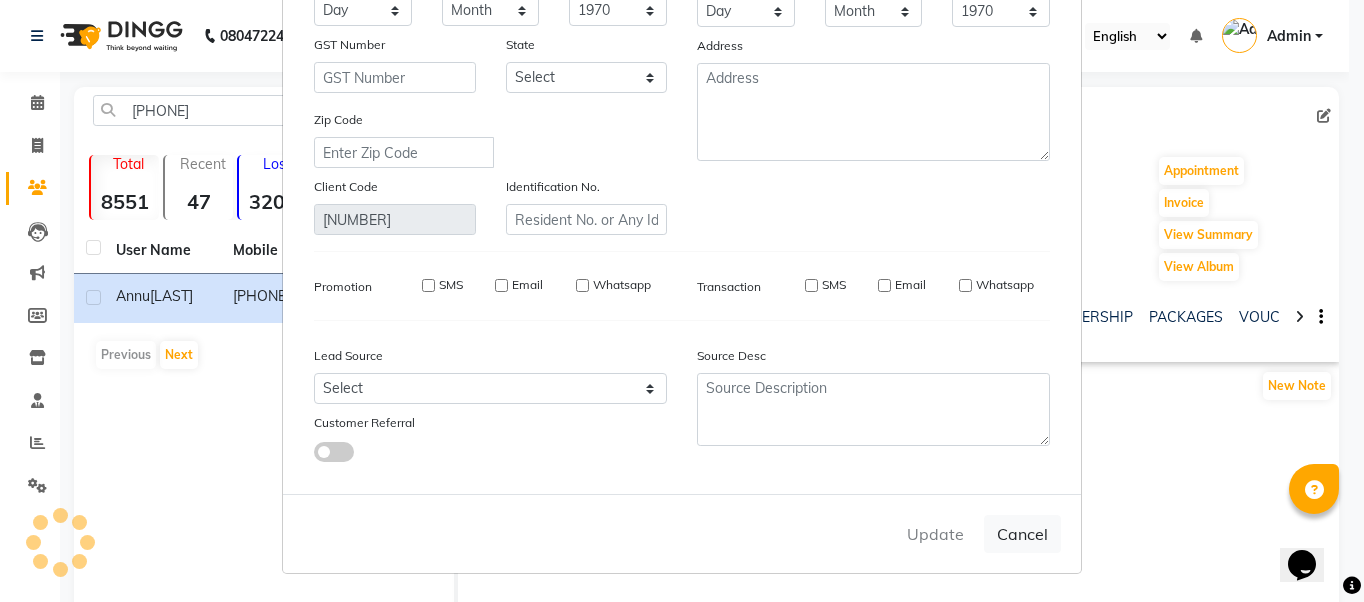 type 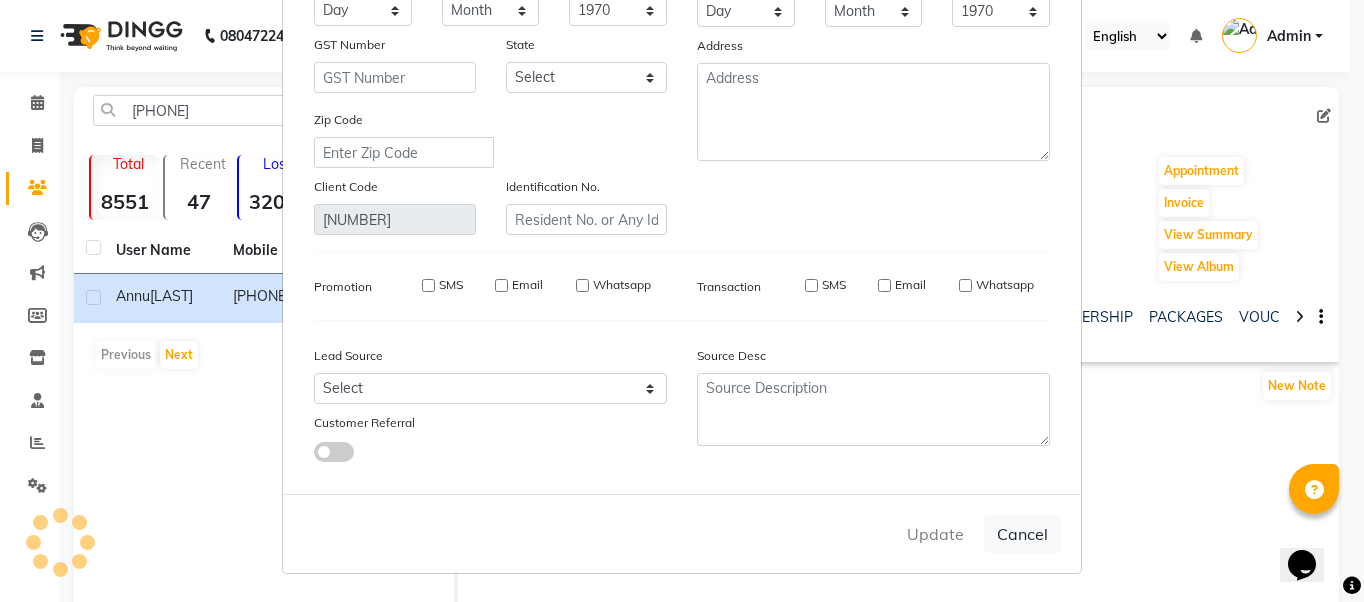 type 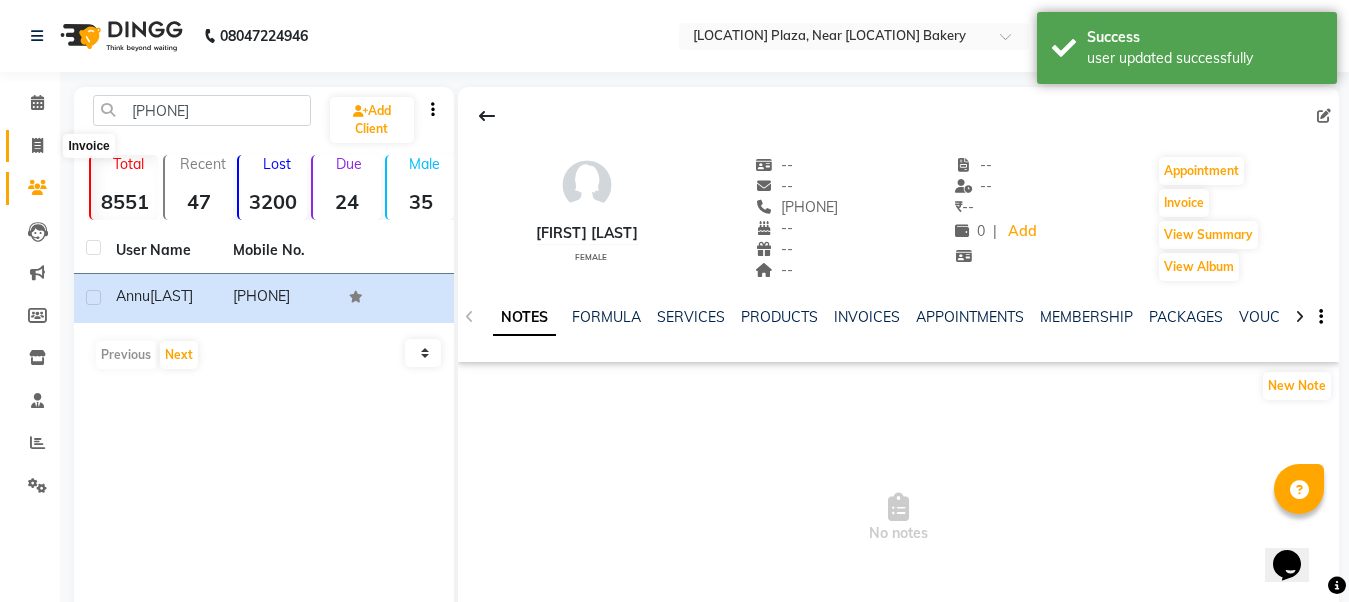 click 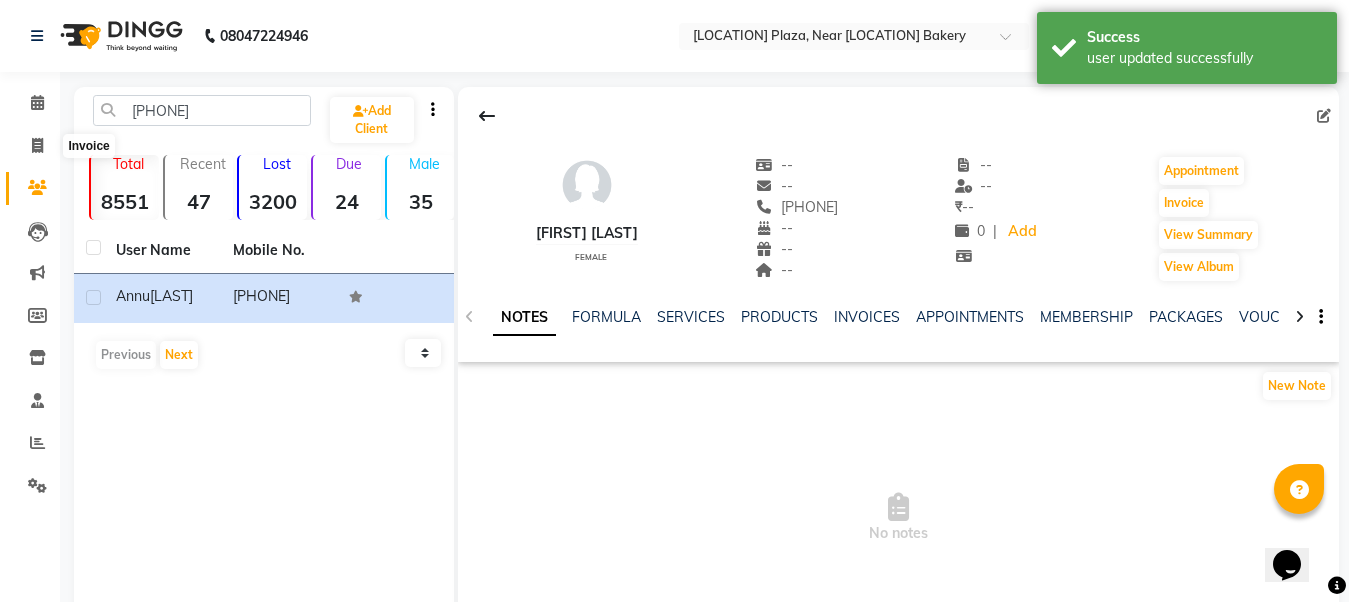 select on "service" 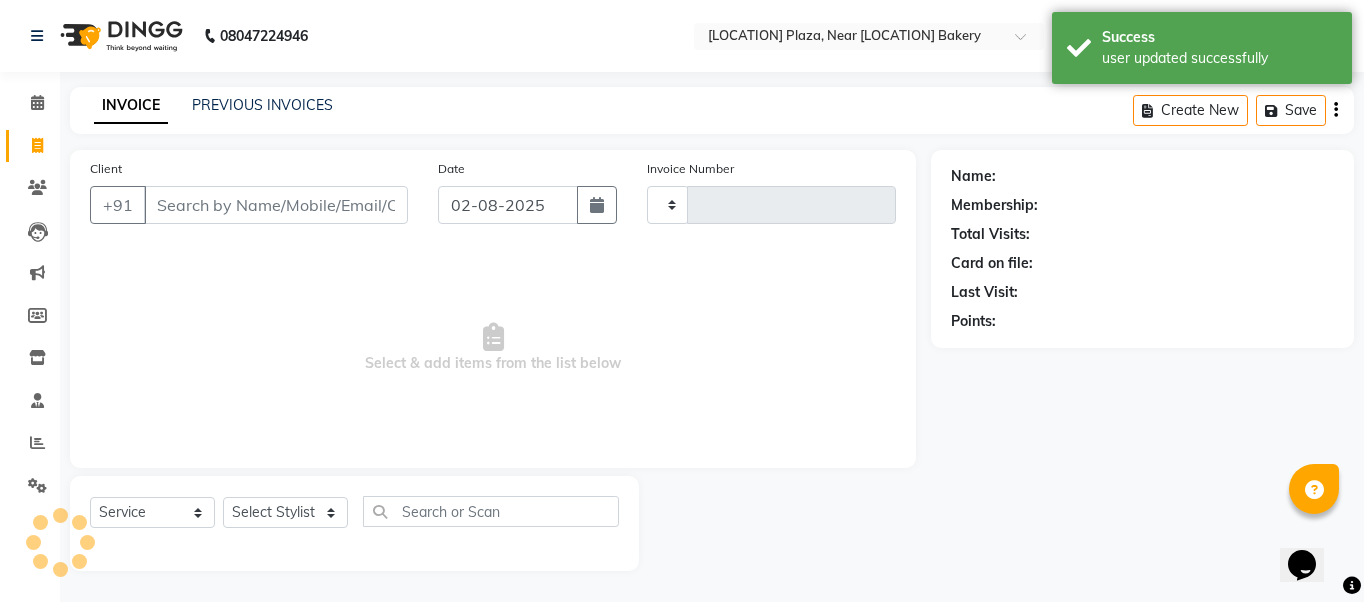 type on "0060" 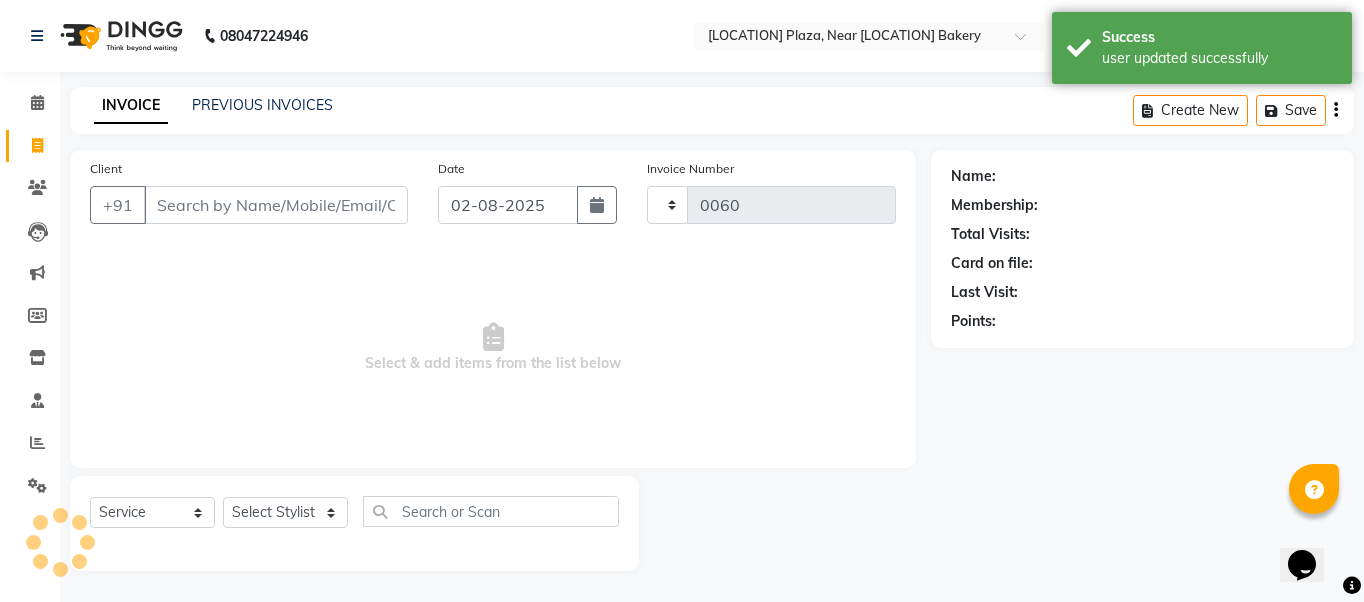 select on "5103" 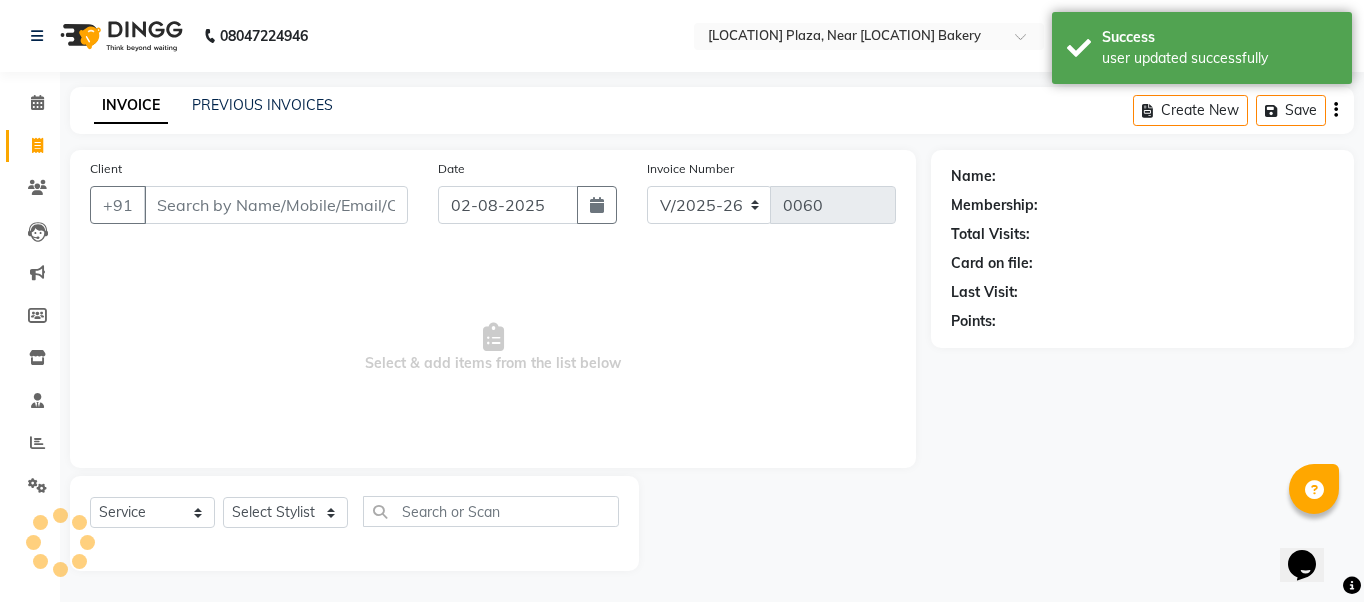 click on "Client" at bounding box center [276, 205] 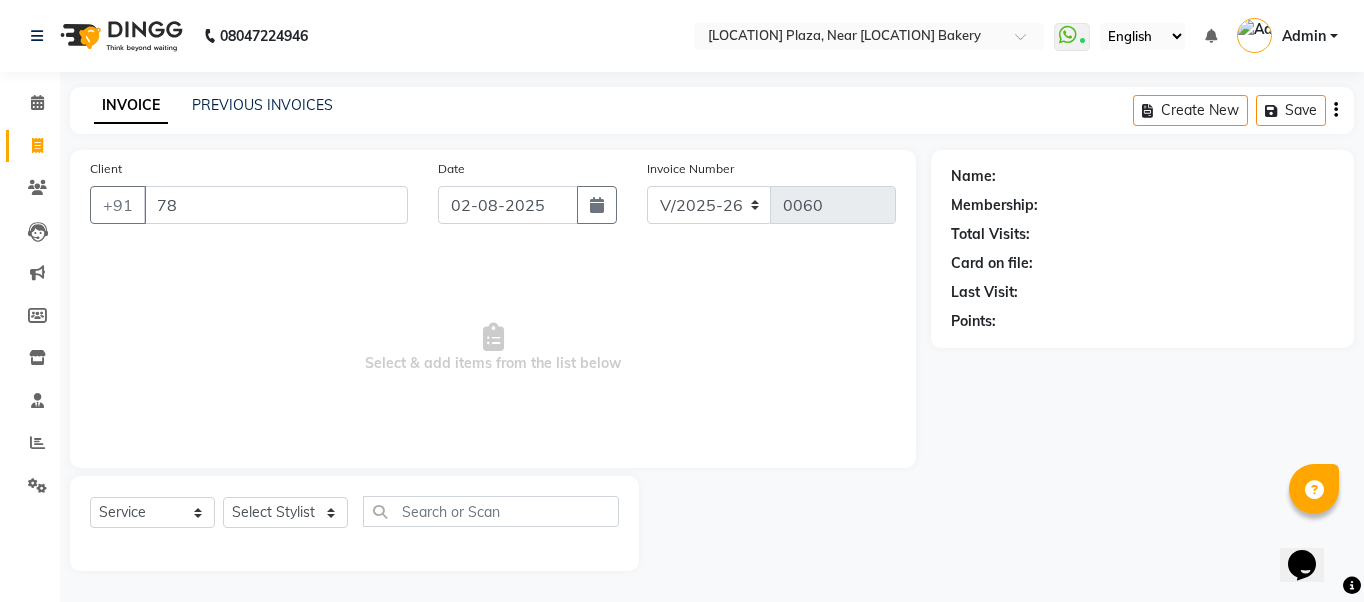 type on "7" 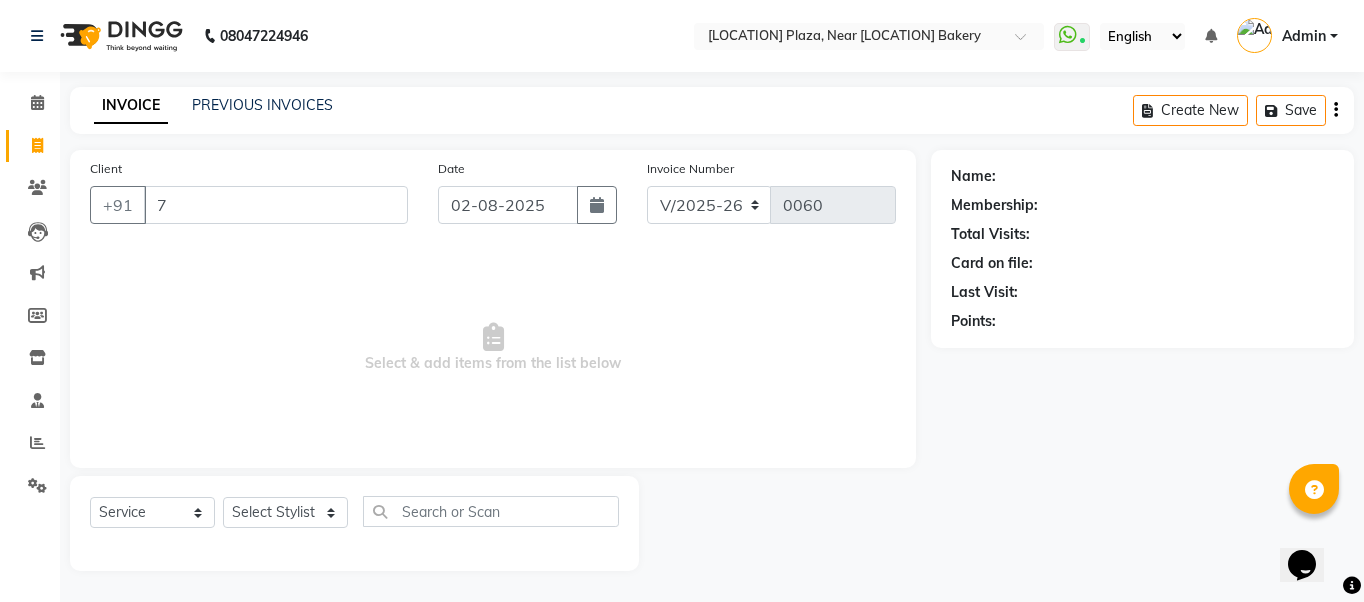 type 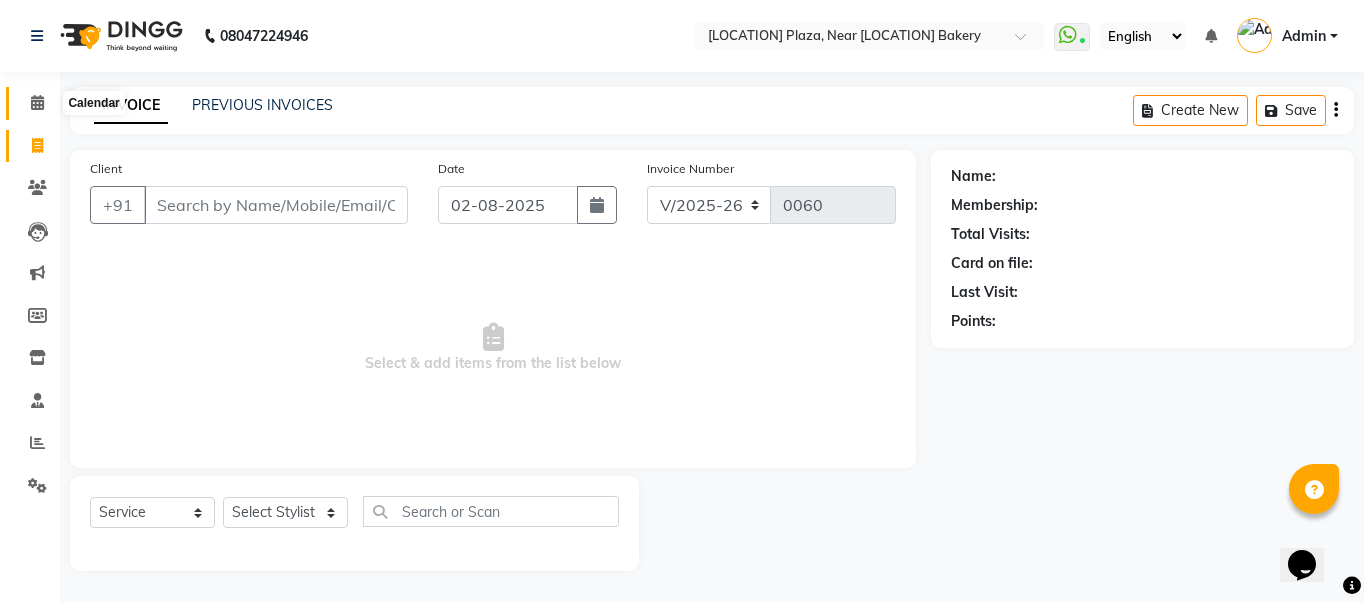 click 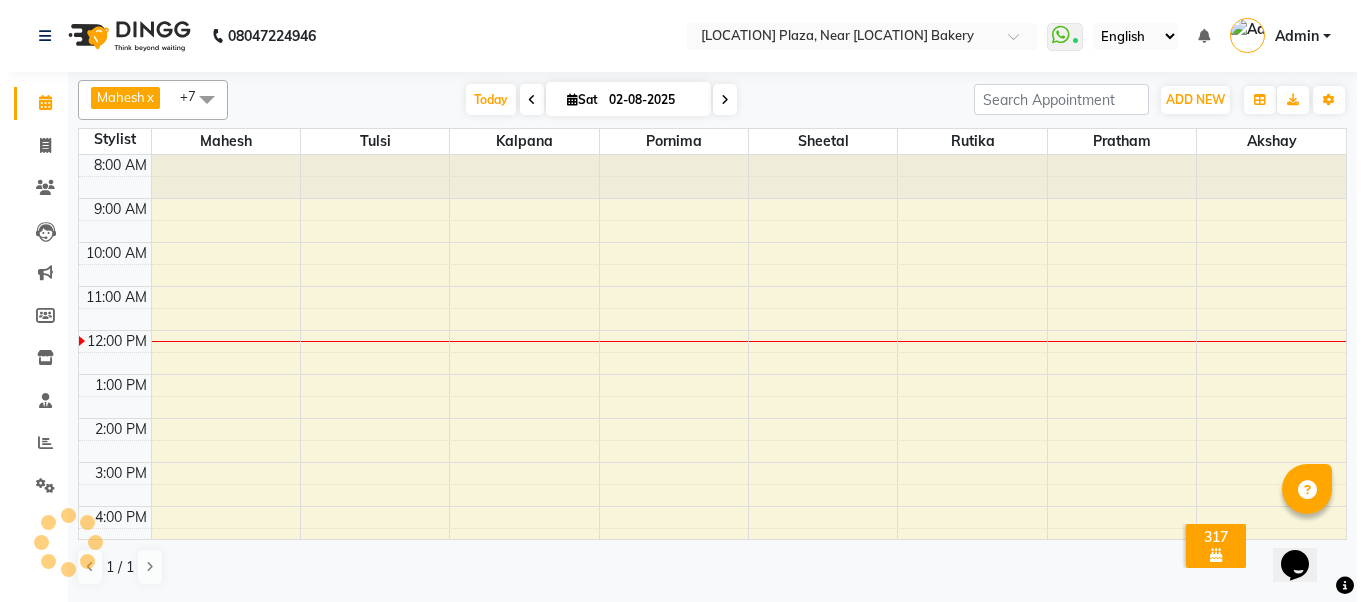 scroll, scrollTop: 0, scrollLeft: 0, axis: both 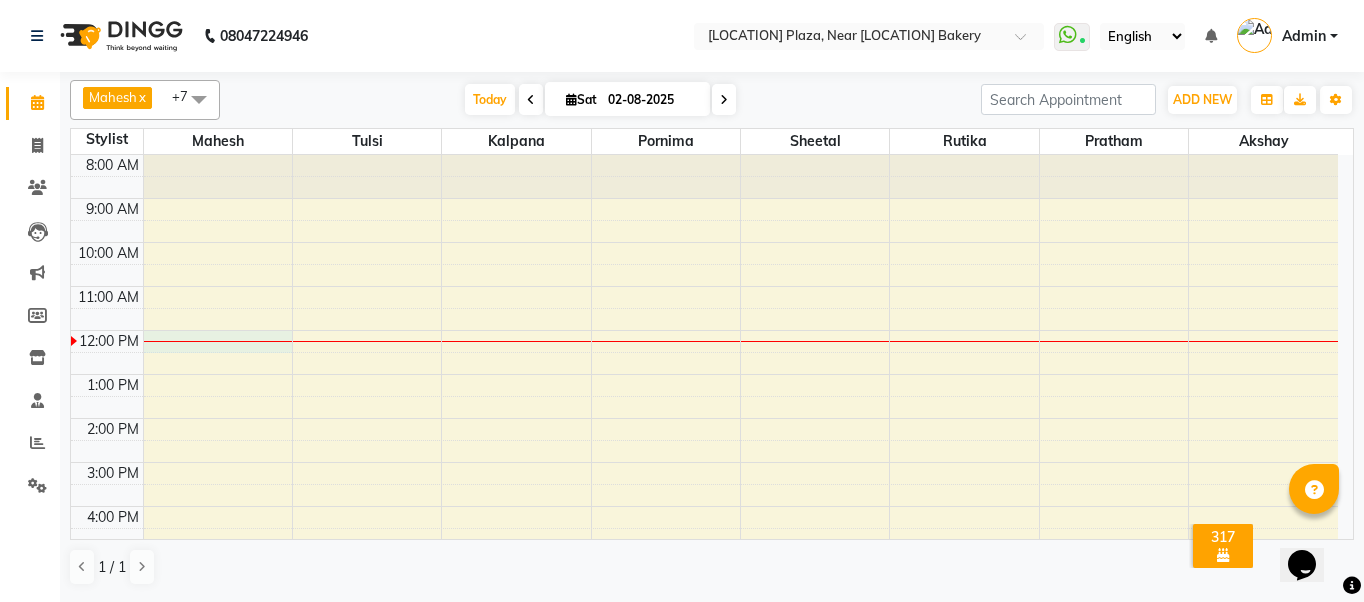click on "8:00 AM 9:00 AM 10:00 AM 11:00 AM 12:00 PM 1:00 PM 2:00 PM 3:00 PM 4:00 PM 5:00 PM 6:00 PM 7:00 PM 8:00 PM" at bounding box center [704, 440] 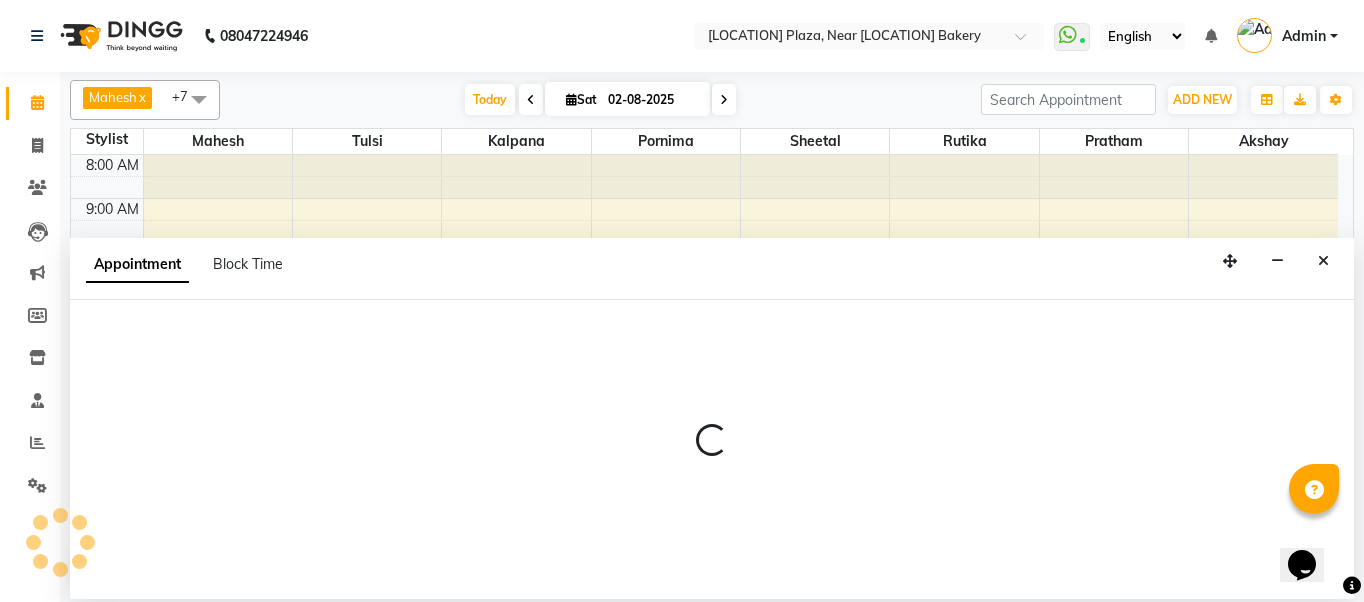 select on "32229" 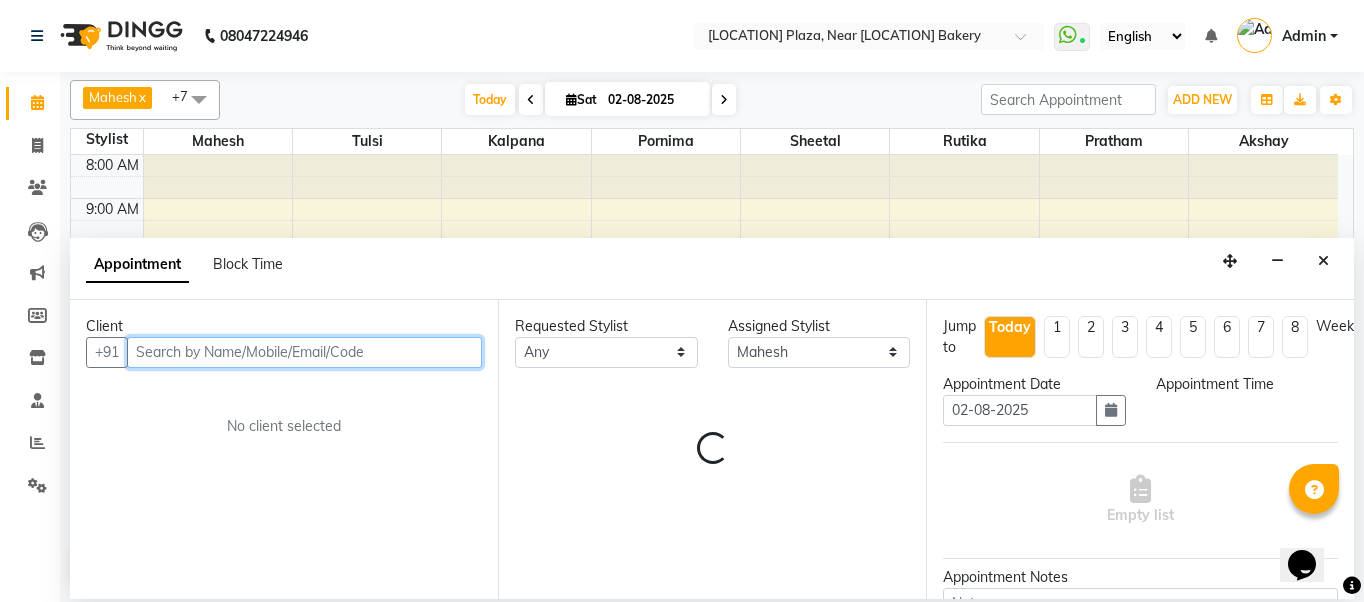 select on "720" 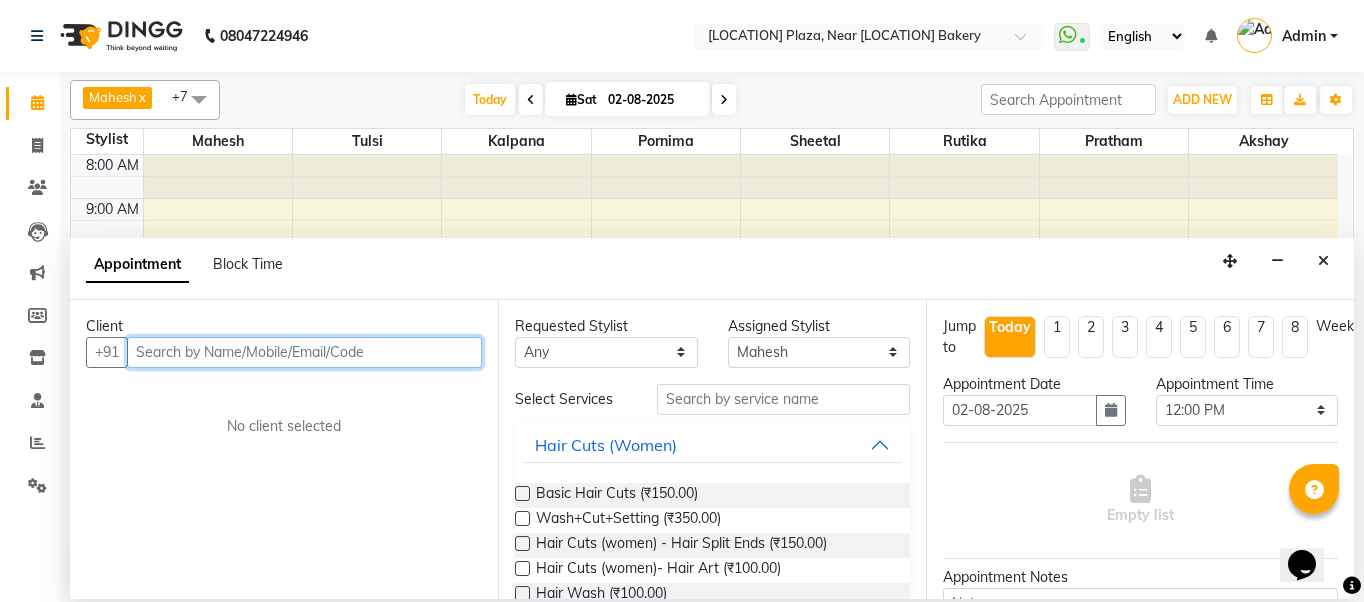 click at bounding box center [304, 352] 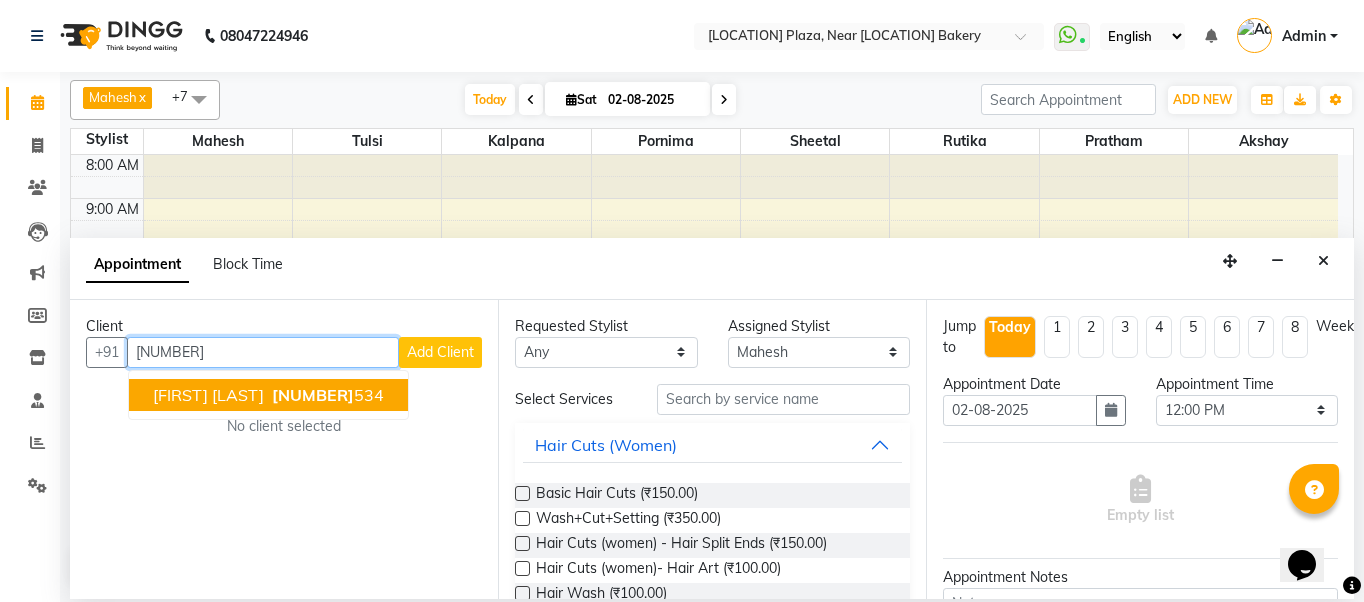 click on "[FIRST] [LAST]" at bounding box center (208, 395) 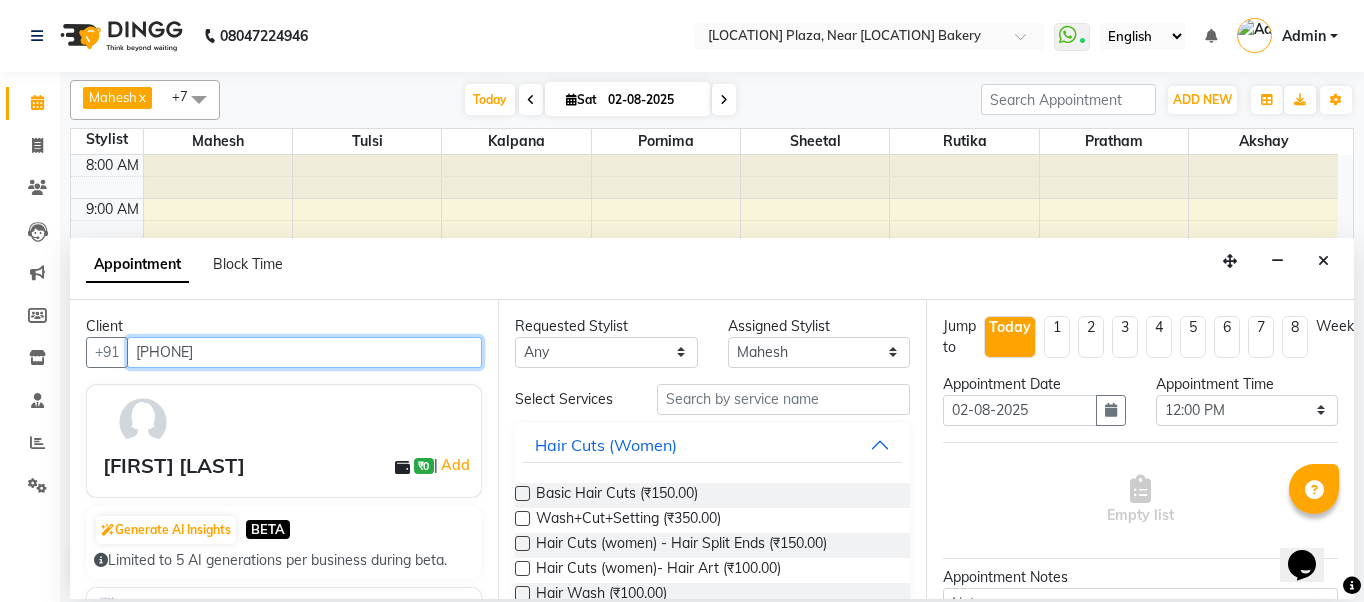 type on "[PHONE]" 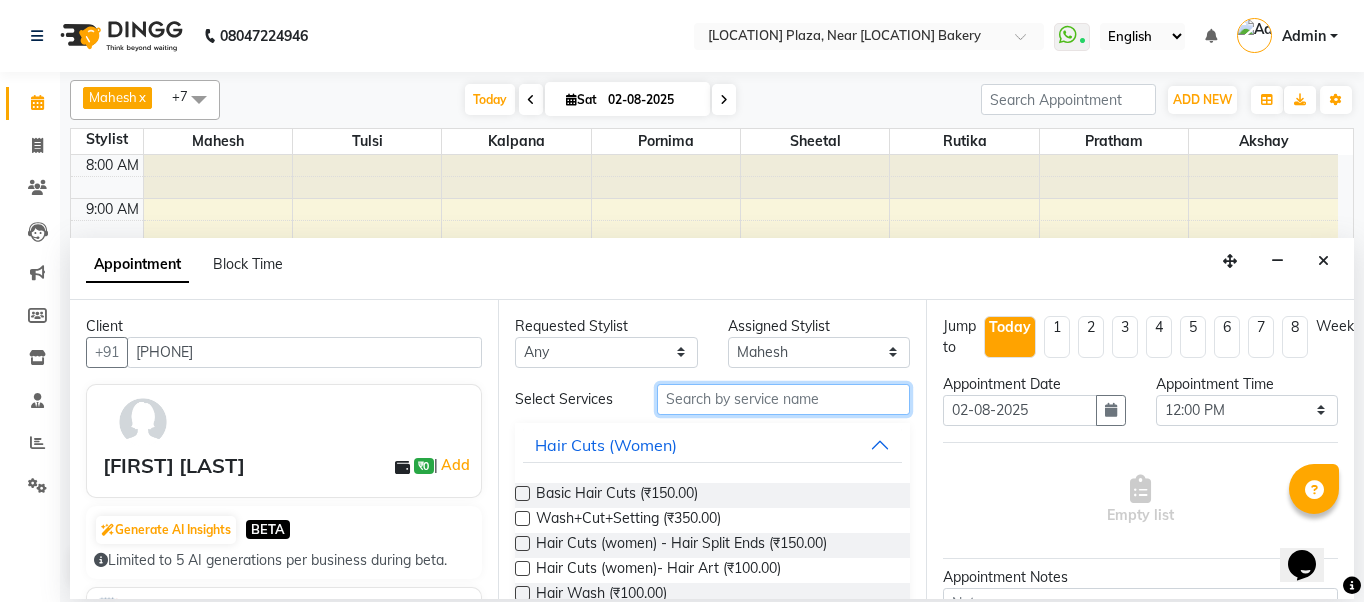 click at bounding box center [783, 399] 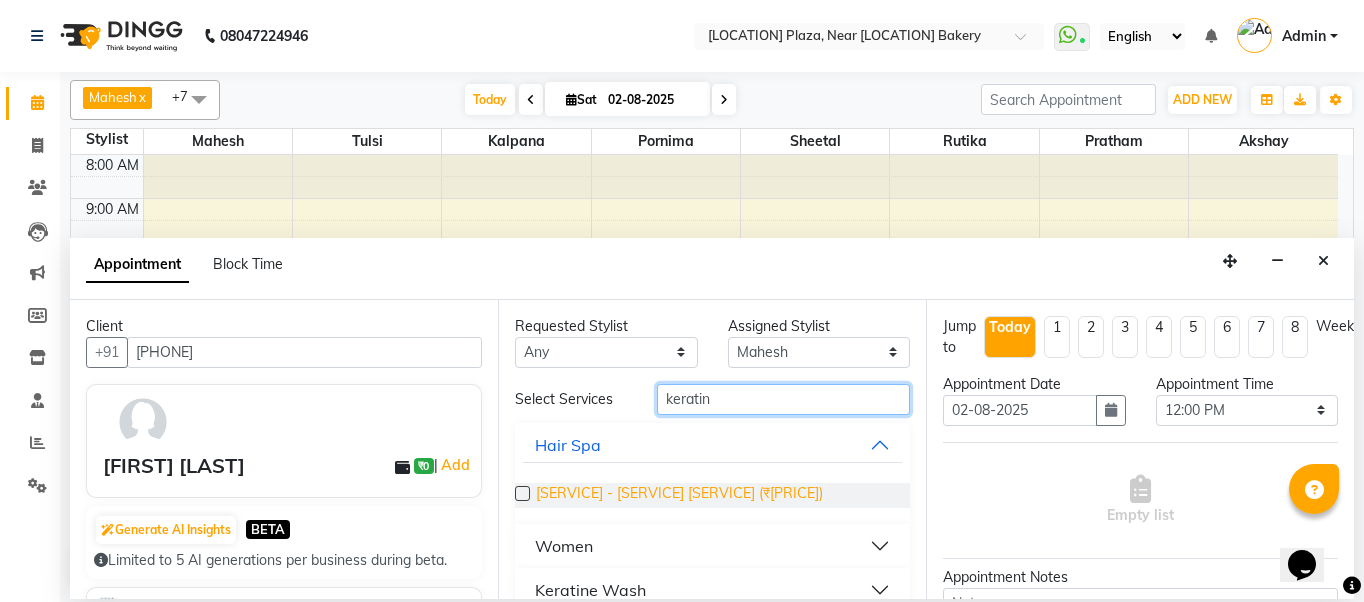 type on "keratin" 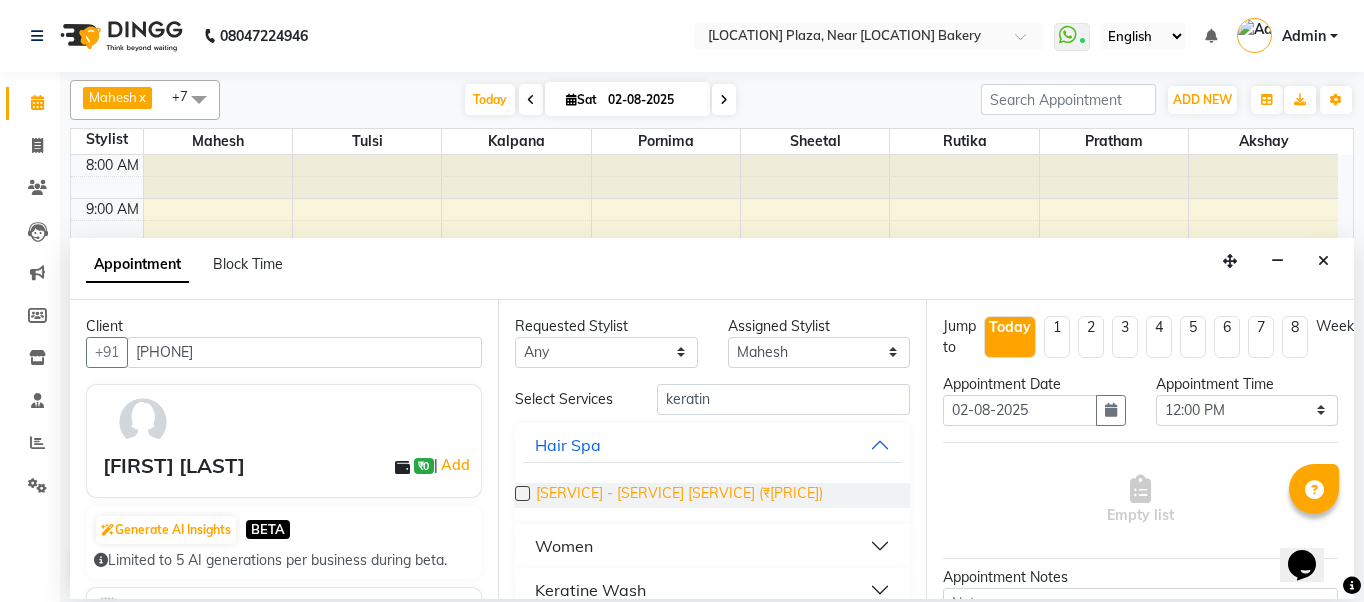 click on "[SERVICE] - [SERVICE] [SERVICE] (₹[PRICE])" at bounding box center (679, 495) 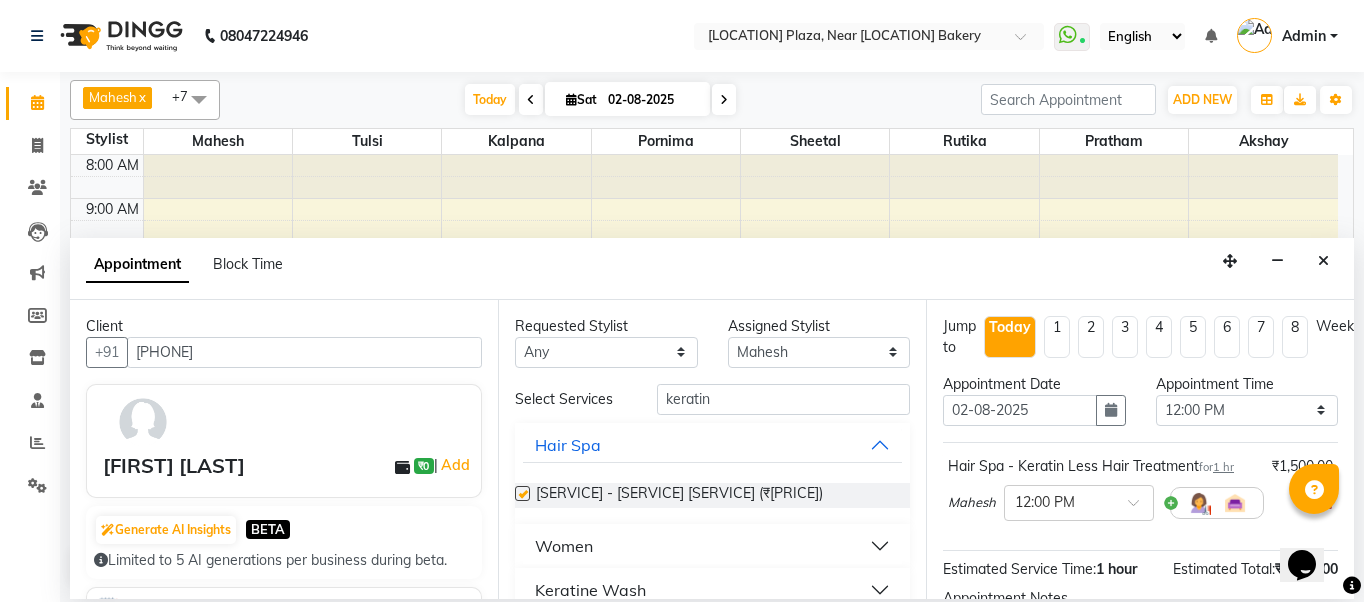 checkbox on "false" 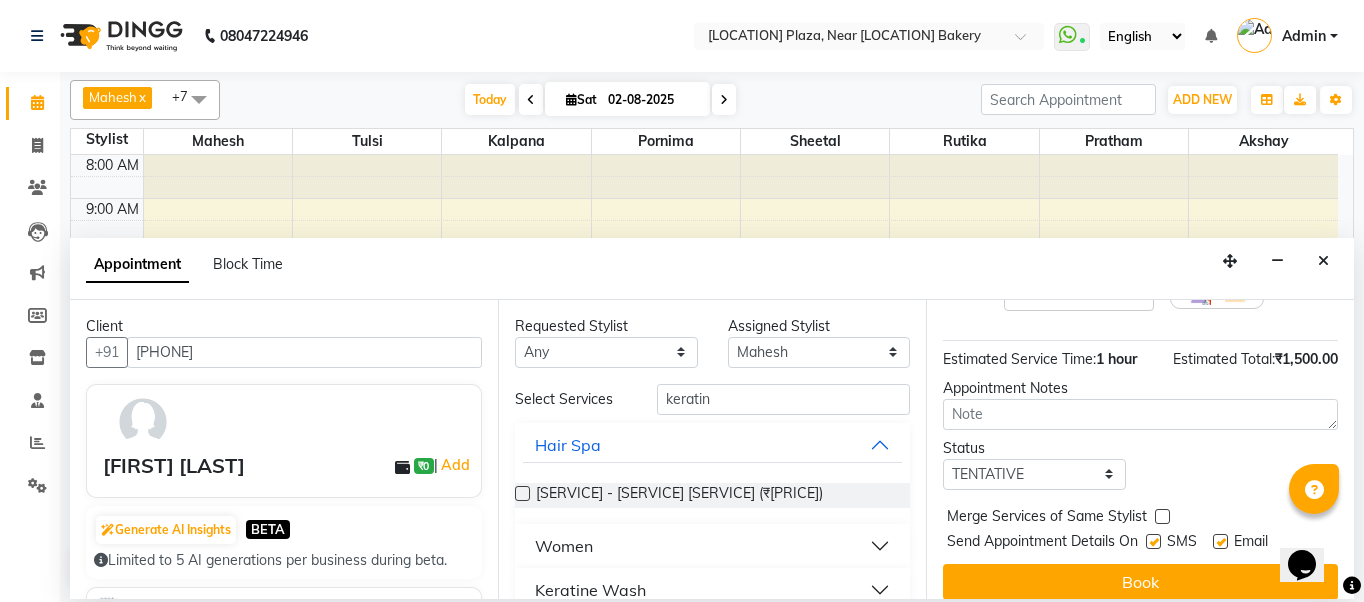 scroll, scrollTop: 242, scrollLeft: 0, axis: vertical 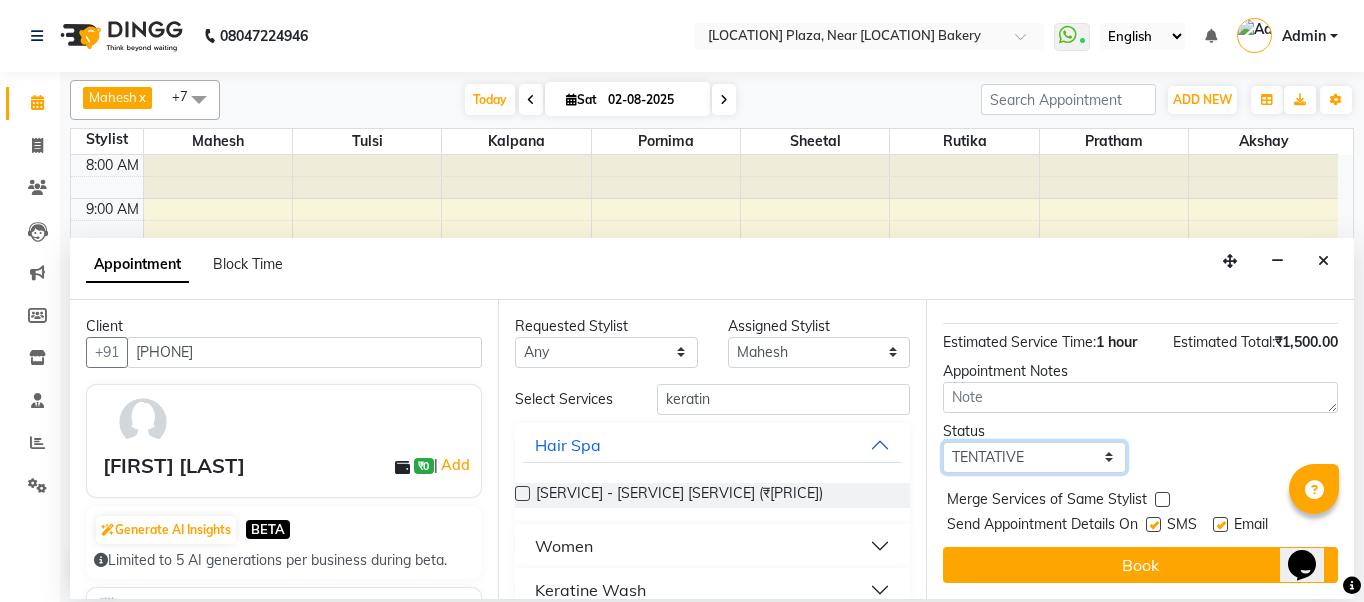 drag, startPoint x: 980, startPoint y: 437, endPoint x: 988, endPoint y: 449, distance: 14.422205 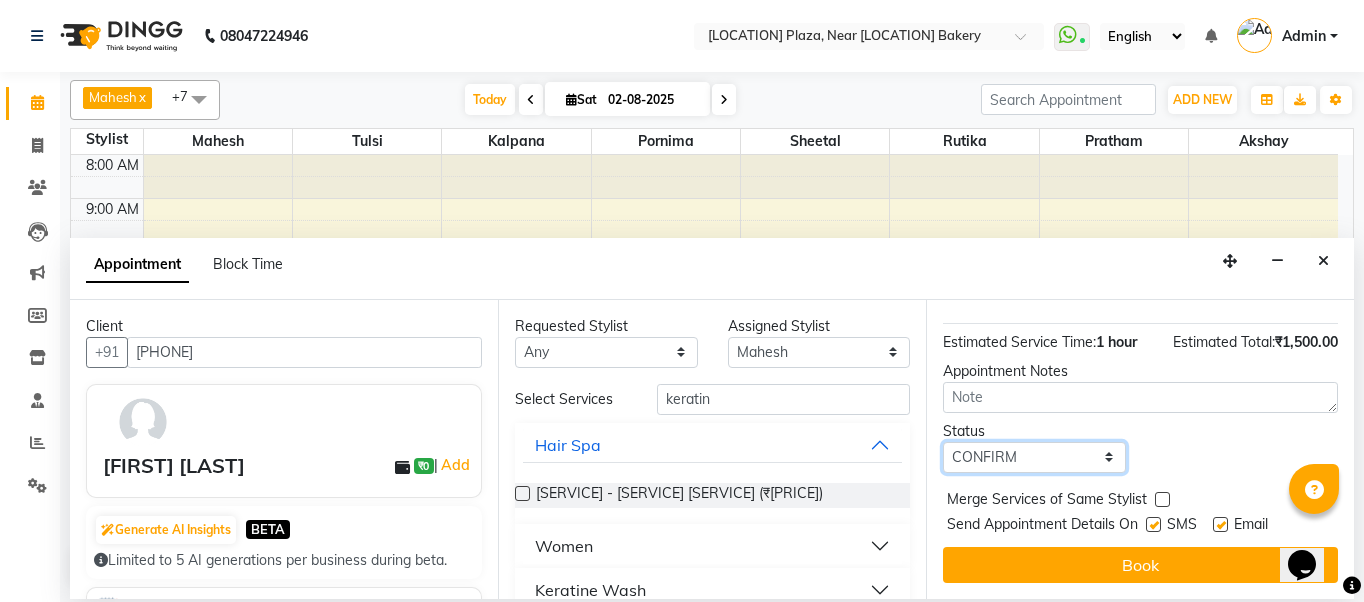 click on "Select TENTATIVE CONFIRM CHECK-IN UPCOMING" at bounding box center (1034, 457) 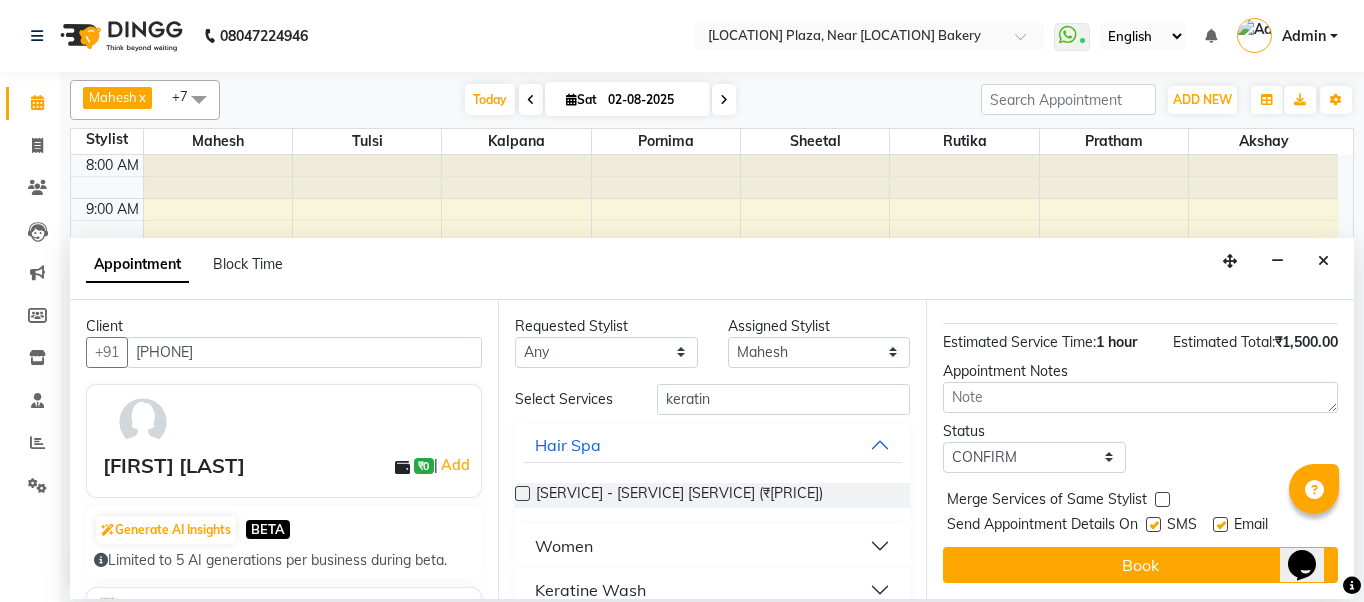 click at bounding box center [1153, 524] 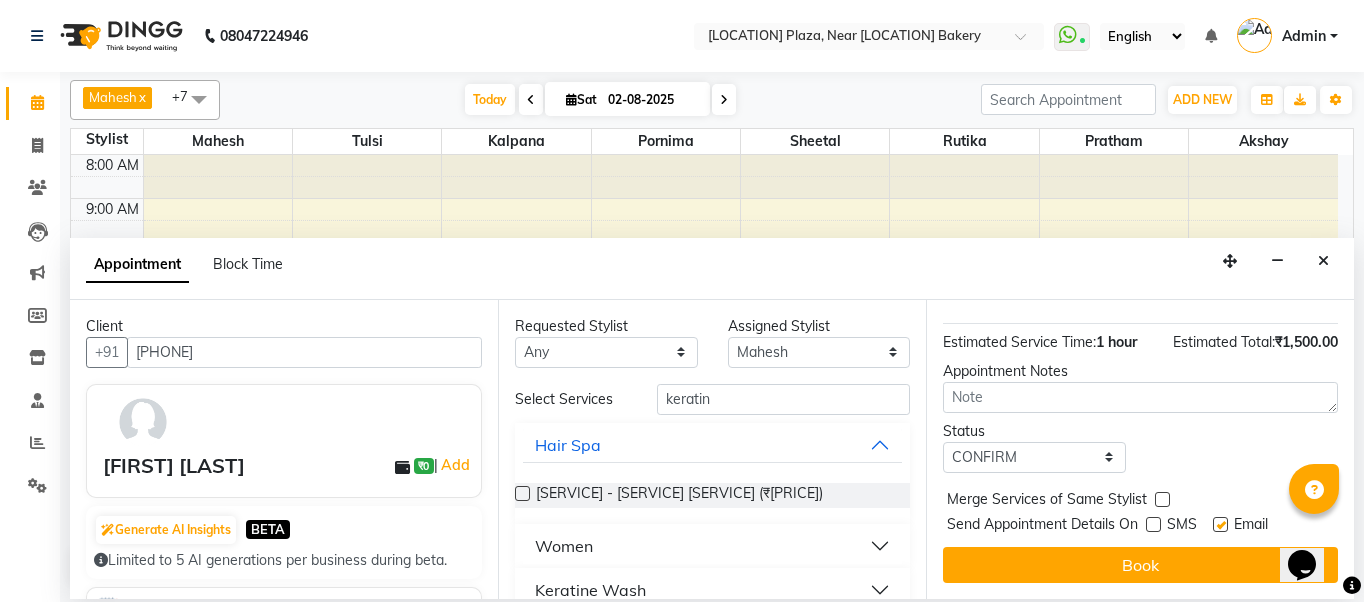 click at bounding box center (1220, 524) 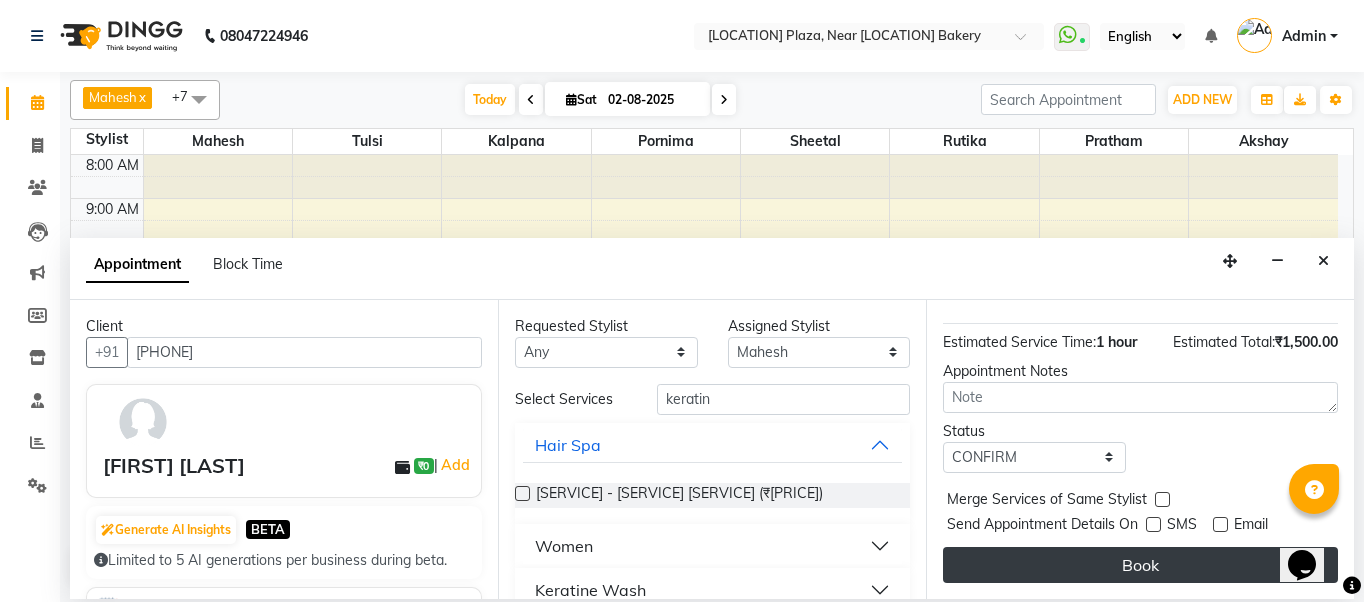 click on "Book" at bounding box center (1140, 565) 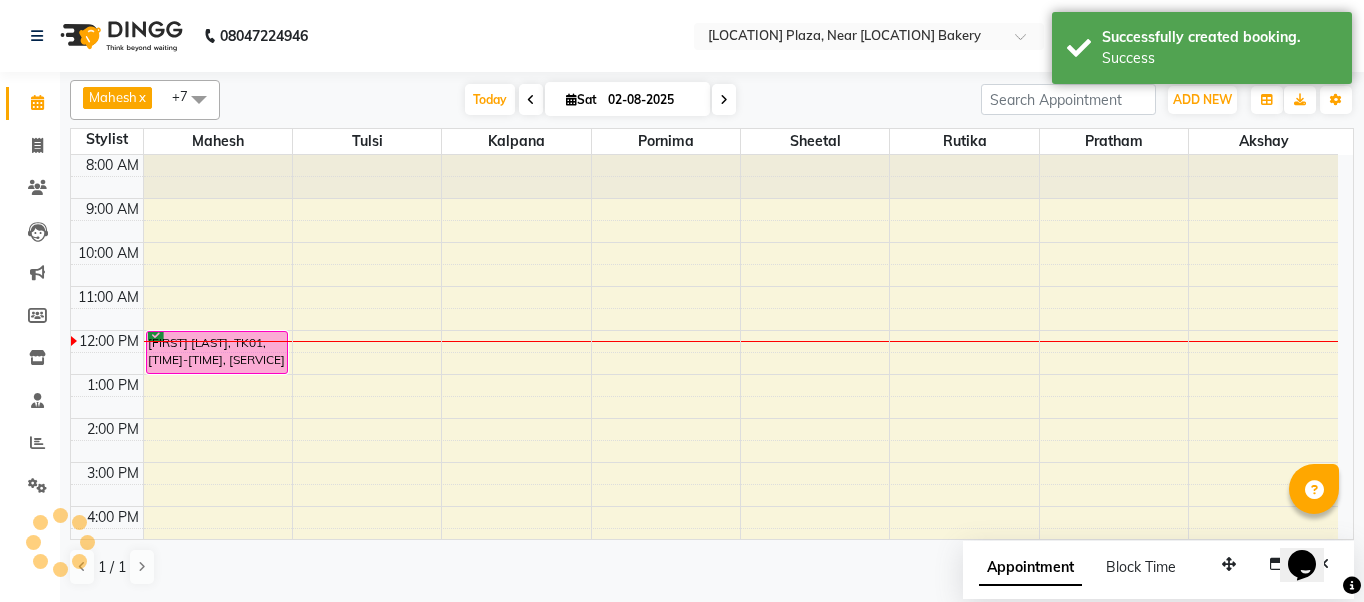 click on "[TIME] [TIME] [TIME] [TIME] [TIME] [TIME] [TIME] [TIME] [TIME] [TIME] [TIME] [TIME] [TIME] [TIME] [TIME] [FIRST] [LAST], TK01, [TIME]-[TIME], [SERVICE] - [SERVICE] [SERVICE]" at bounding box center (704, 440) 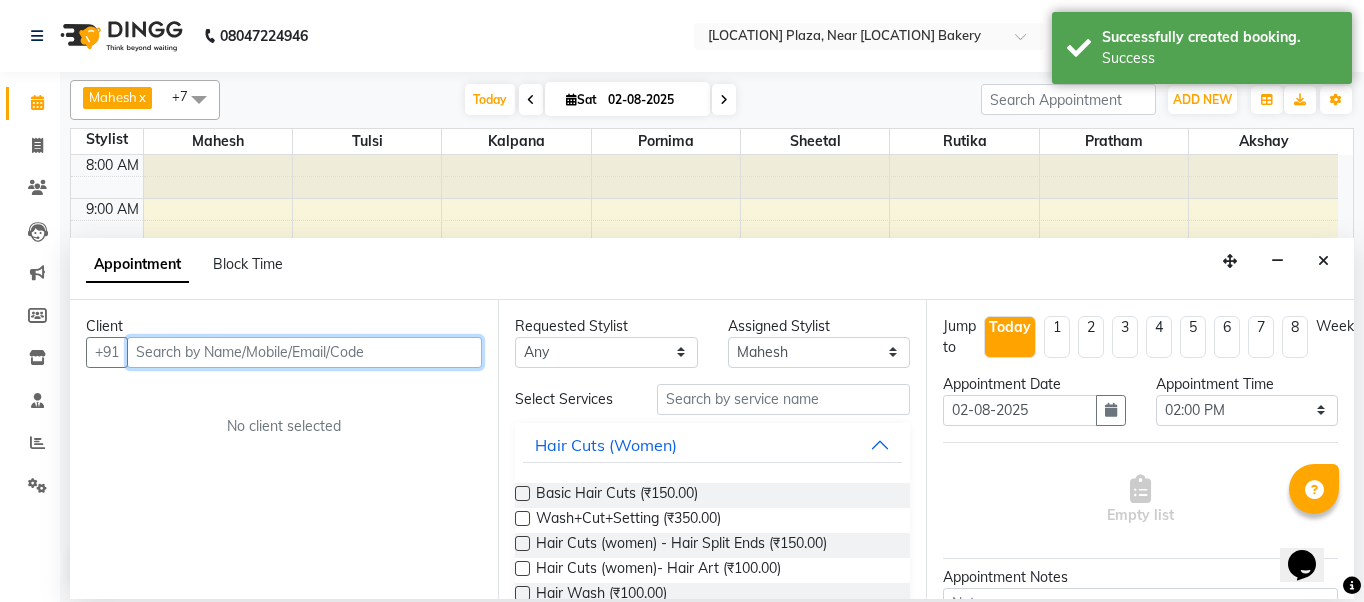 click at bounding box center [304, 352] 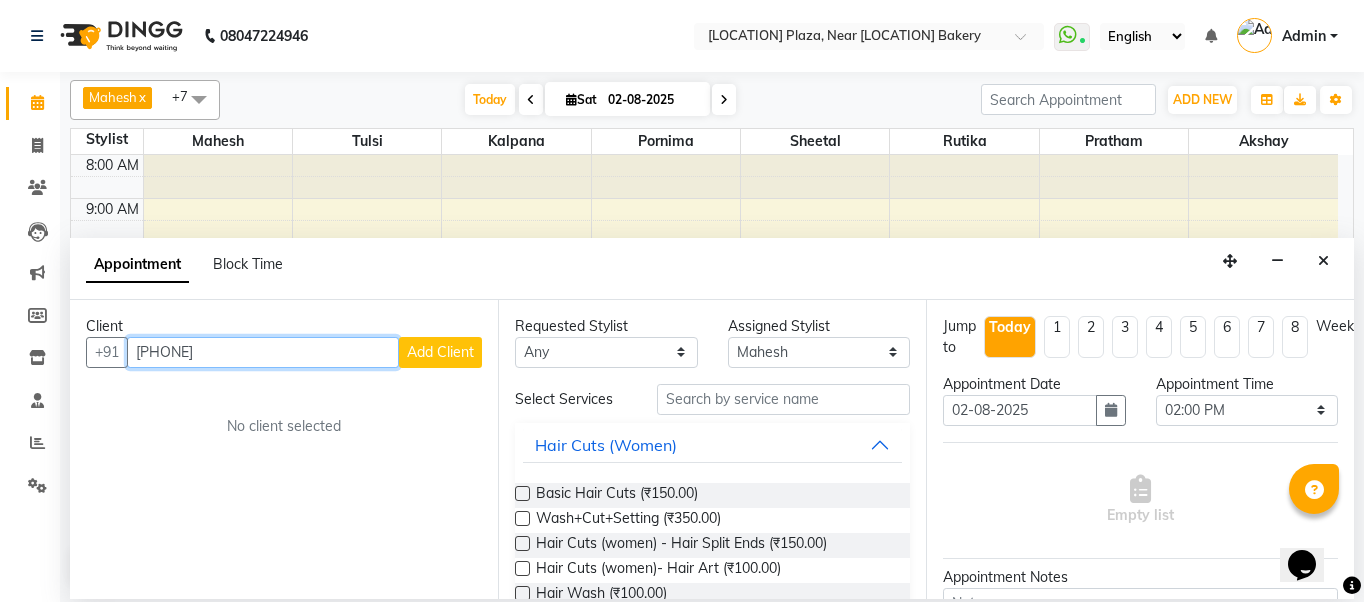 type on "[PHONE]" 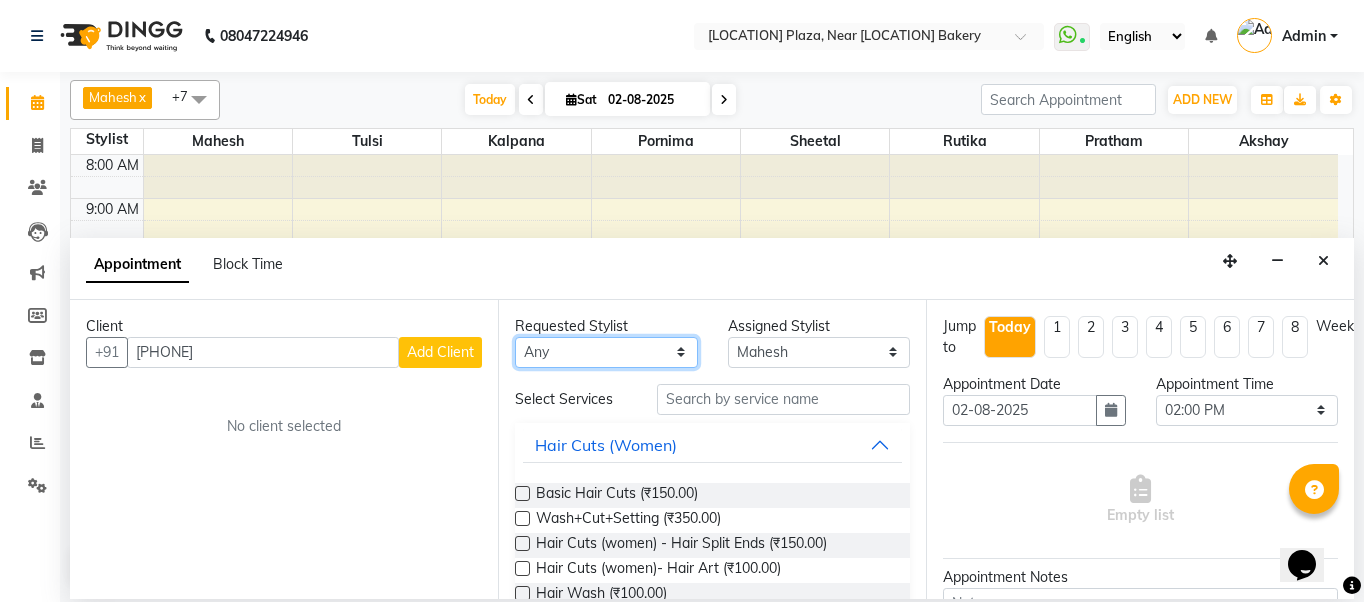 click on "Any [FIRST] [FIRST] [FIRST] [FIRST] [FIRST] [FIRST] [FIRST] [FIRST] [FIRST] [FIRST] [FIRST]" at bounding box center (606, 352) 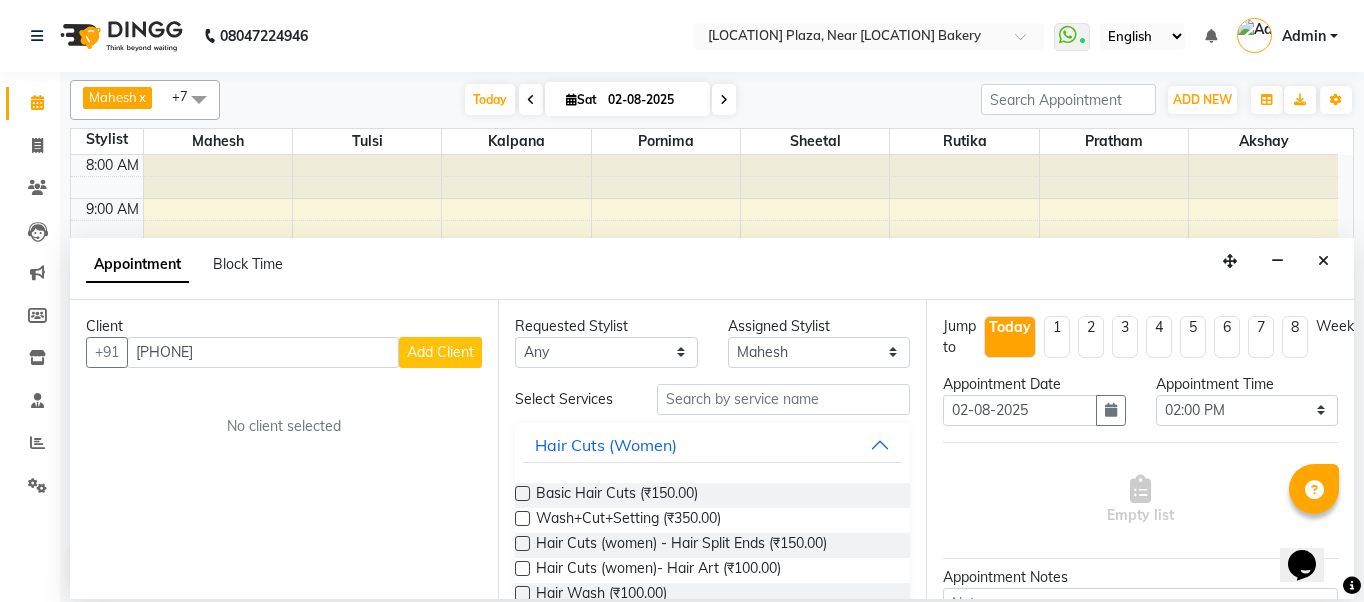click on "Add Client" at bounding box center [440, 352] 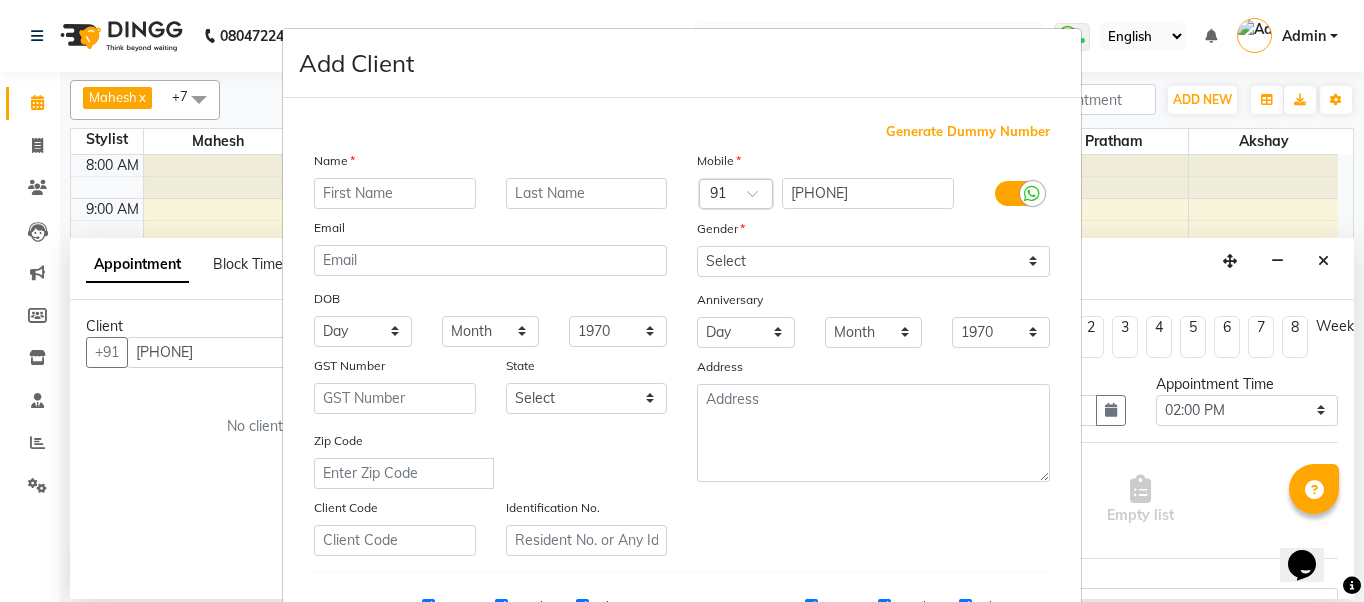 click at bounding box center (395, 193) 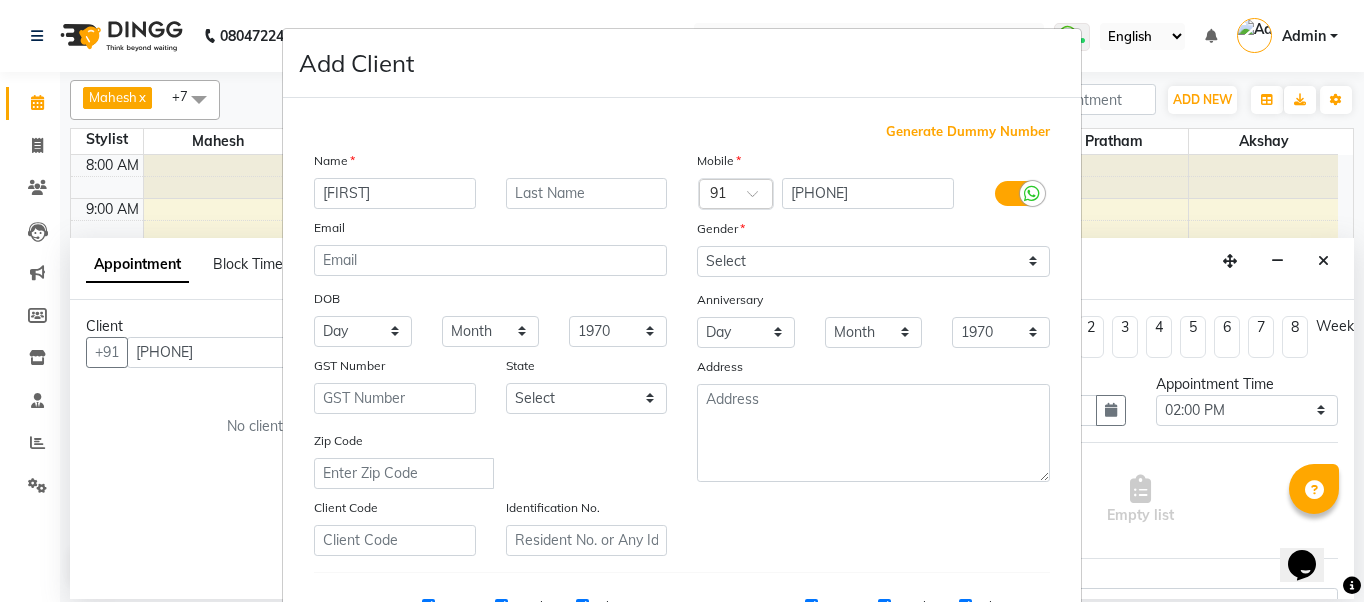type on "[FIRST]" 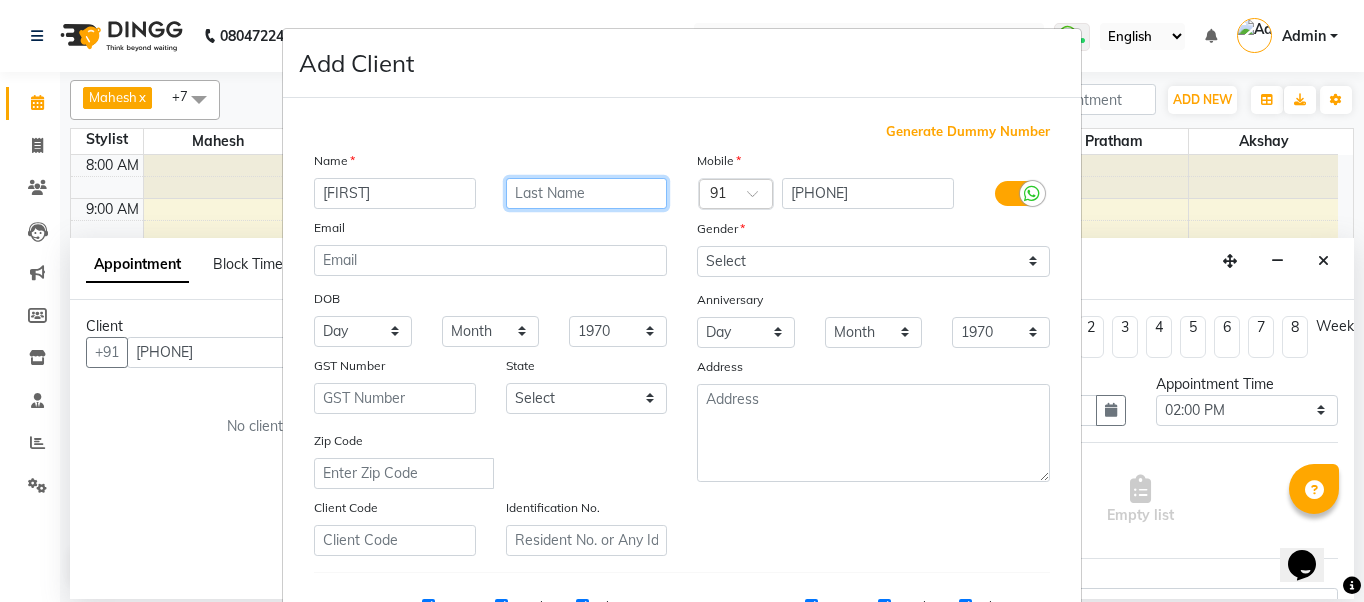 click at bounding box center [587, 193] 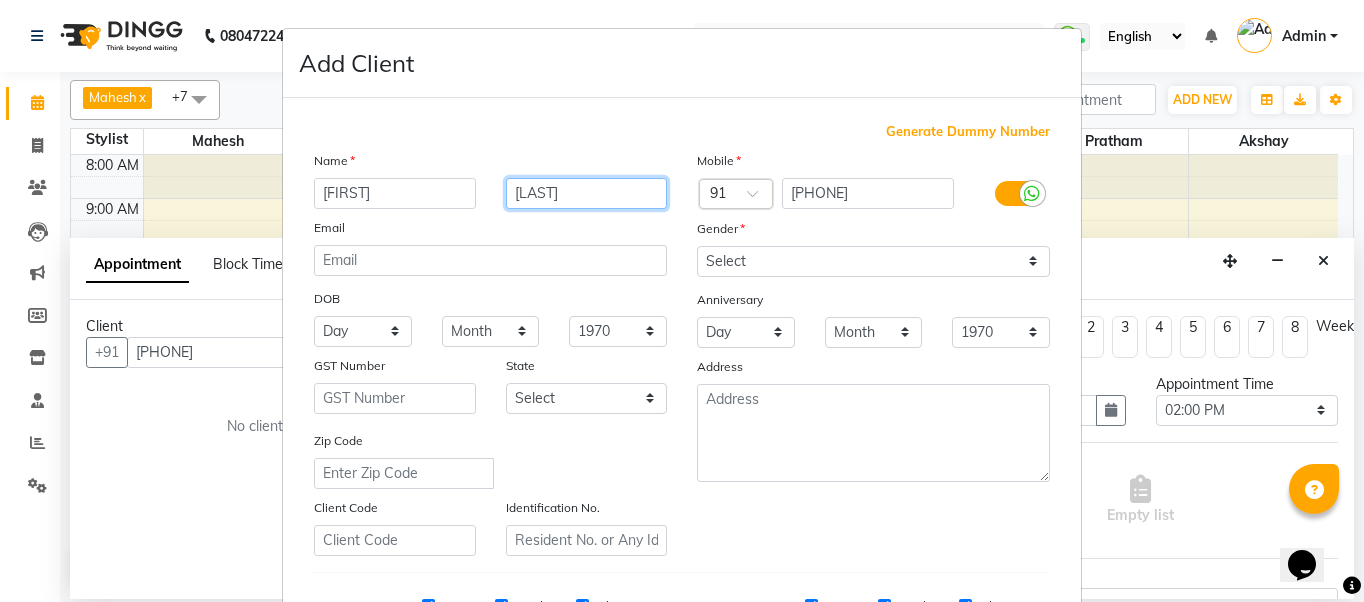 type on "[LAST]" 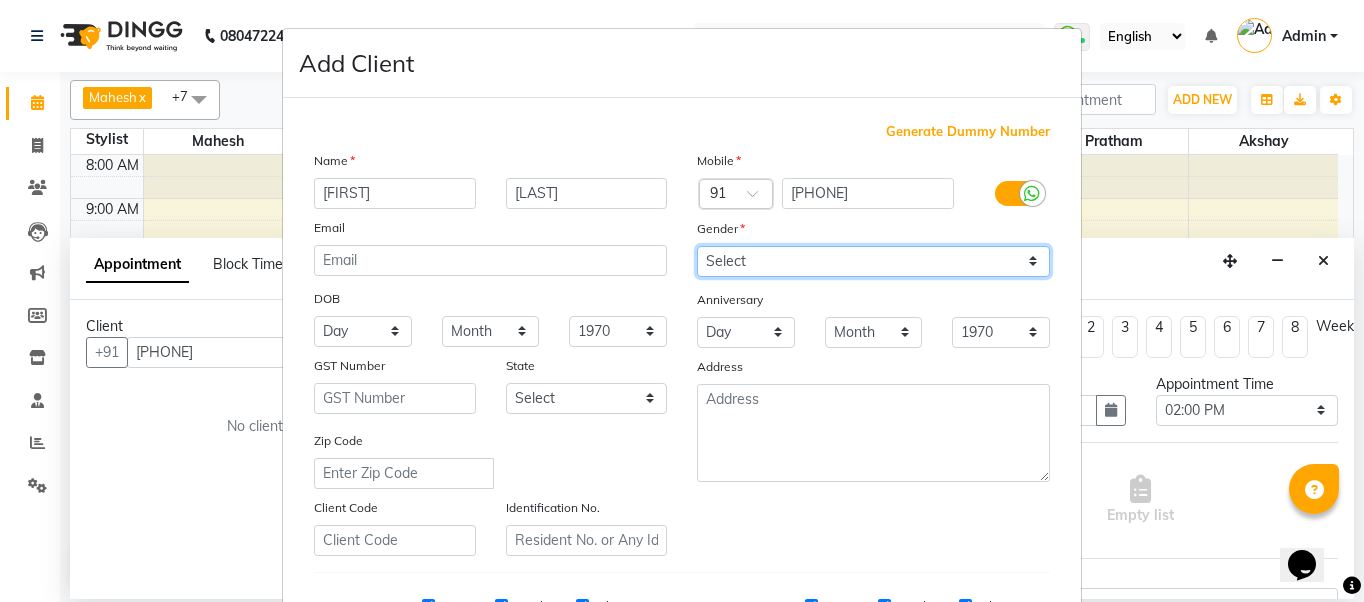 click on "Select Male Female Other Prefer Not To Say" at bounding box center (873, 261) 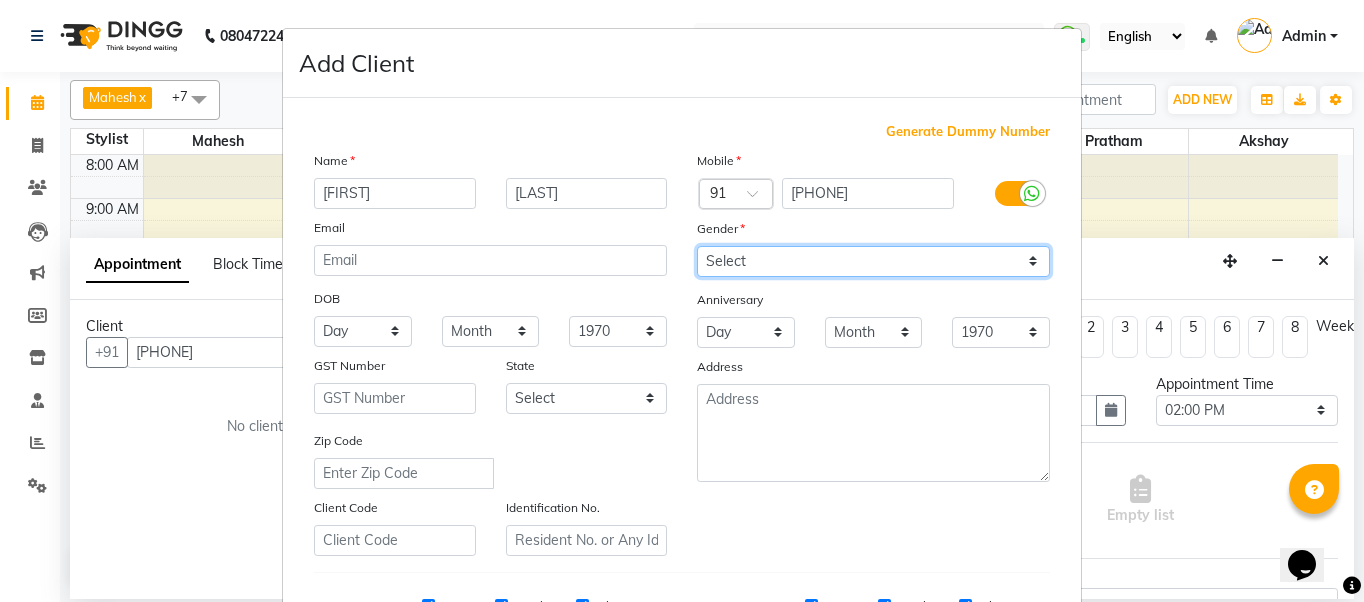 select on "female" 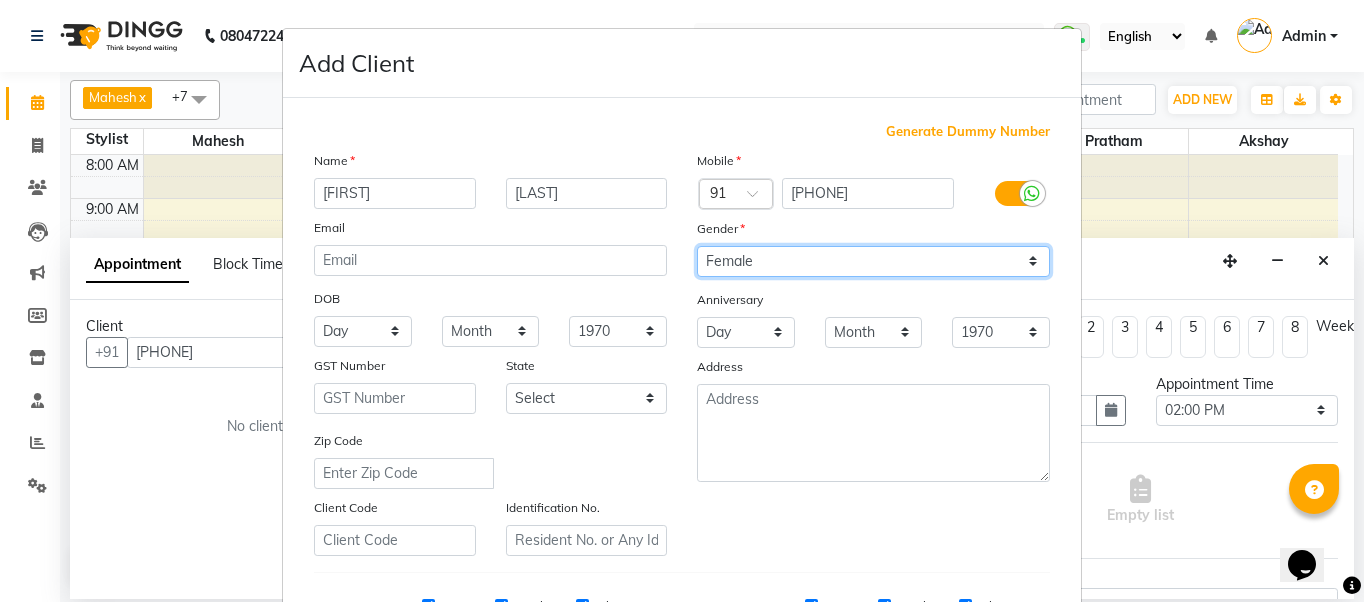 click on "Select Male Female Other Prefer Not To Say" at bounding box center (873, 261) 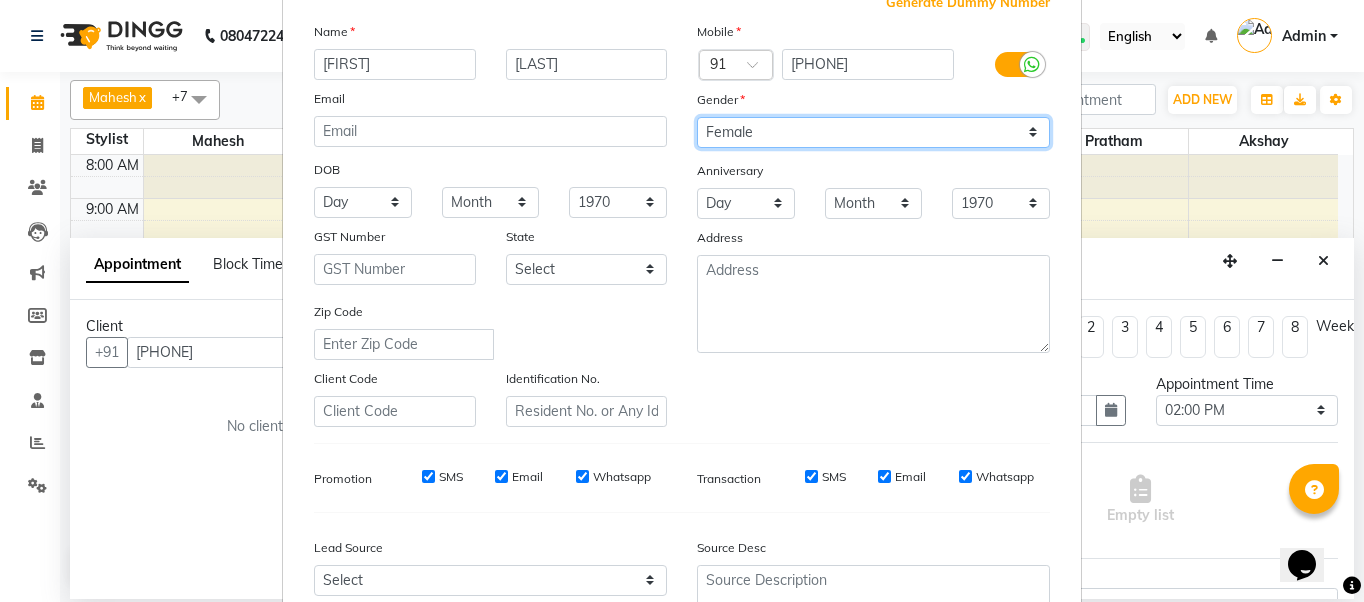 scroll, scrollTop: 321, scrollLeft: 0, axis: vertical 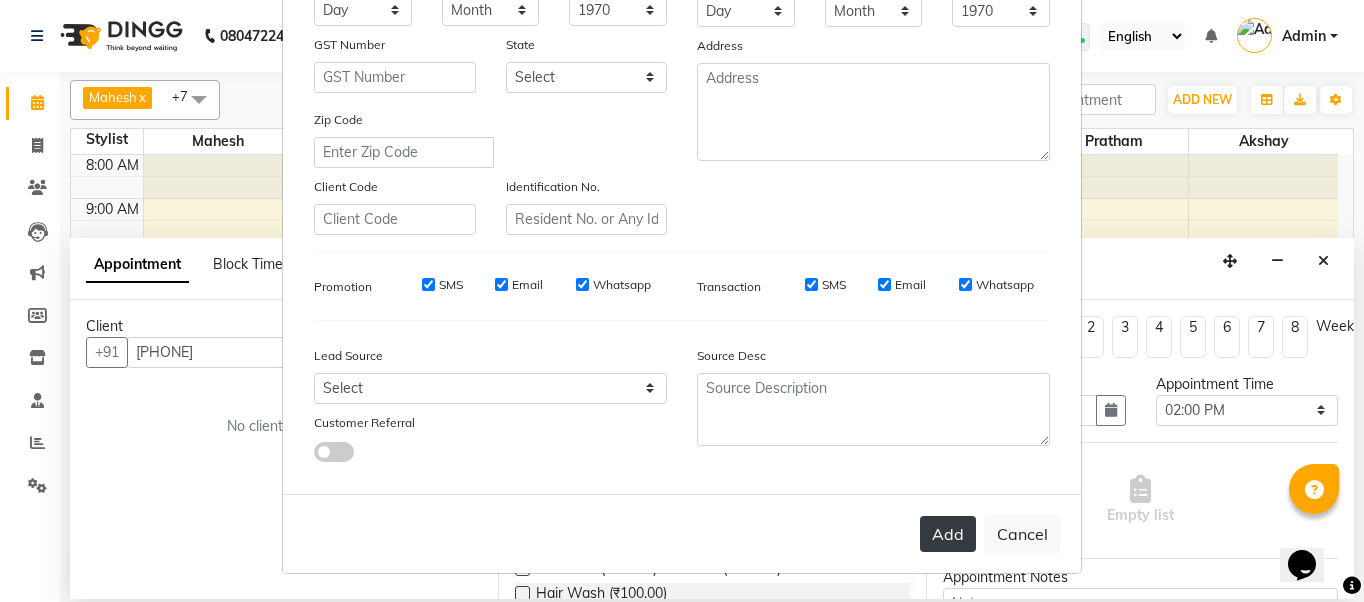 click on "Add" at bounding box center [948, 534] 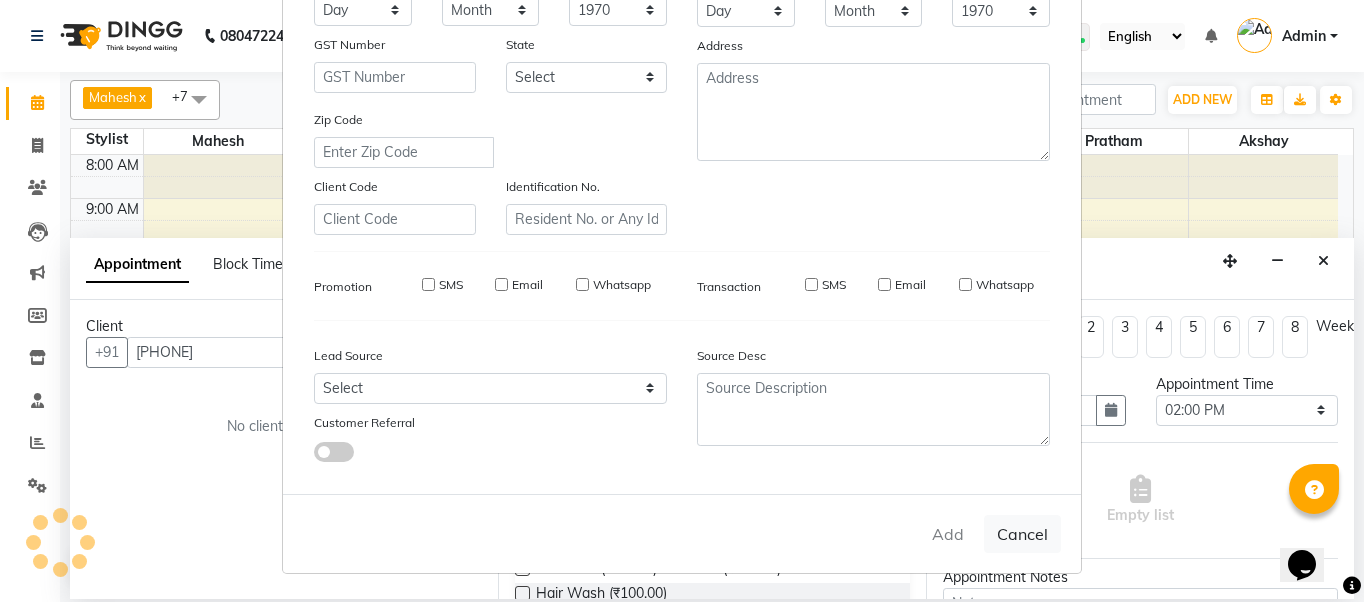 type 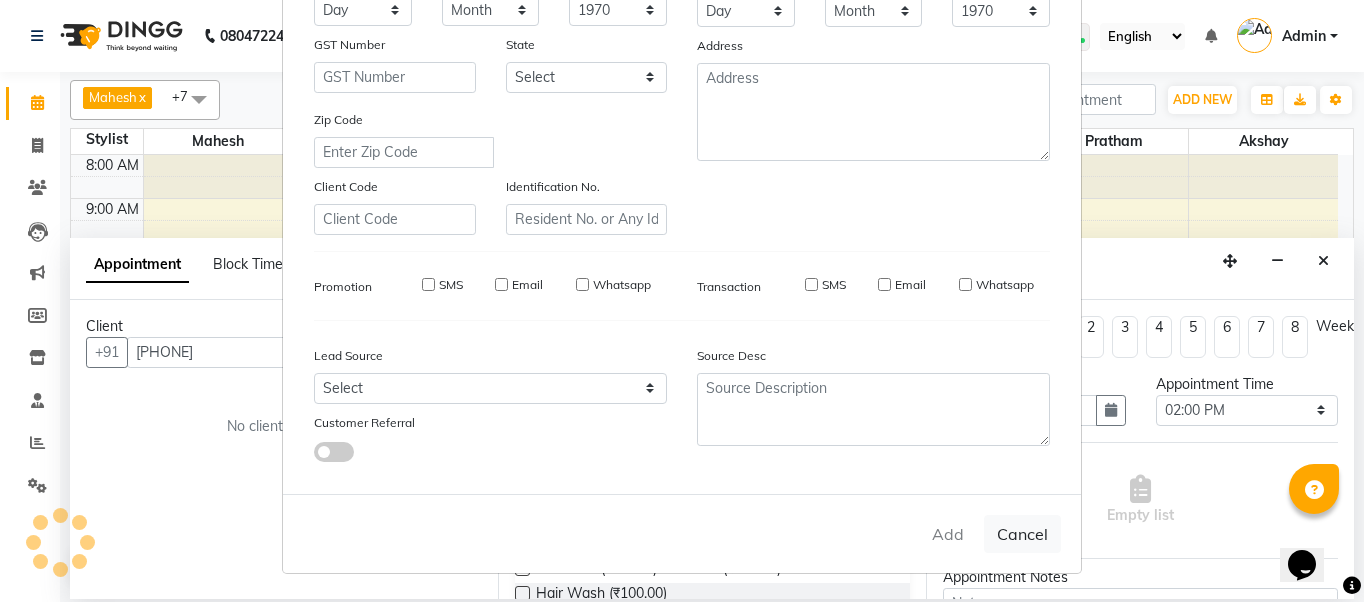 type 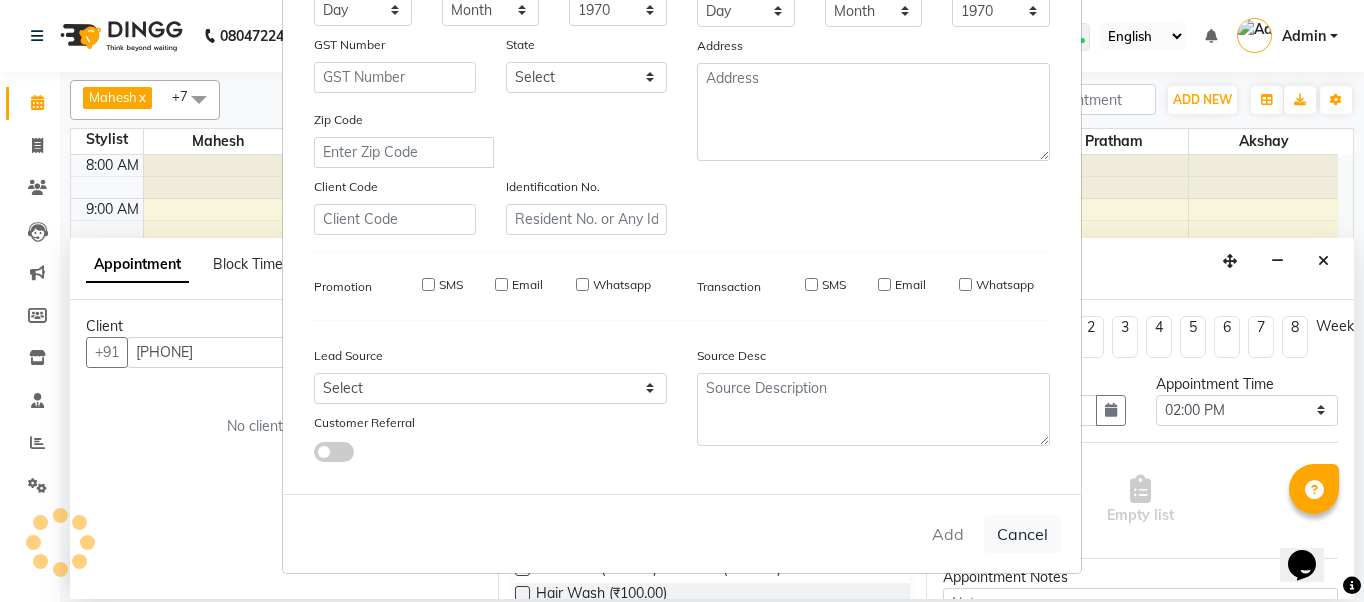 select 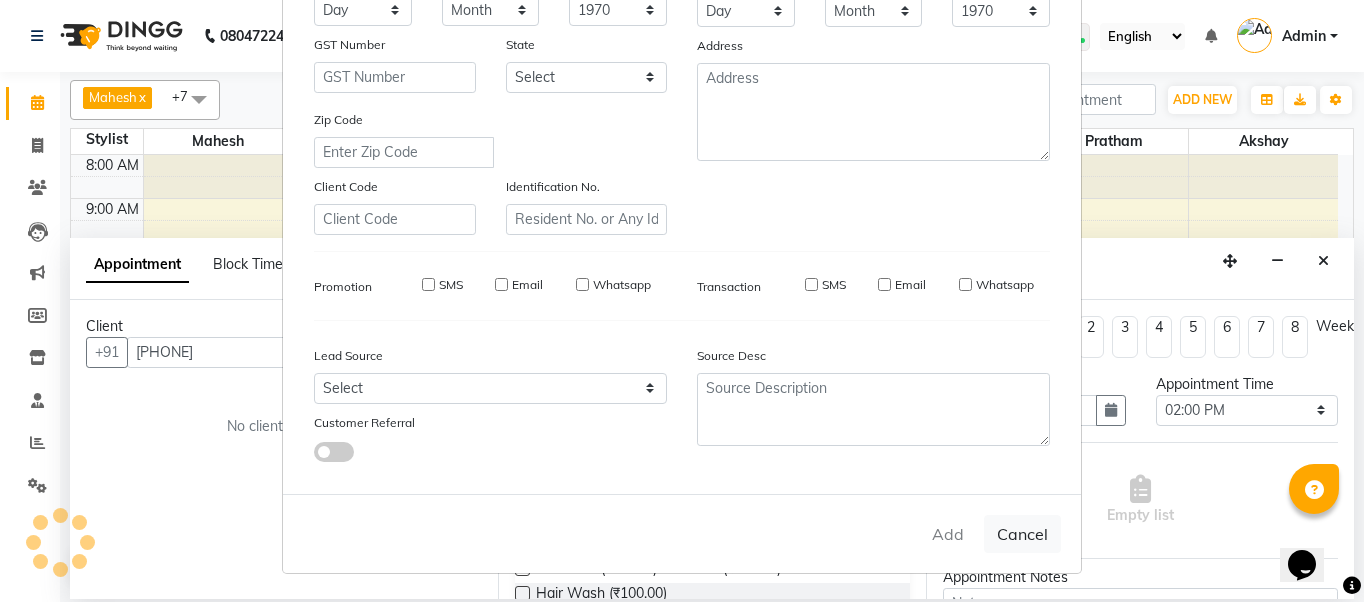 checkbox on "false" 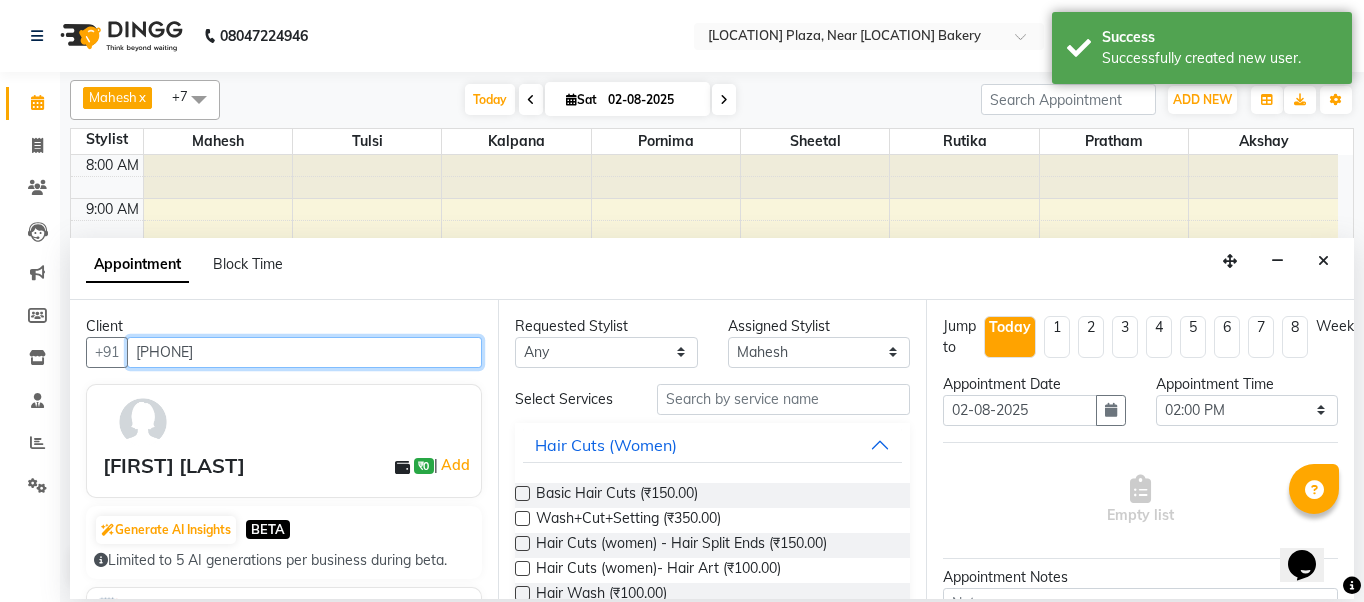 click on "[PHONE]" at bounding box center (304, 352) 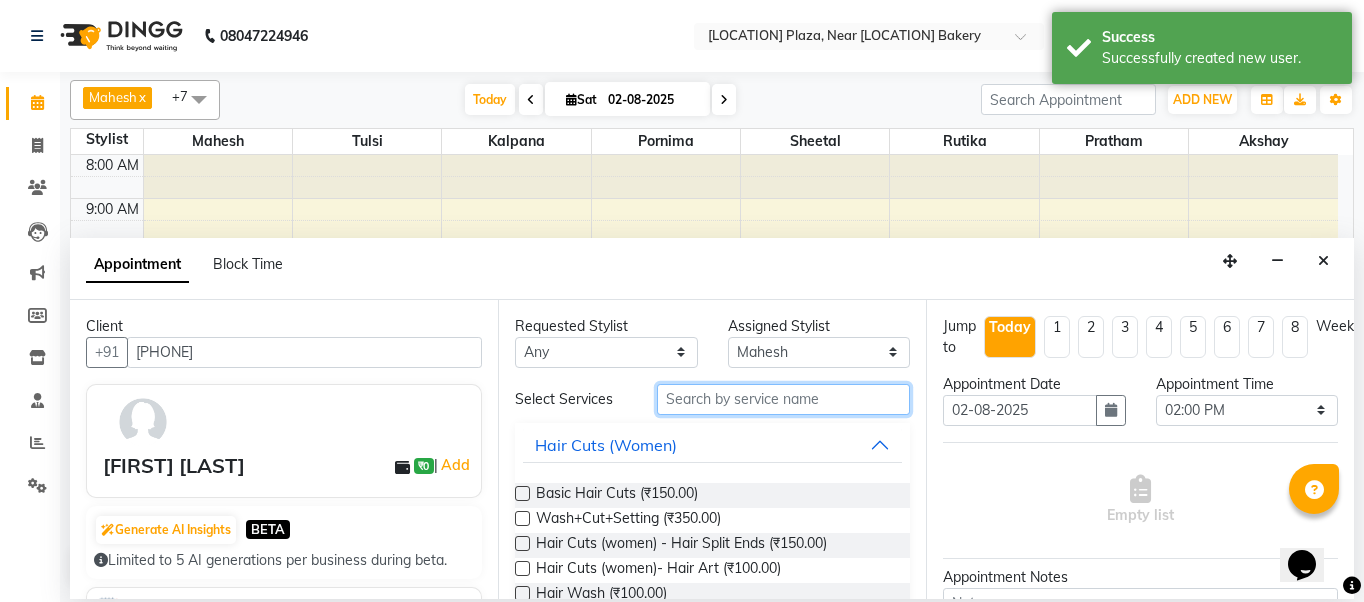 drag, startPoint x: 671, startPoint y: 407, endPoint x: 681, endPoint y: 466, distance: 59.841457 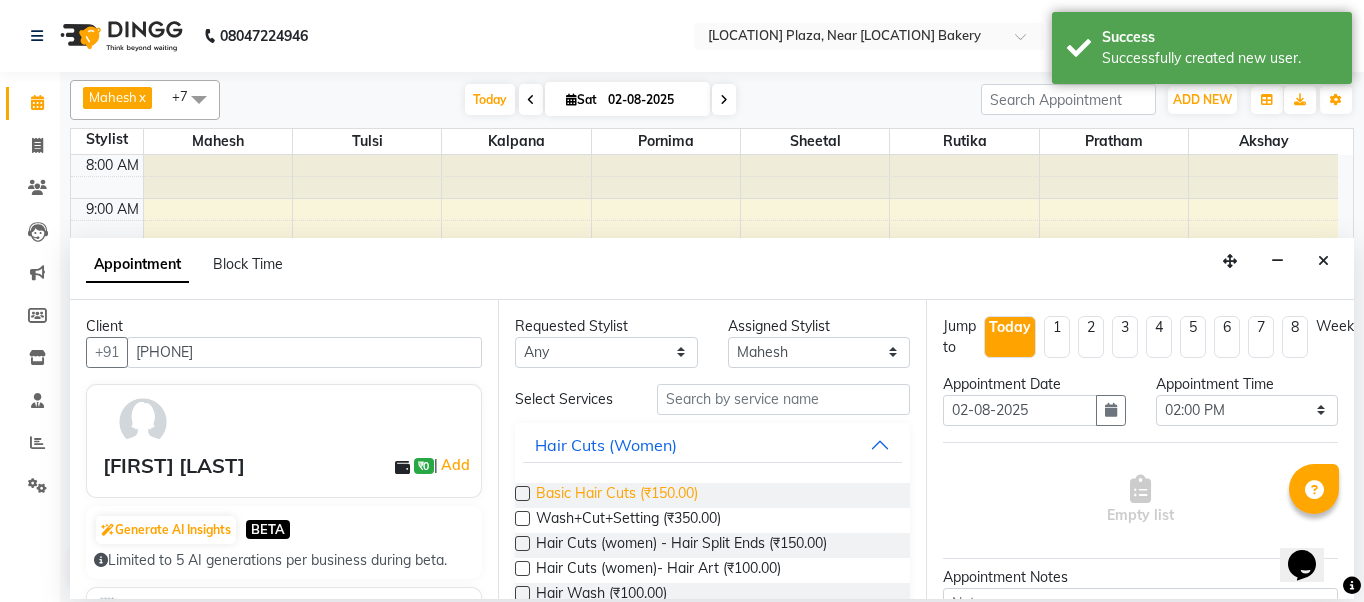 click on "Basic Hair Cuts (₹150.00)" at bounding box center [617, 495] 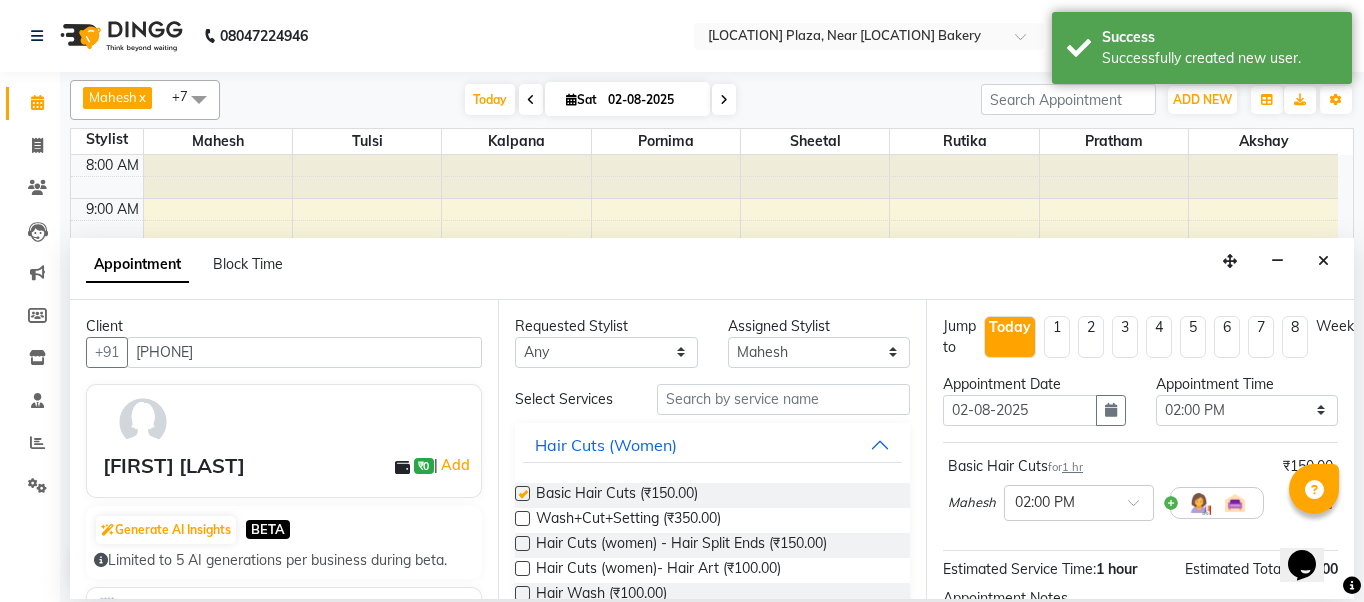 checkbox on "false" 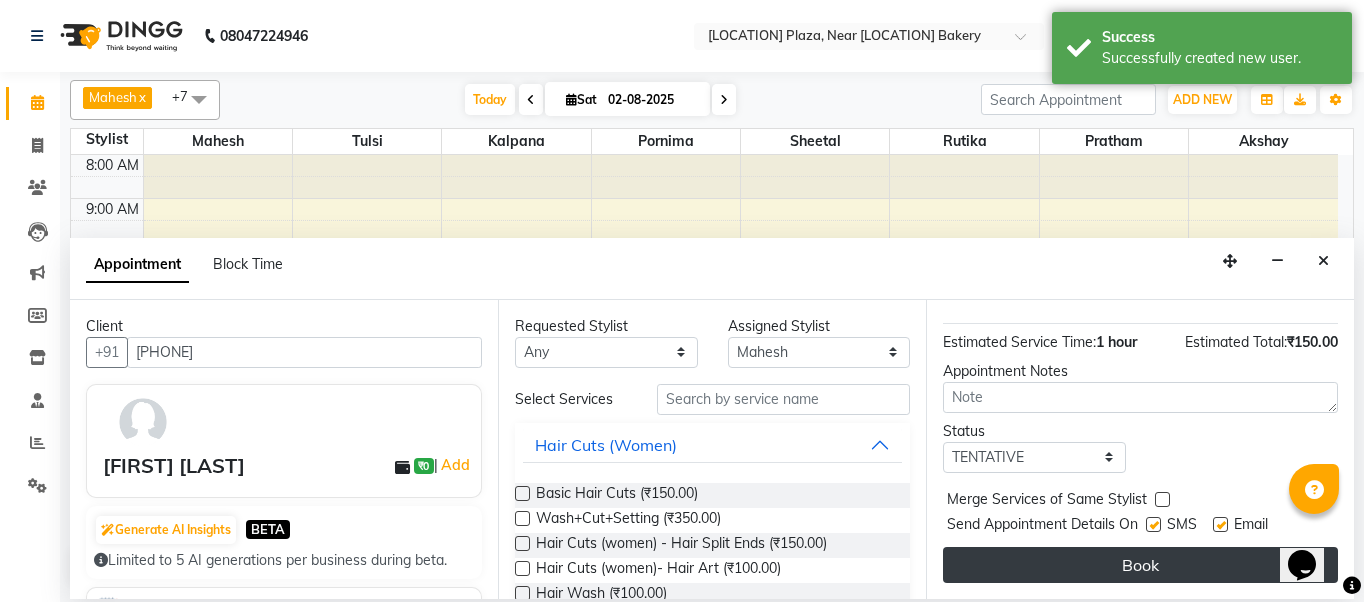 scroll, scrollTop: 242, scrollLeft: 0, axis: vertical 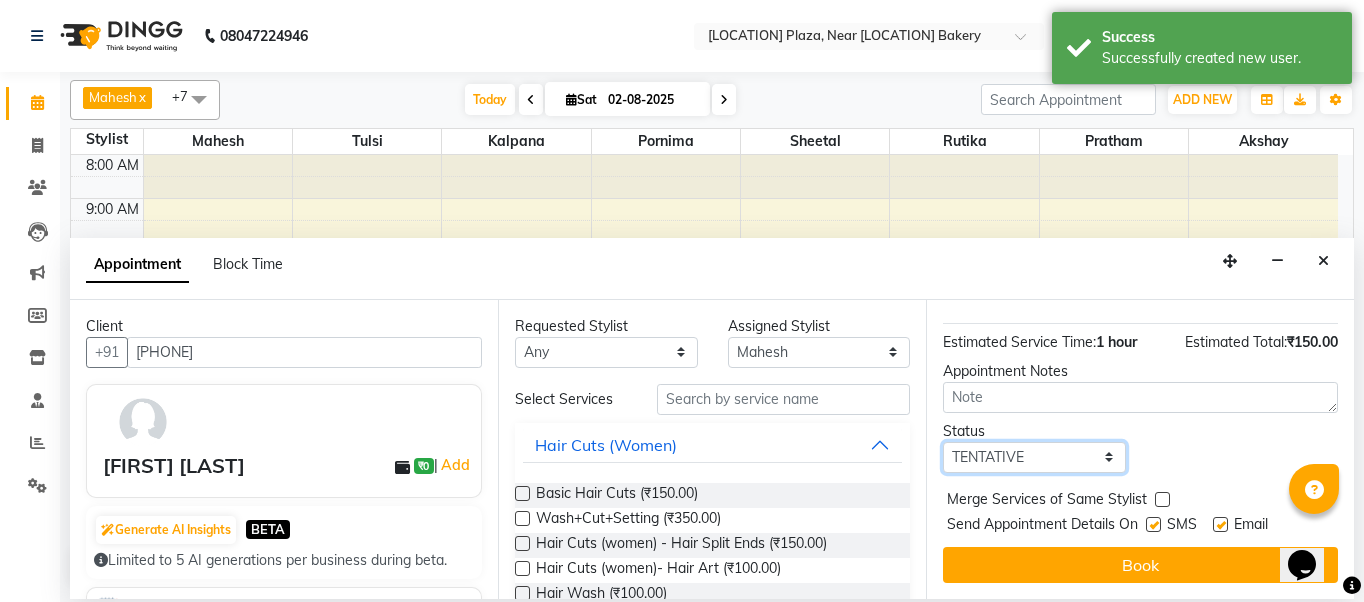 click on "Select TENTATIVE CONFIRM CHECK-IN UPCOMING" at bounding box center [1034, 457] 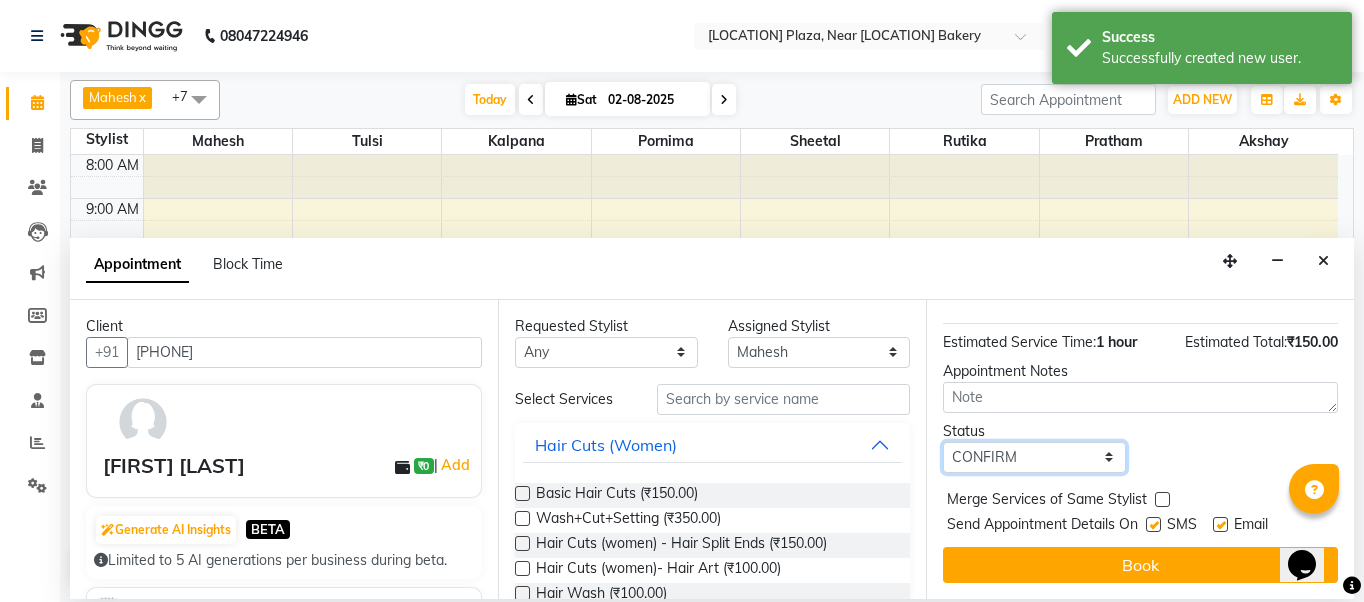 click on "Select TENTATIVE CONFIRM CHECK-IN UPCOMING" at bounding box center [1034, 457] 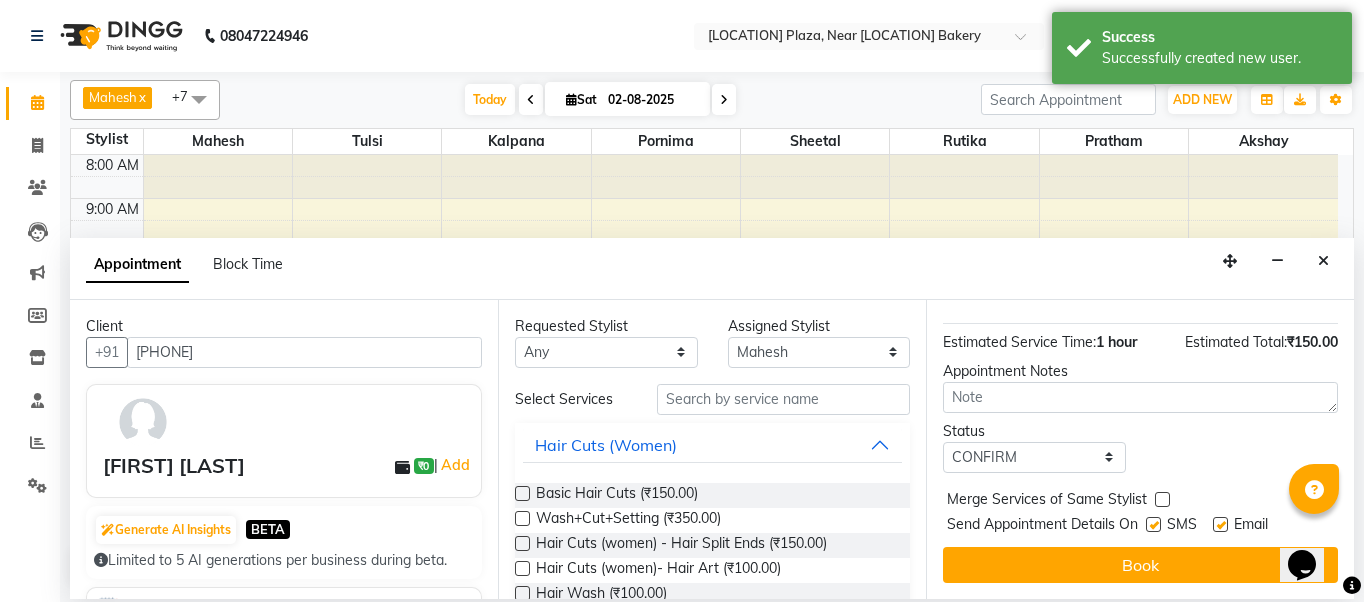 drag, startPoint x: 1147, startPoint y: 512, endPoint x: 1175, endPoint y: 512, distance: 28 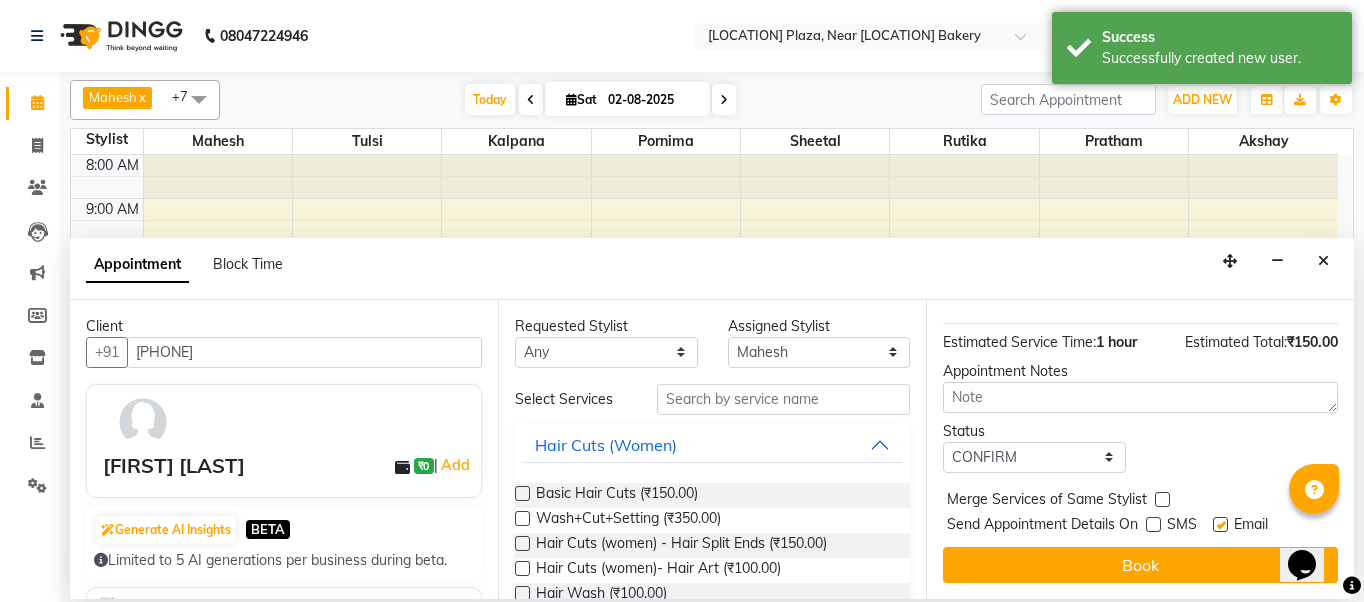 drag, startPoint x: 1215, startPoint y: 512, endPoint x: 1208, endPoint y: 530, distance: 19.313208 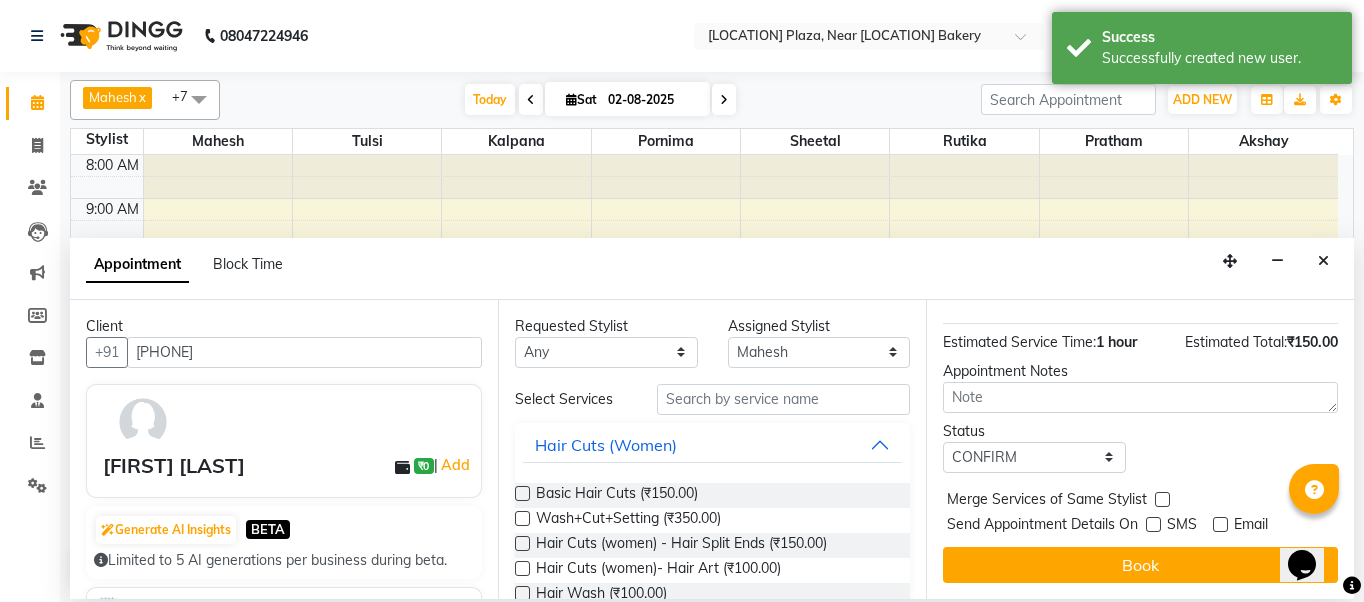 click on "Book" at bounding box center [1140, 565] 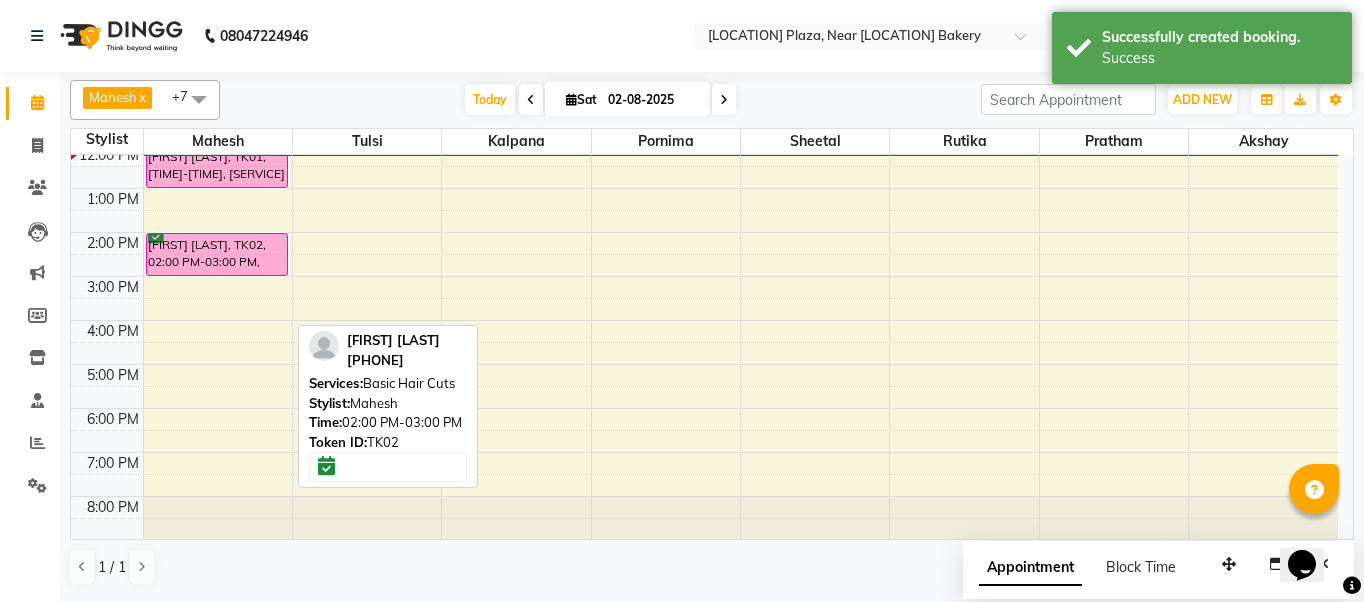 scroll, scrollTop: 187, scrollLeft: 0, axis: vertical 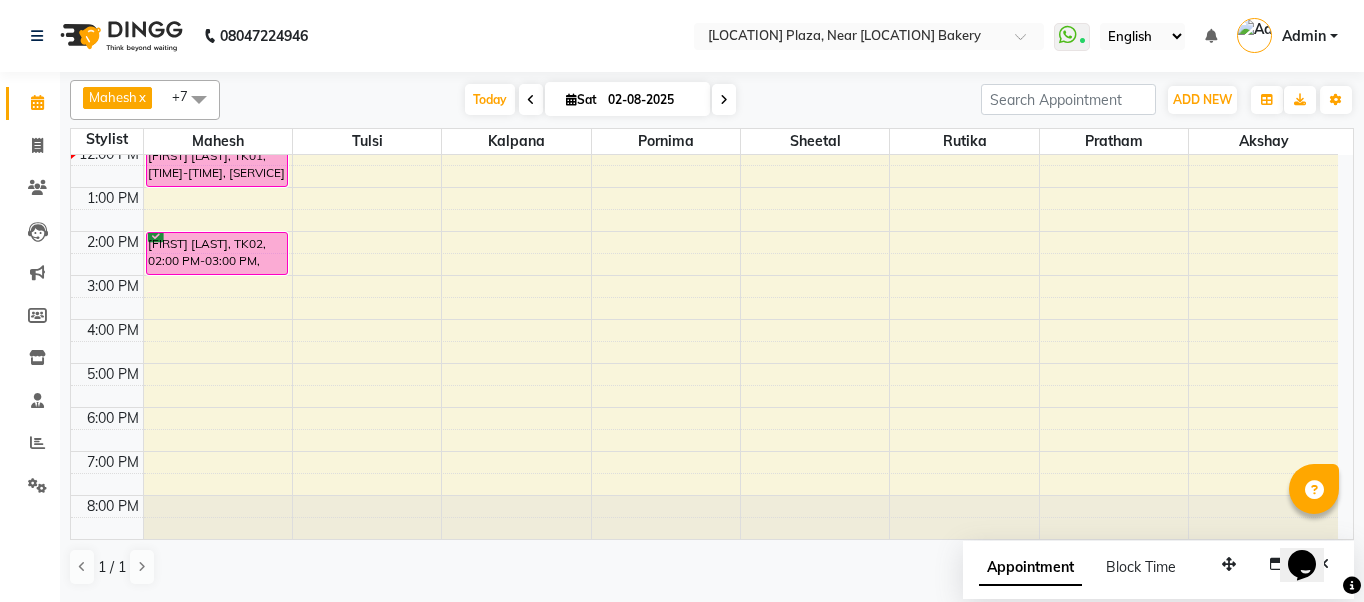 click on "8:00 AM 9:00 AM 10:00 AM 11:00 AM 12:00 PM 1:00 PM 2:00 PM 3:00 PM 4:00 PM 5:00 PM 6:00 PM 7:00 PM 8:00 PM     [FIRST] [LAST], TK01, 12:00 PM-01:00 PM, Hair Spa -    Keratin Less Hair Treatment     [FIRST] [LAST], TK02, 02:00 PM-03:00 PM,  Basic Hair Cuts" at bounding box center [704, 253] 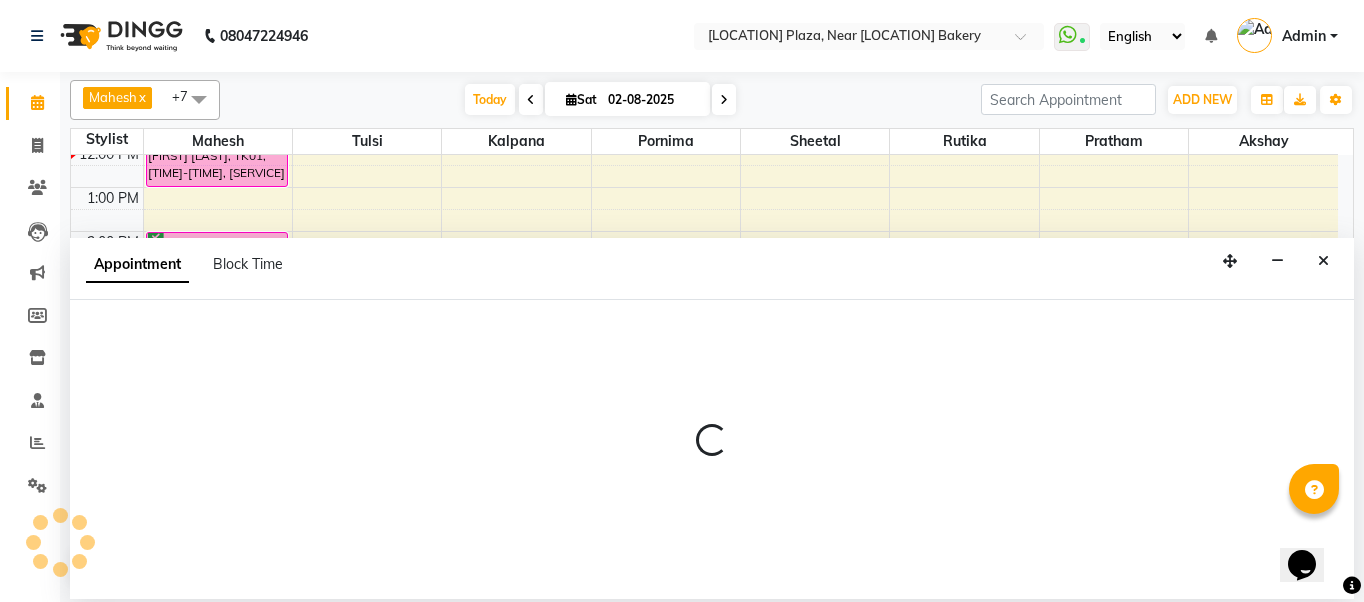 select on "32229" 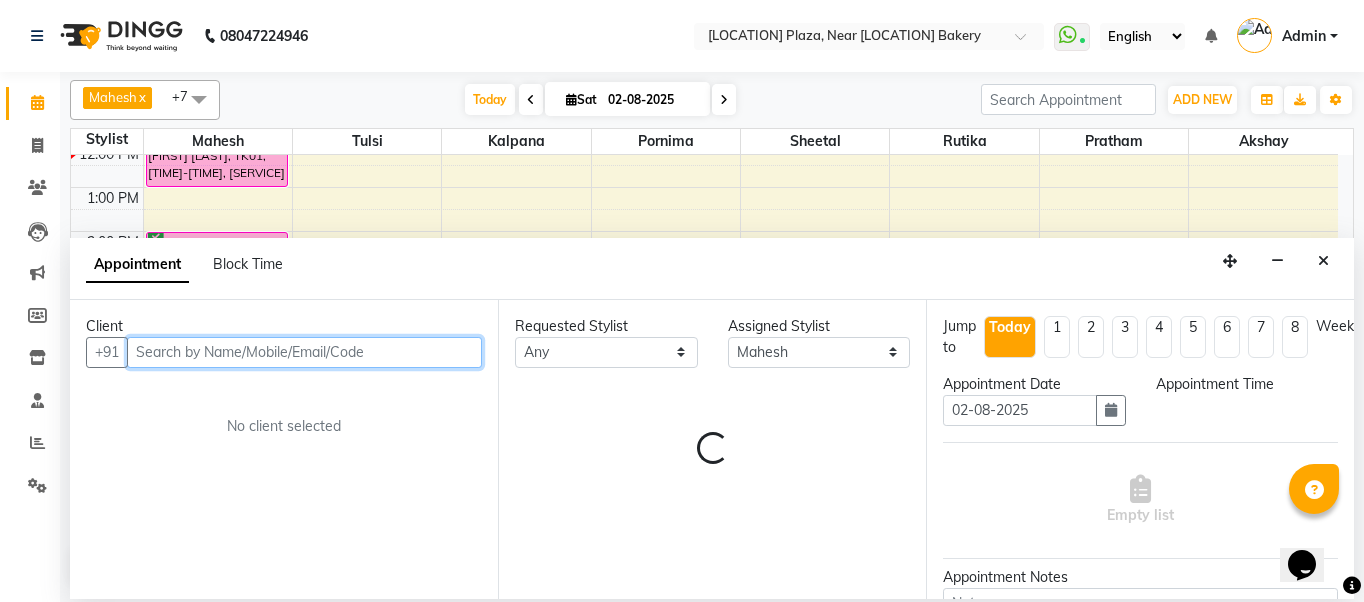 select on "960" 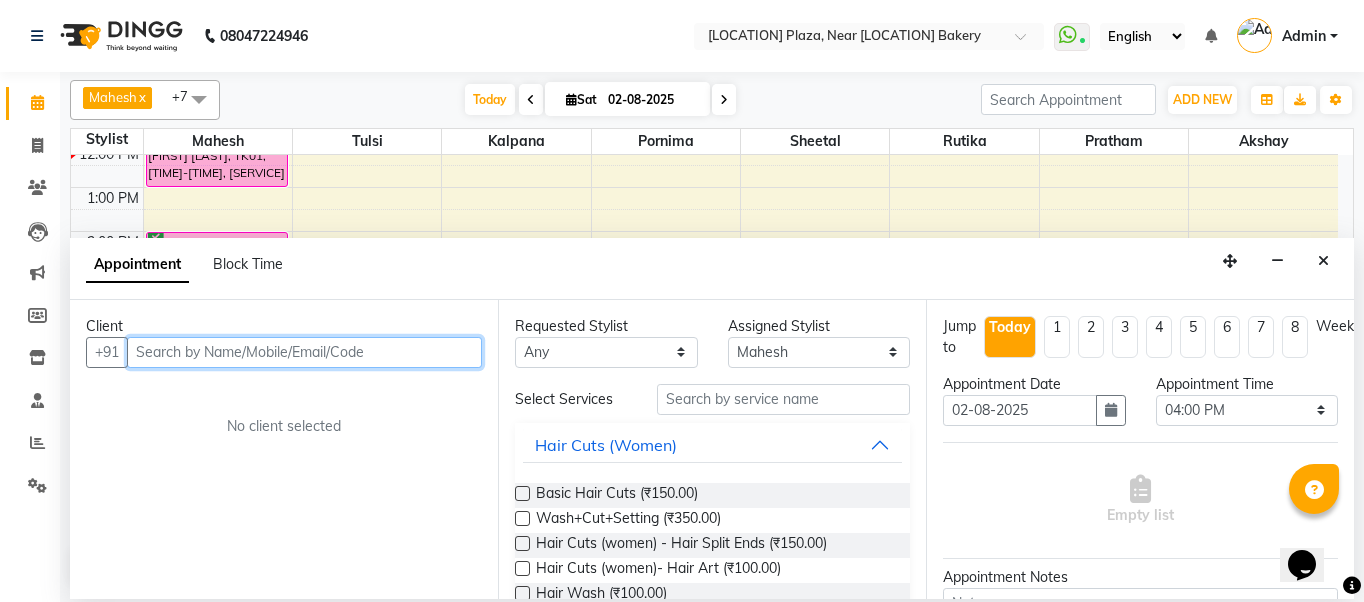 click at bounding box center (304, 352) 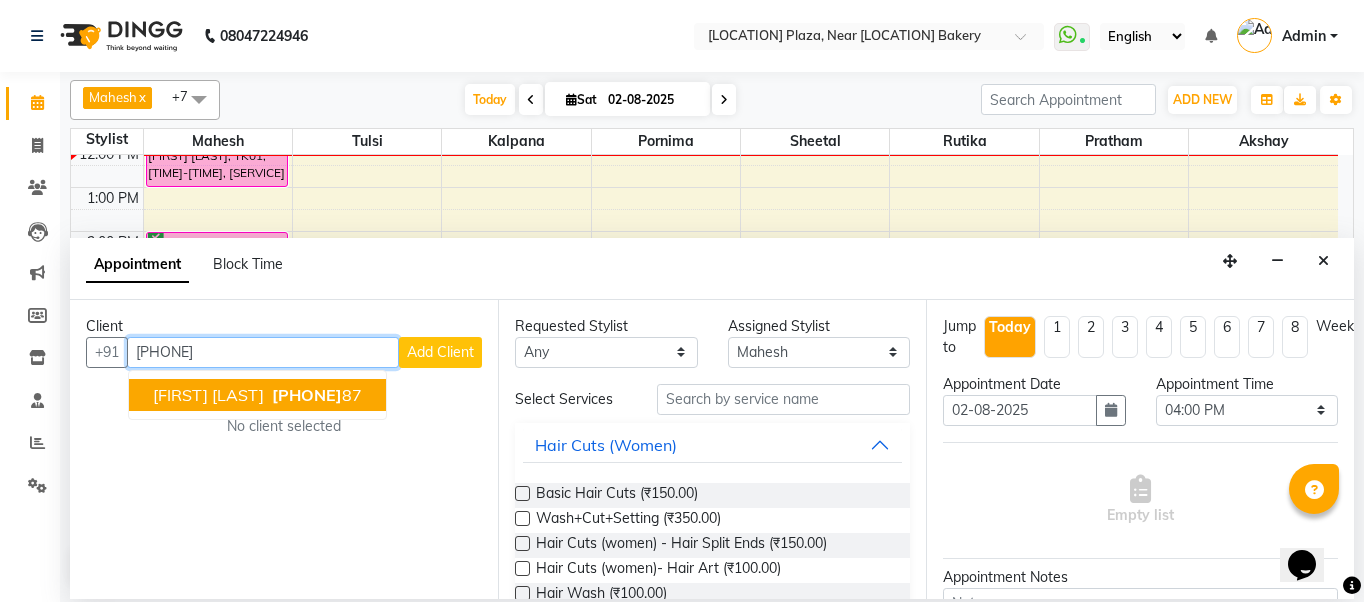click on "[PHONE]" at bounding box center (307, 395) 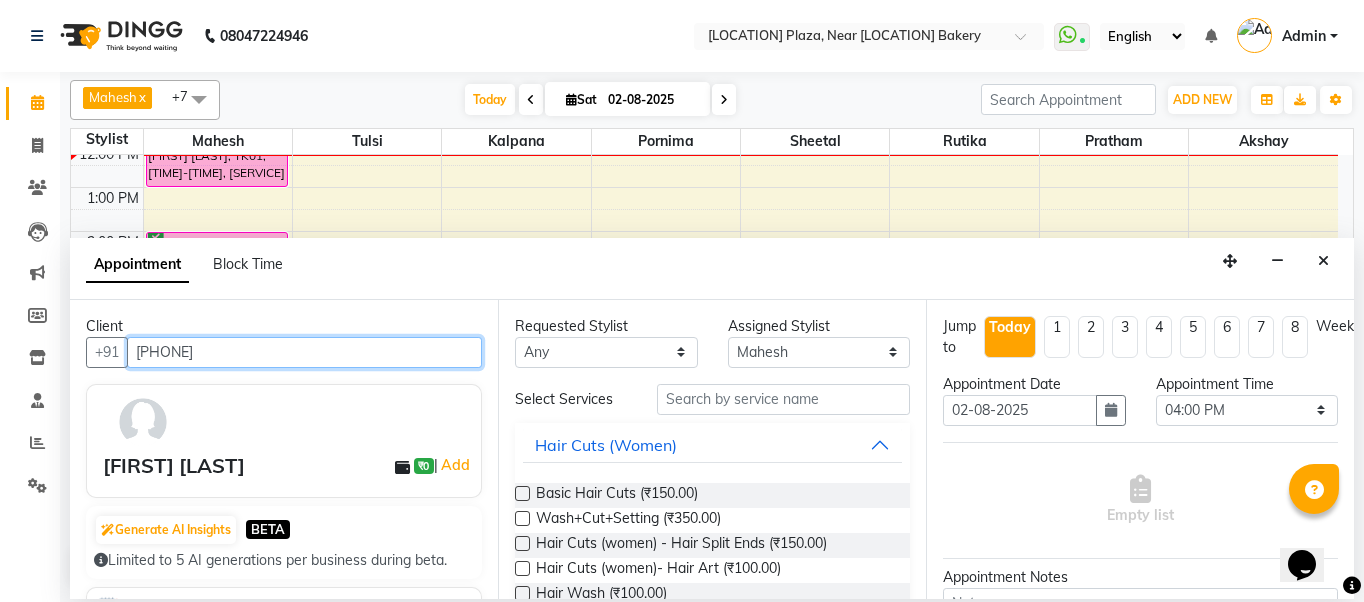 type on "[PHONE]" 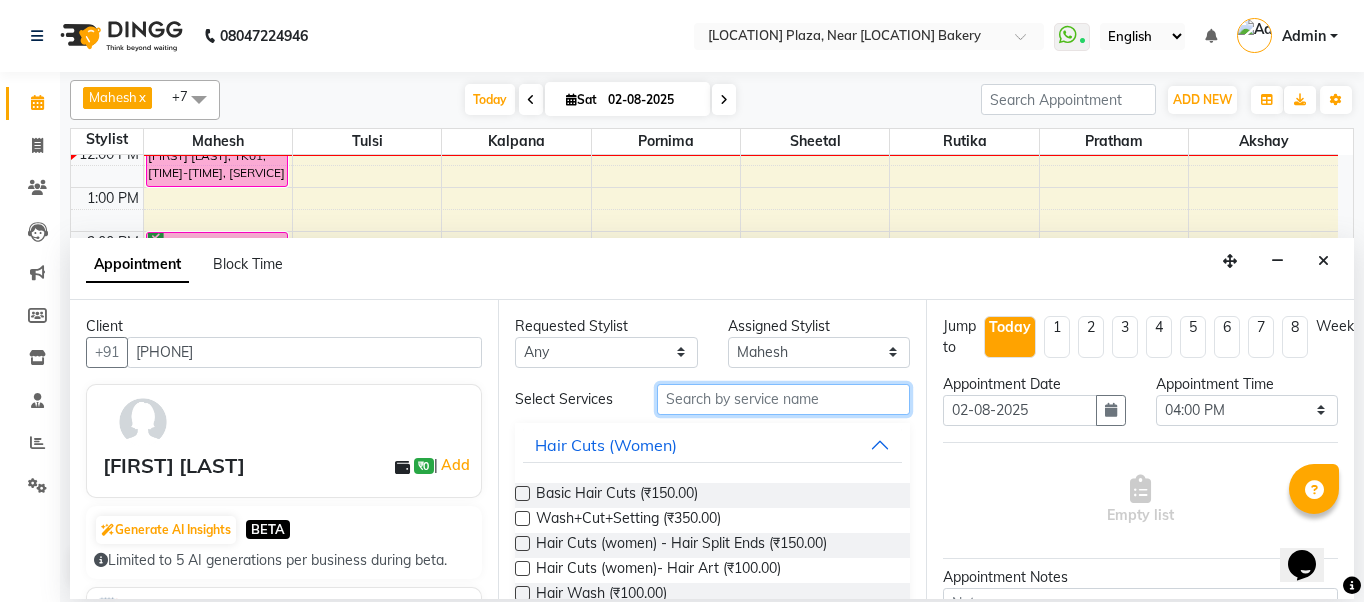 click at bounding box center [783, 399] 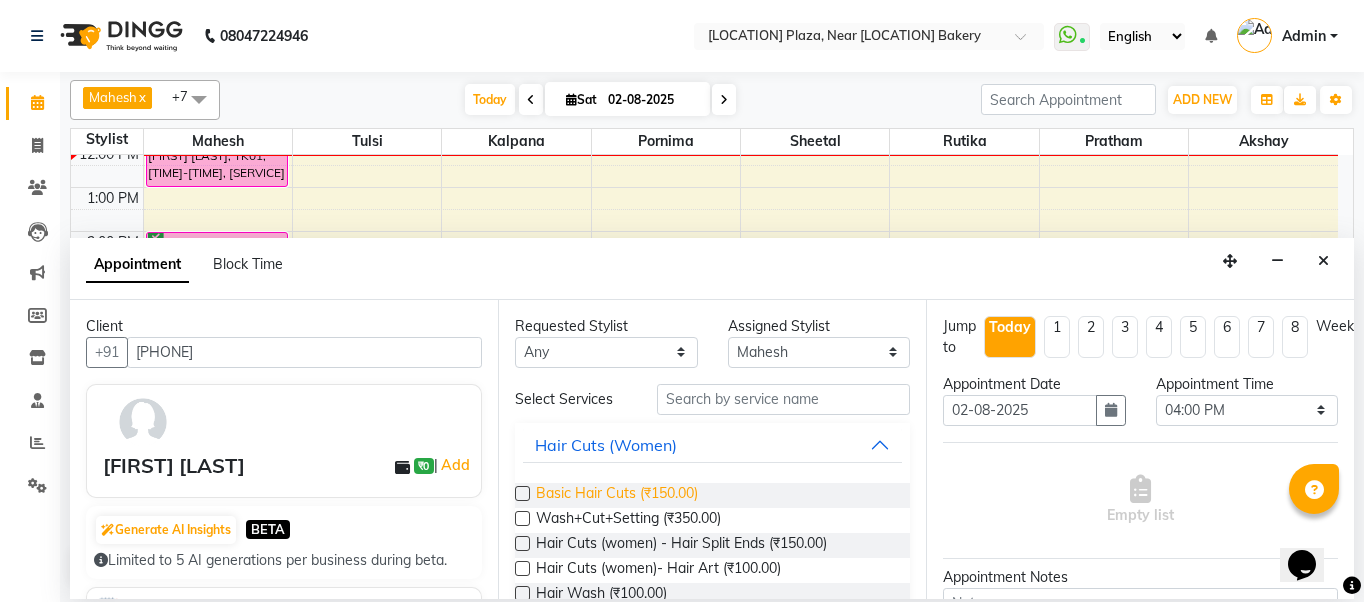 click on "Basic Hair Cuts (₹150.00)" at bounding box center [617, 495] 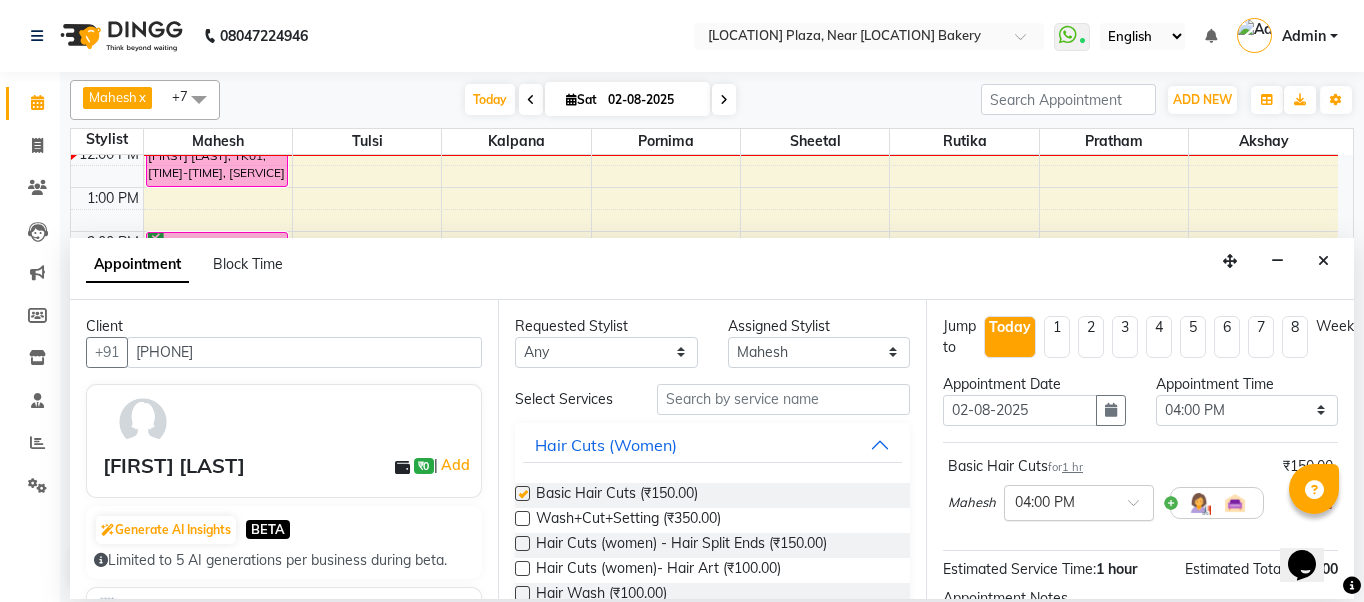 checkbox on "false" 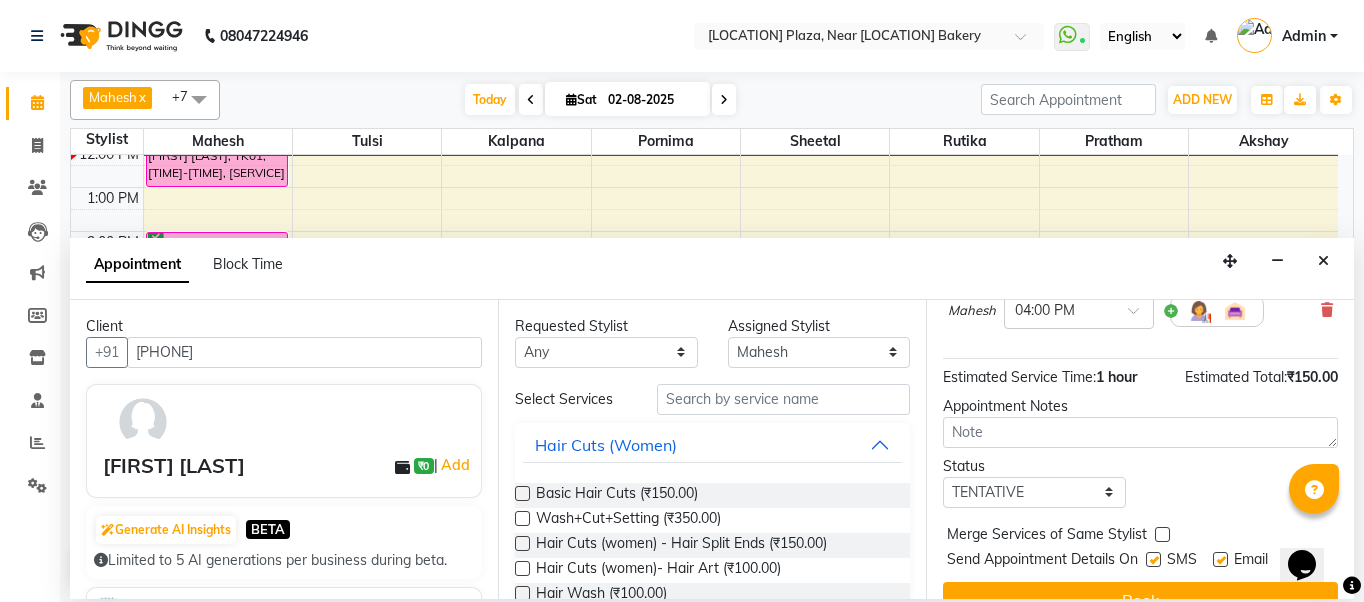 scroll, scrollTop: 242, scrollLeft: 0, axis: vertical 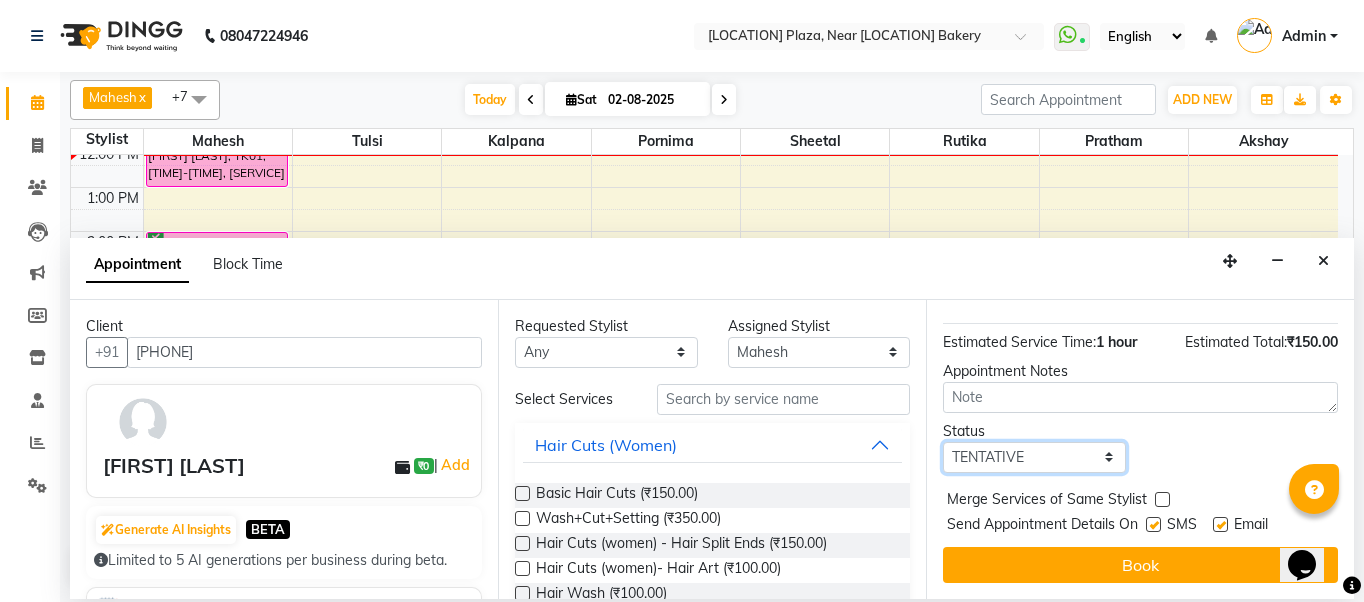 drag, startPoint x: 1023, startPoint y: 439, endPoint x: 1023, endPoint y: 455, distance: 16 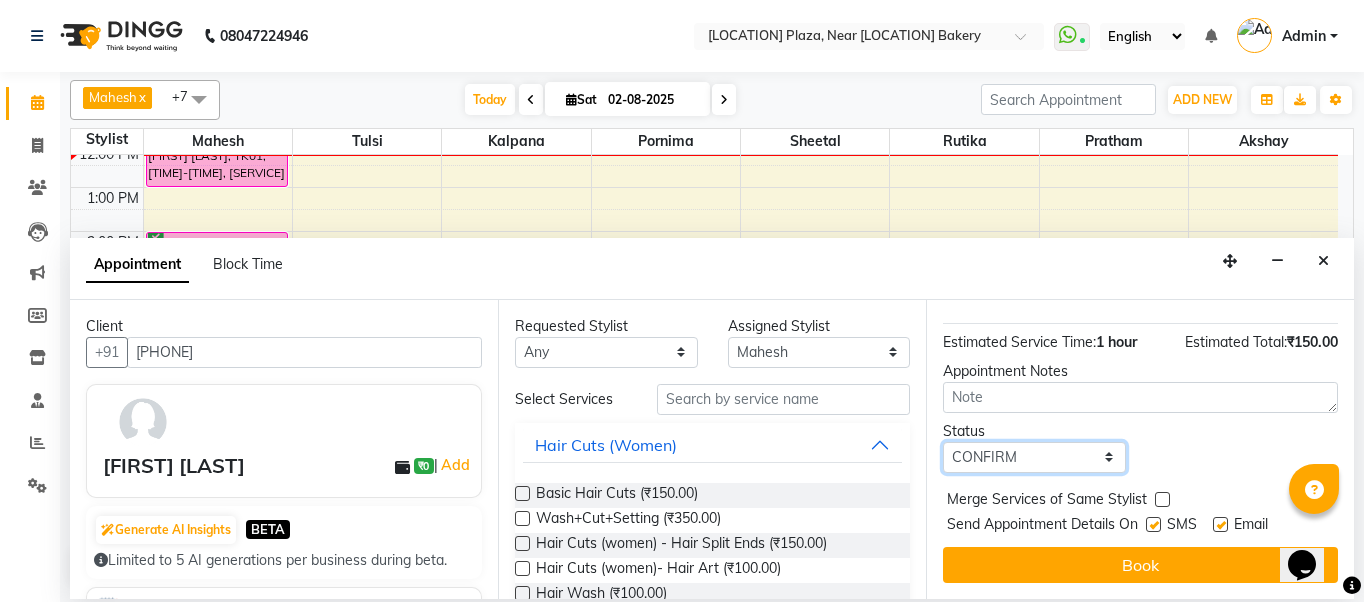 click on "Select TENTATIVE CONFIRM CHECK-IN UPCOMING" at bounding box center (1034, 457) 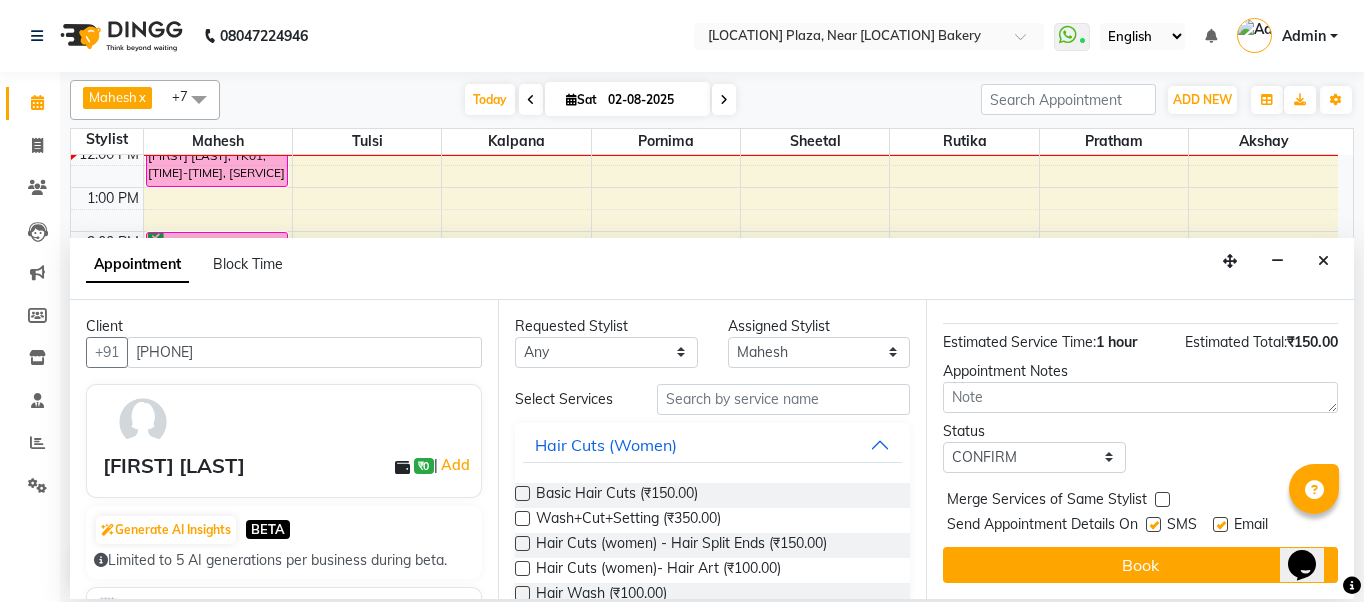 click at bounding box center (1153, 524) 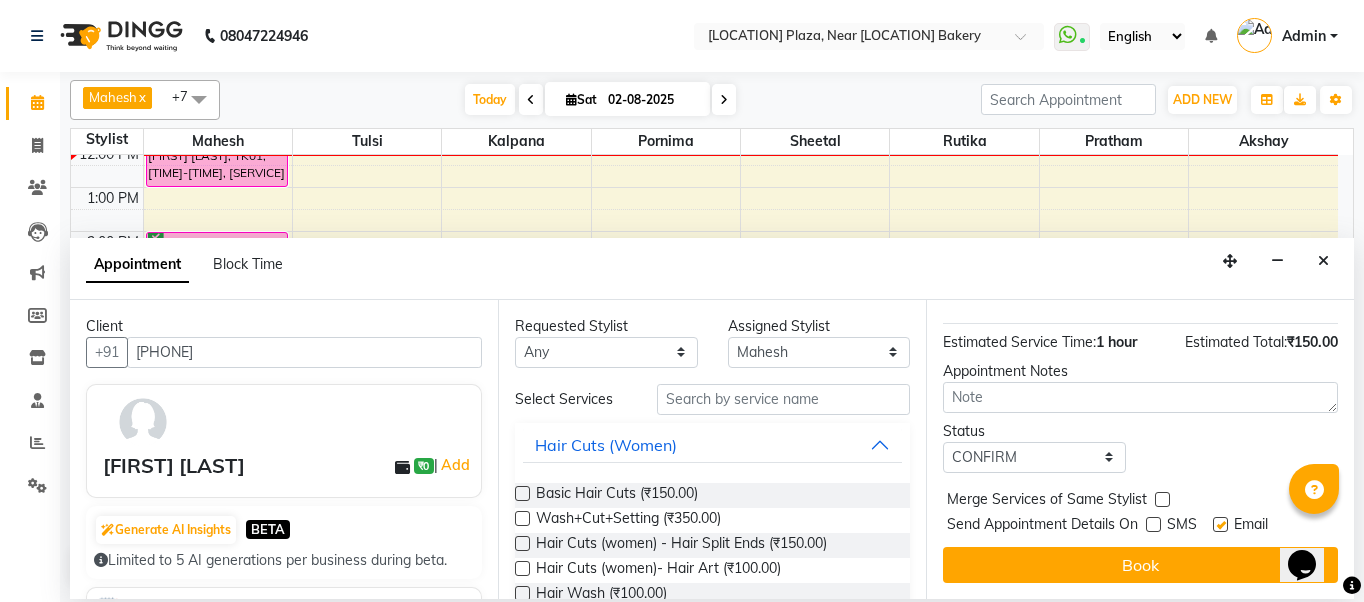 click on "Email" at bounding box center (1248, 526) 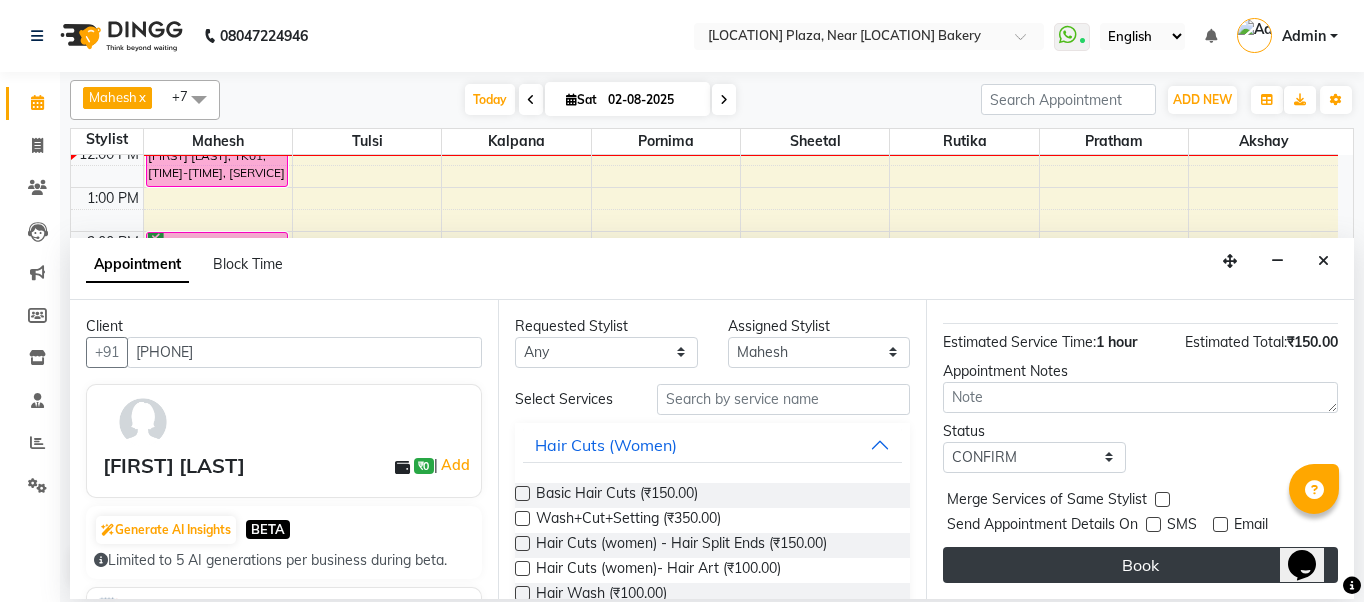 click on "Book" at bounding box center (1140, 565) 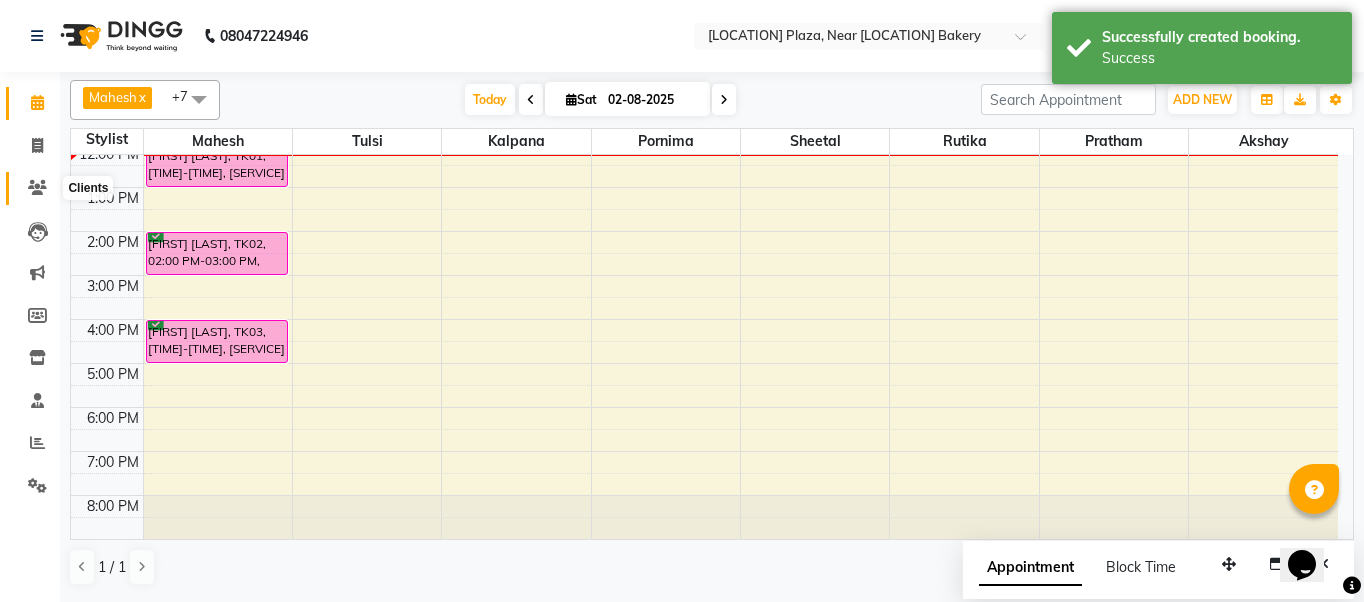 click 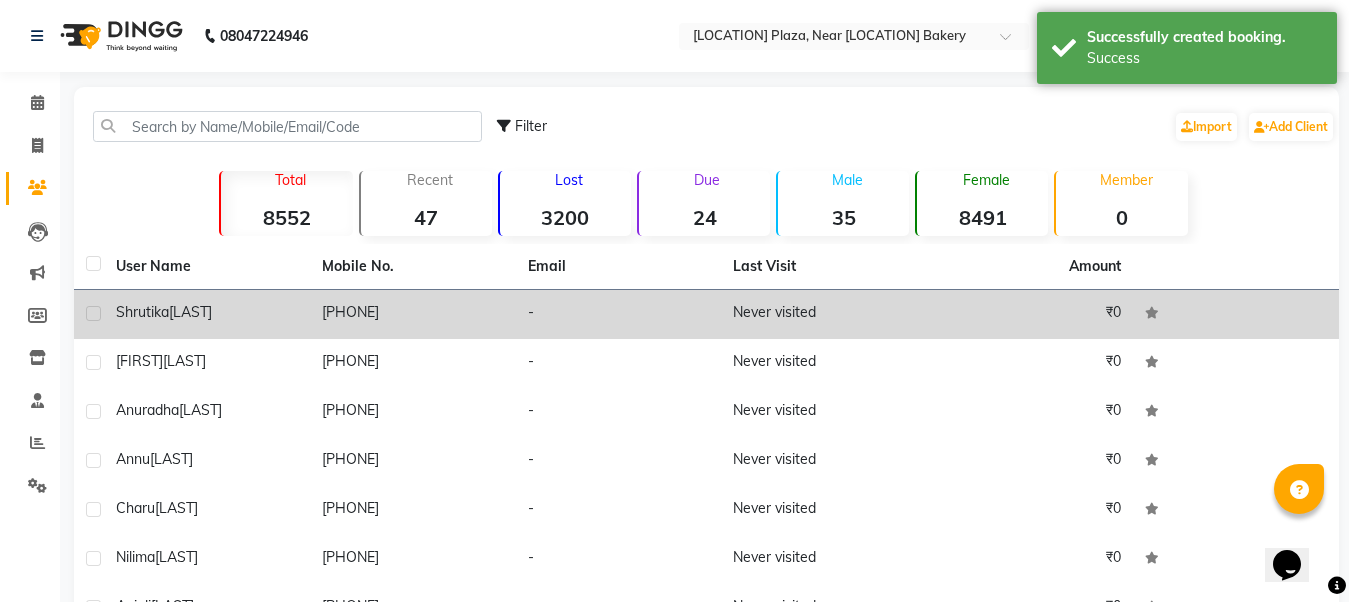 click on "[LAST]" 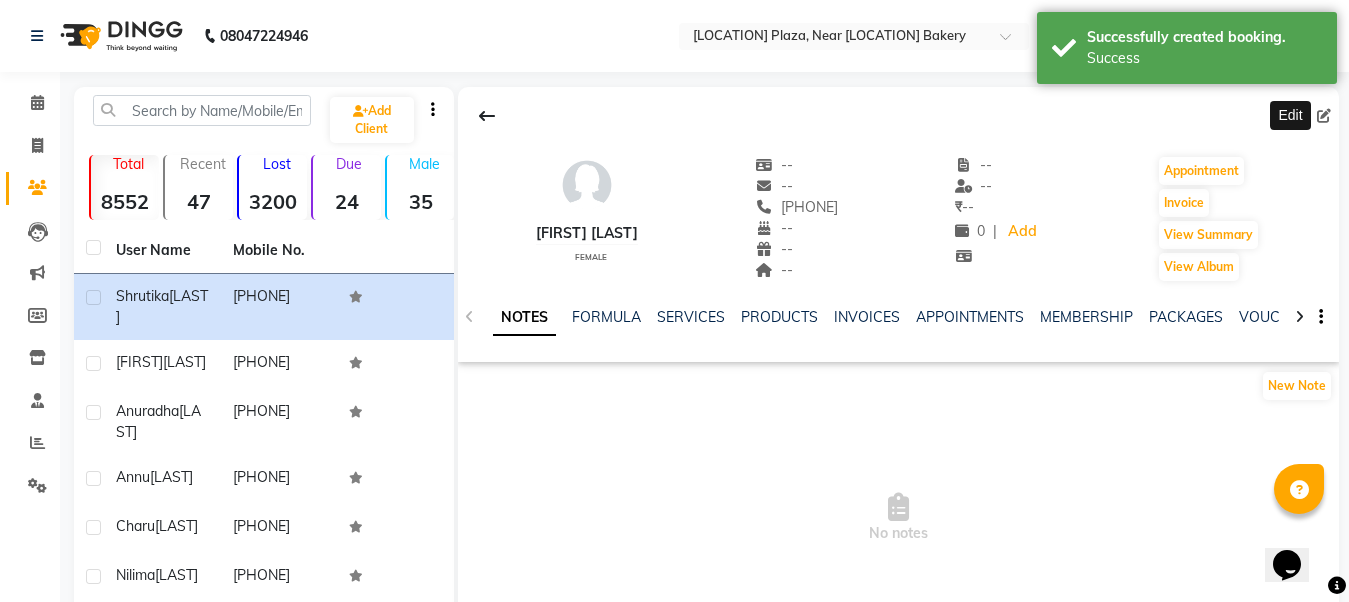 click 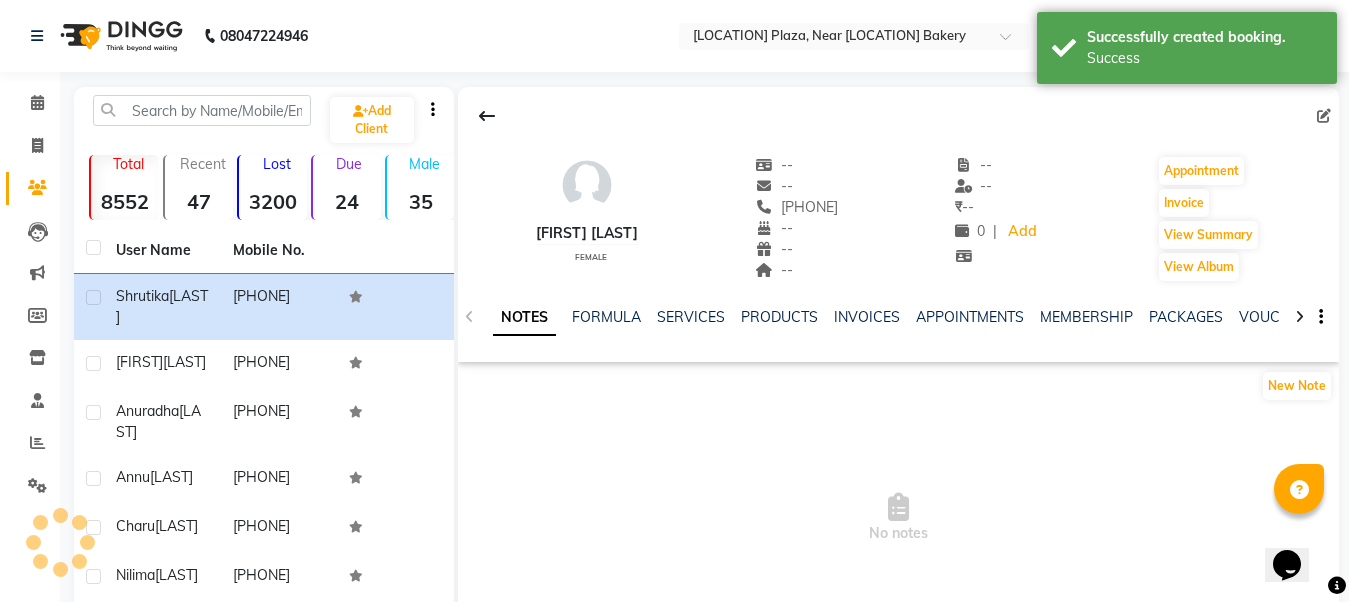 select on "female" 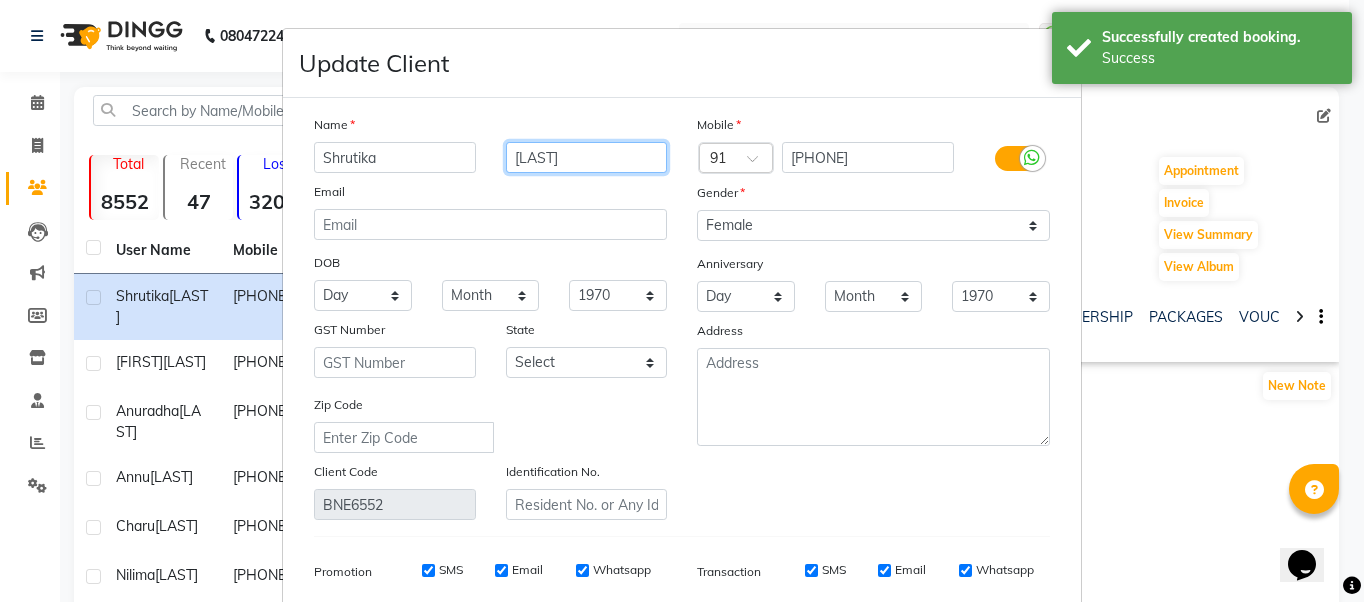 click on "[LAST]" at bounding box center (587, 157) 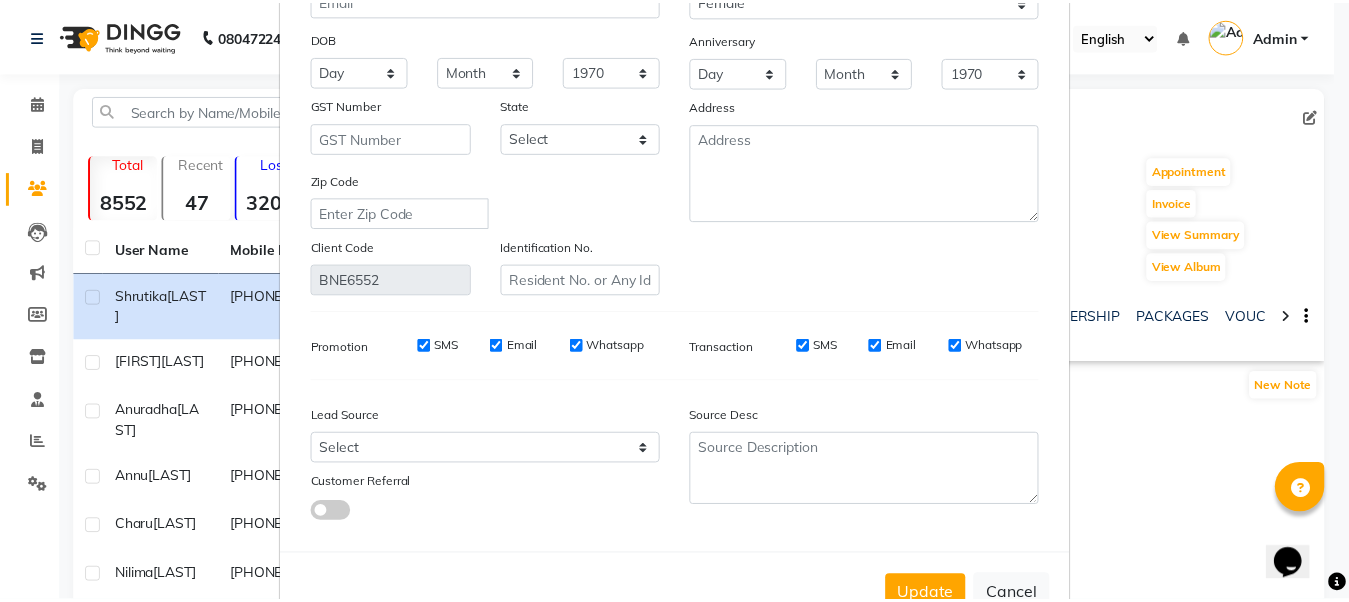 scroll, scrollTop: 285, scrollLeft: 0, axis: vertical 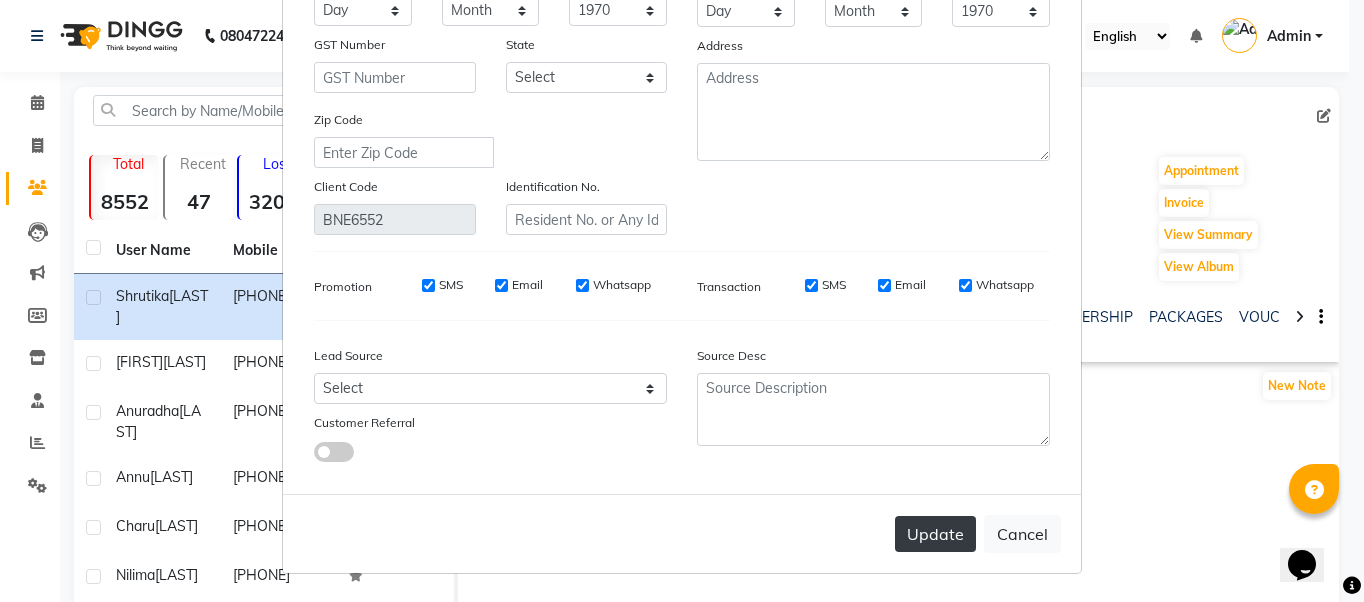 type on "[LAST]" 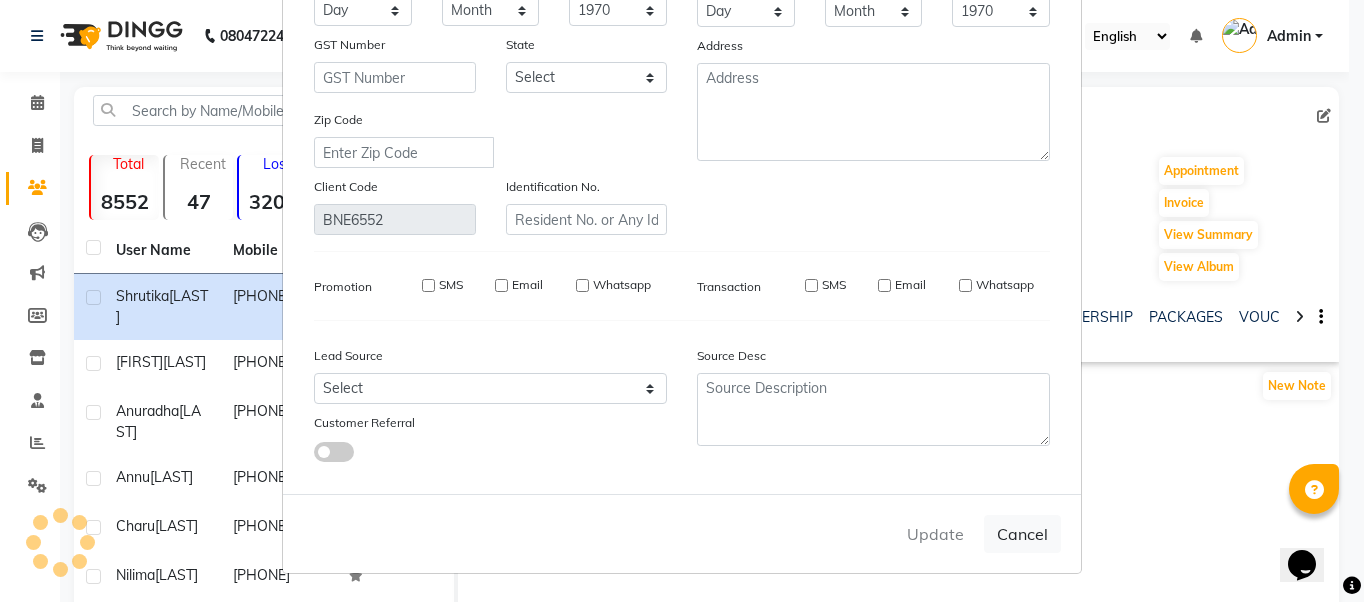type 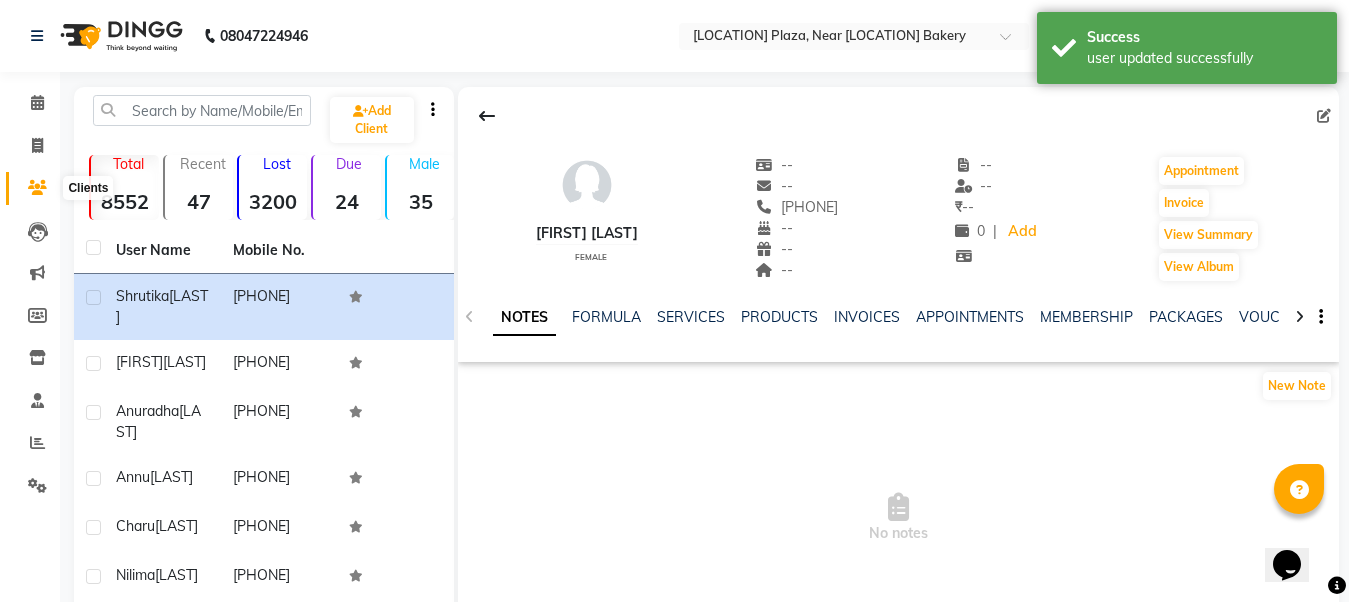 click 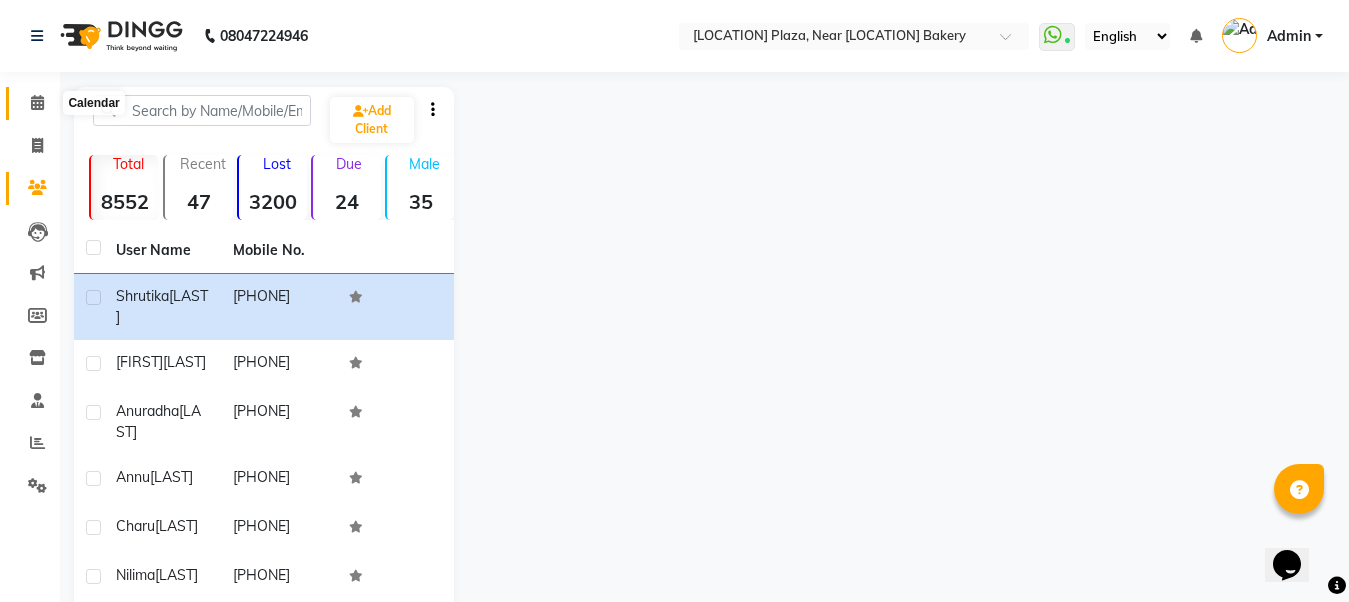 click 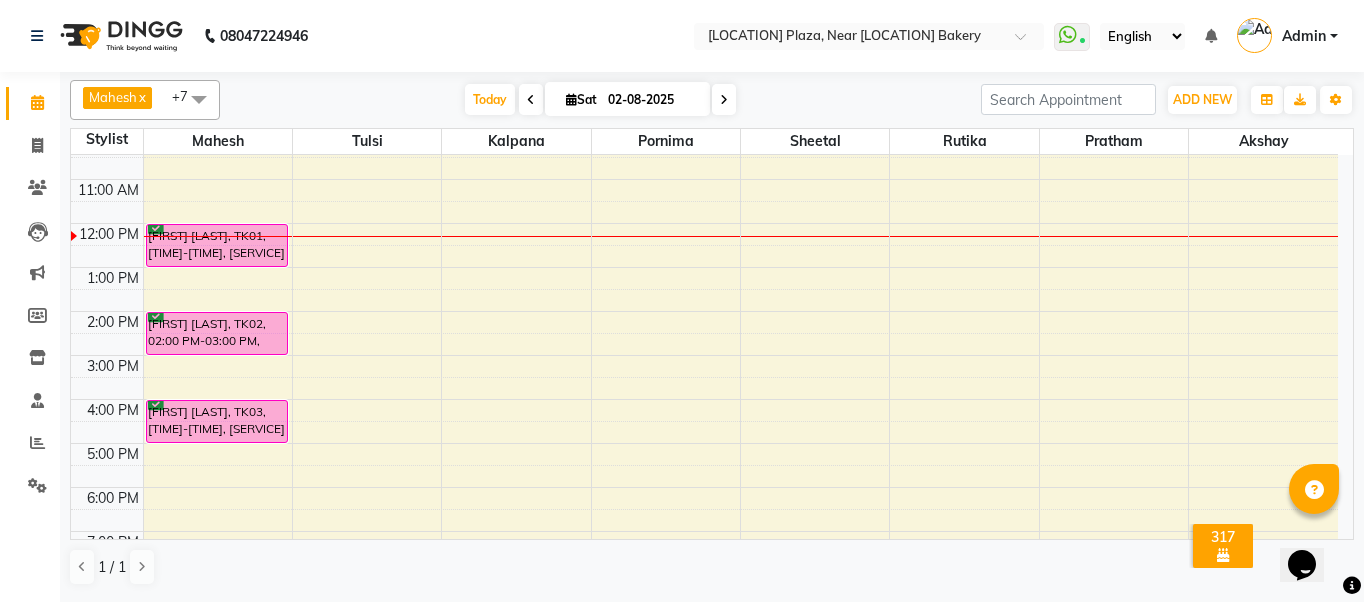 scroll, scrollTop: 0, scrollLeft: 0, axis: both 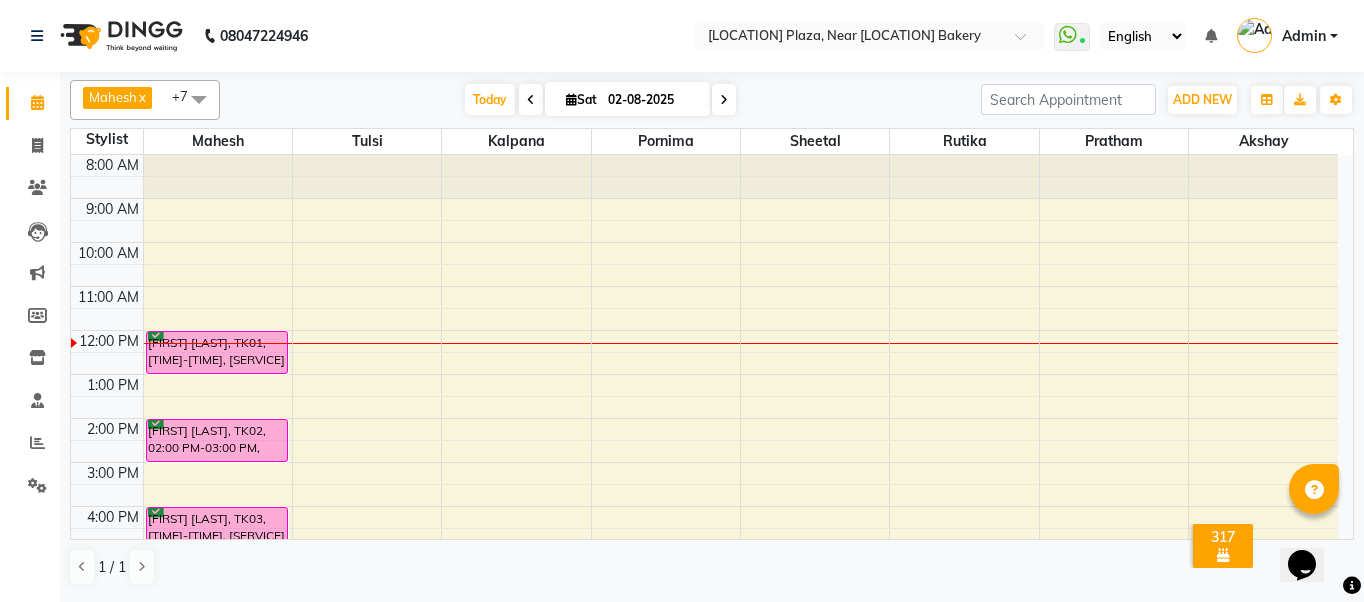 click on "8:00 AM 9:00 AM 10:00 AM 11:00 AM 12:00 PM 1:00 PM 2:00 PM 3:00 PM 4:00 PM 5:00 PM 6:00 PM 7:00 PM 8:00 PM     [FIRST] [LAST], TK01, 12:00 PM-01:00 PM, Hair Spa -    Keratin Less Hair Treatment     [FIRST] [LAST], TK02, 02:00 PM-03:00 PM,  Basic Hair Cuts     [FIRST] [LAST], TK03, 04:00 PM-05:00 PM,  Basic Hair Cuts" at bounding box center (704, 440) 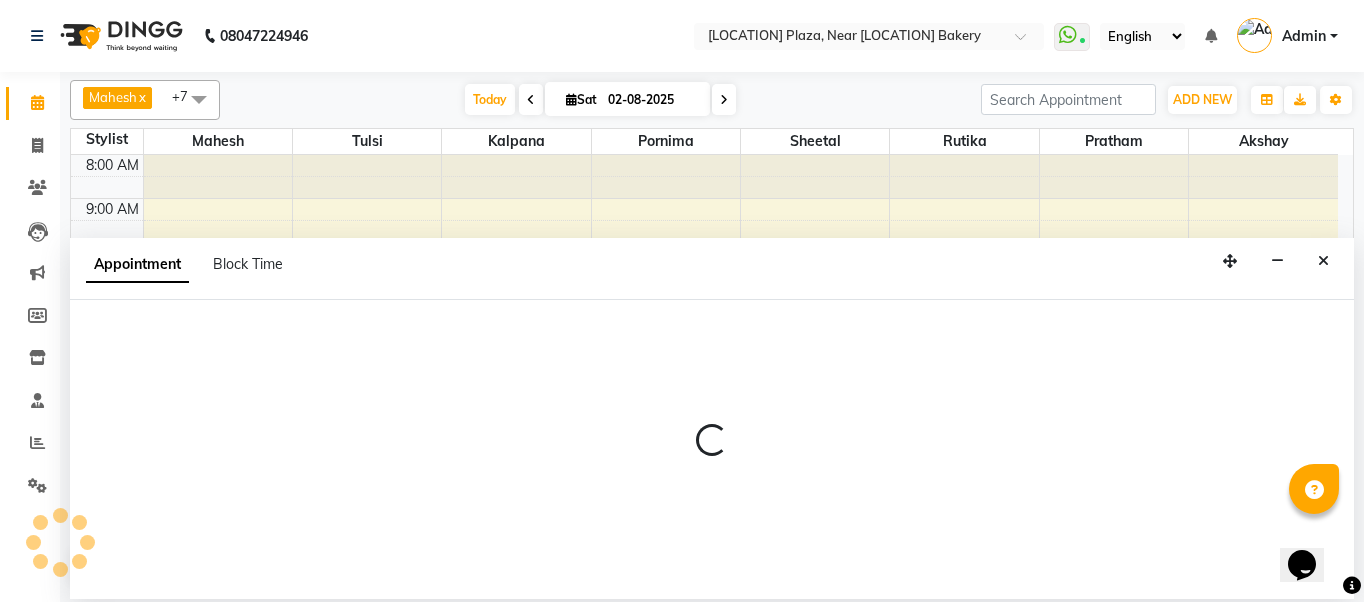 select on "32244" 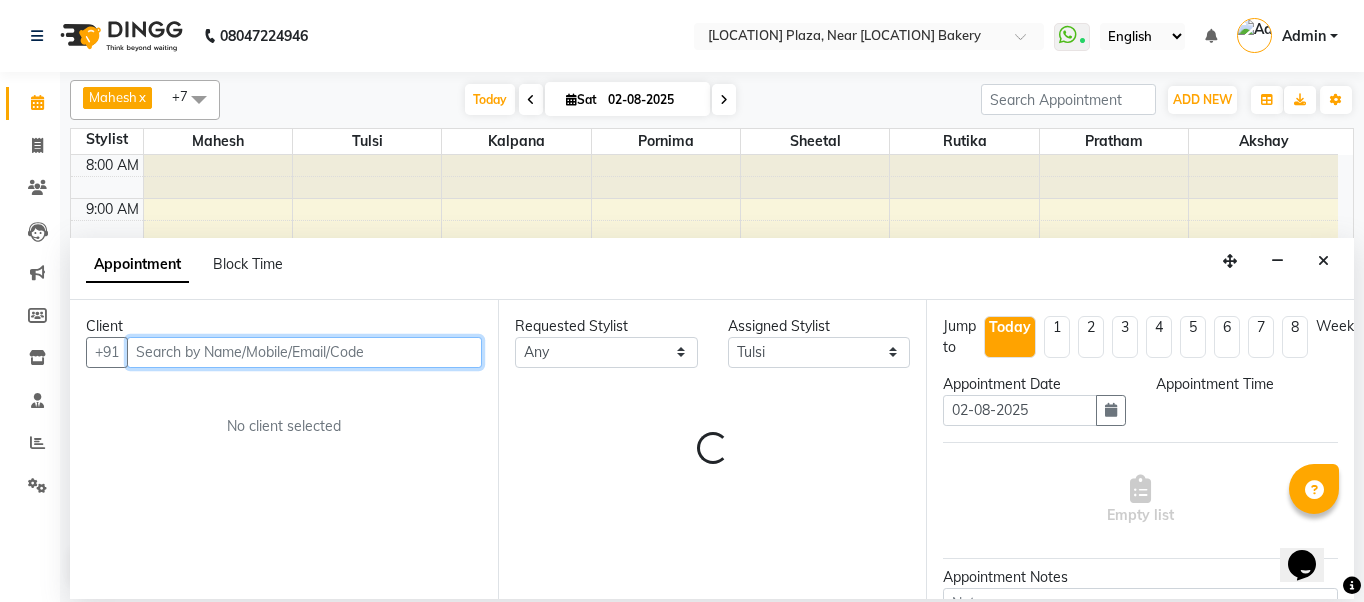 select on "600" 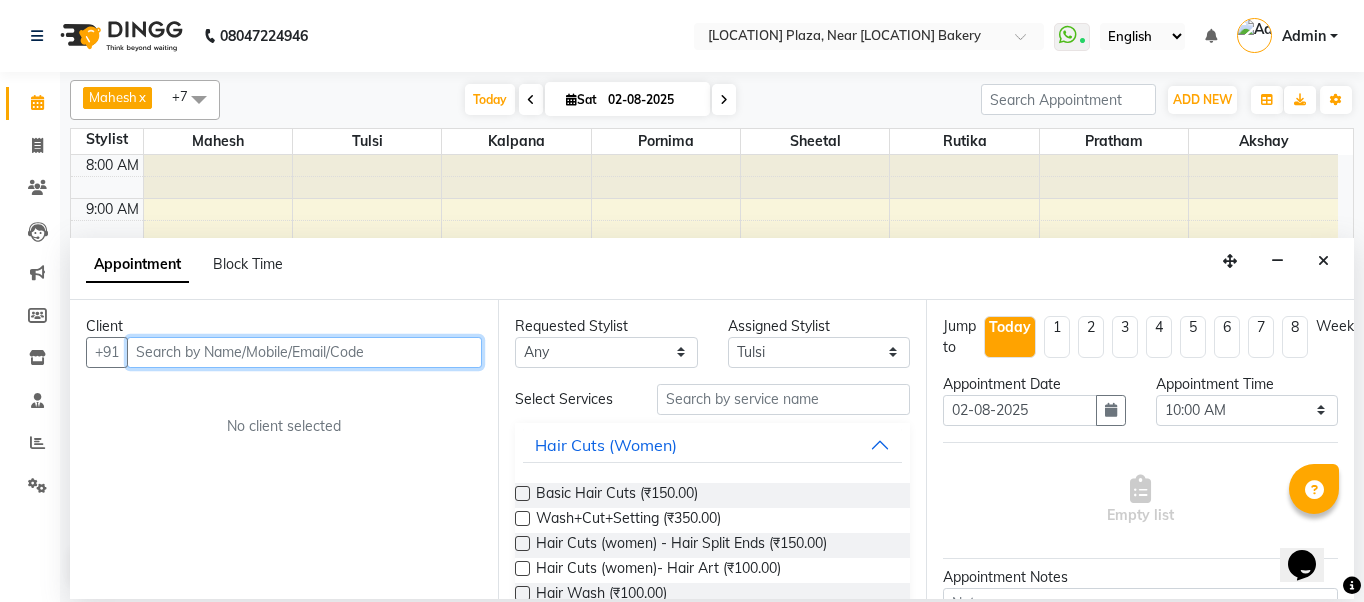 click at bounding box center [304, 352] 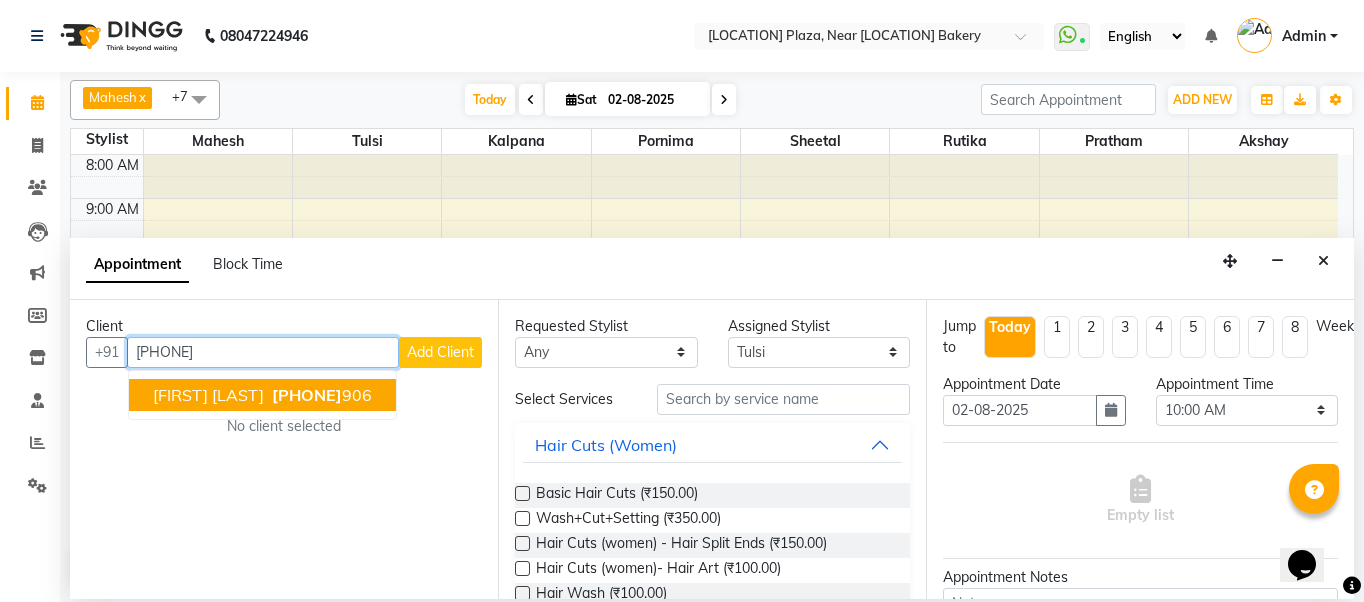 click on "[FIRST] [LAST] [PHONE]" at bounding box center (262, 395) 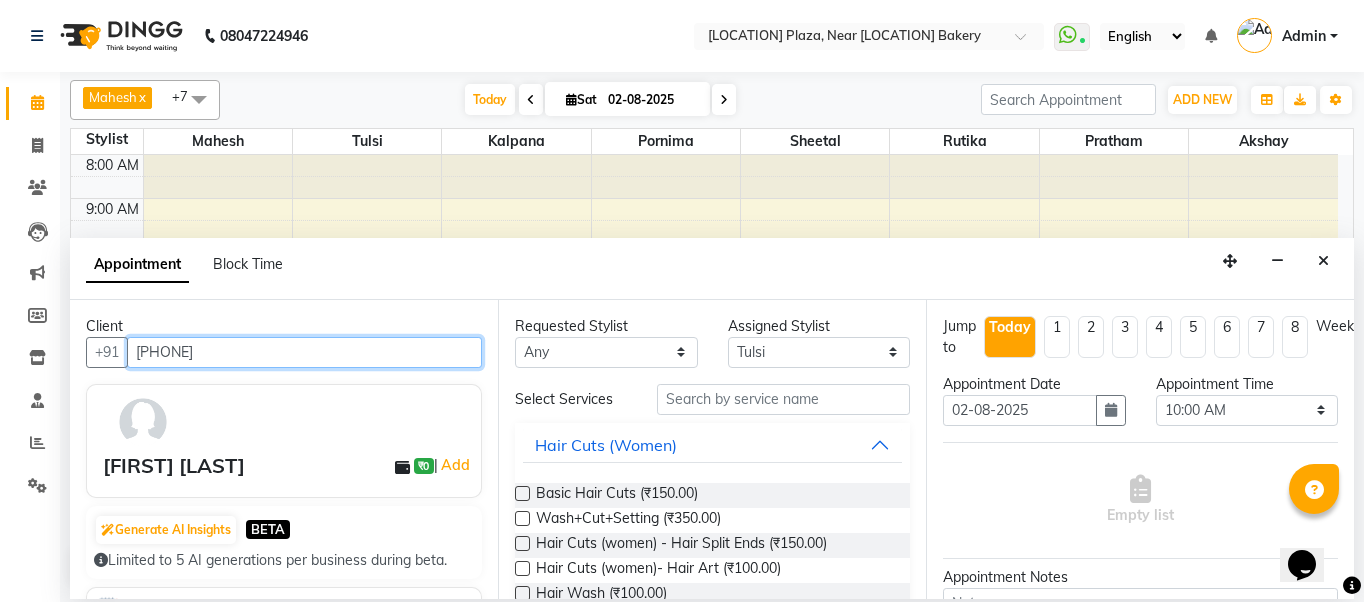type on "[PHONE]" 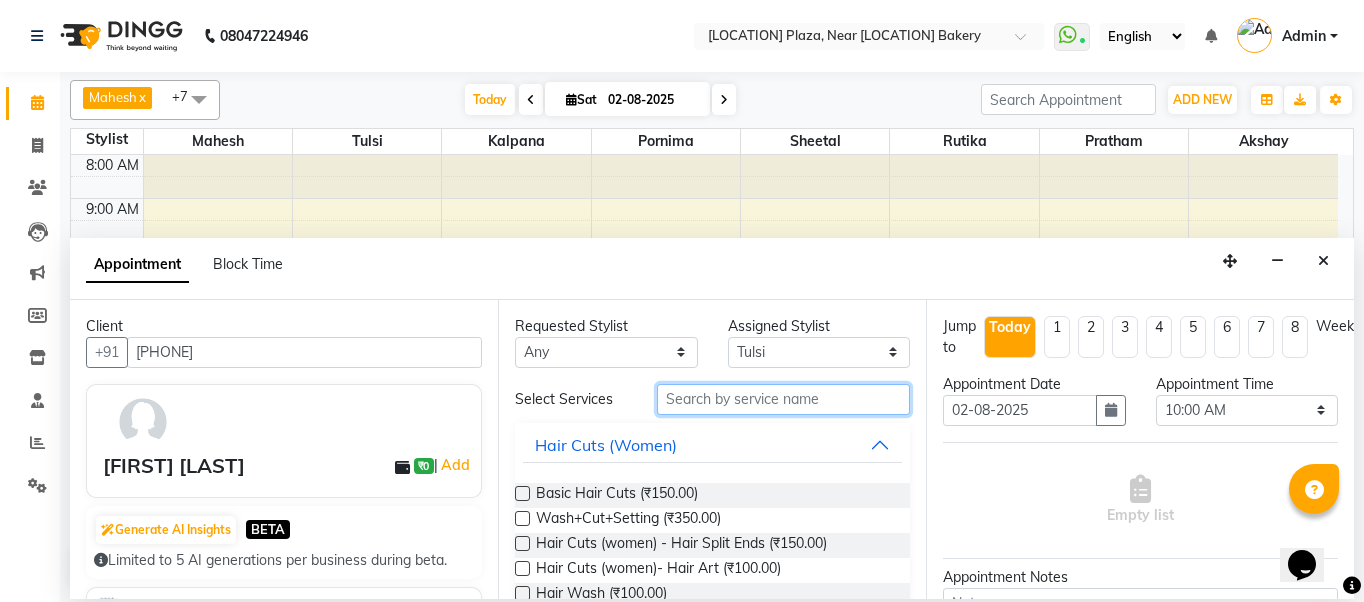 click at bounding box center [783, 399] 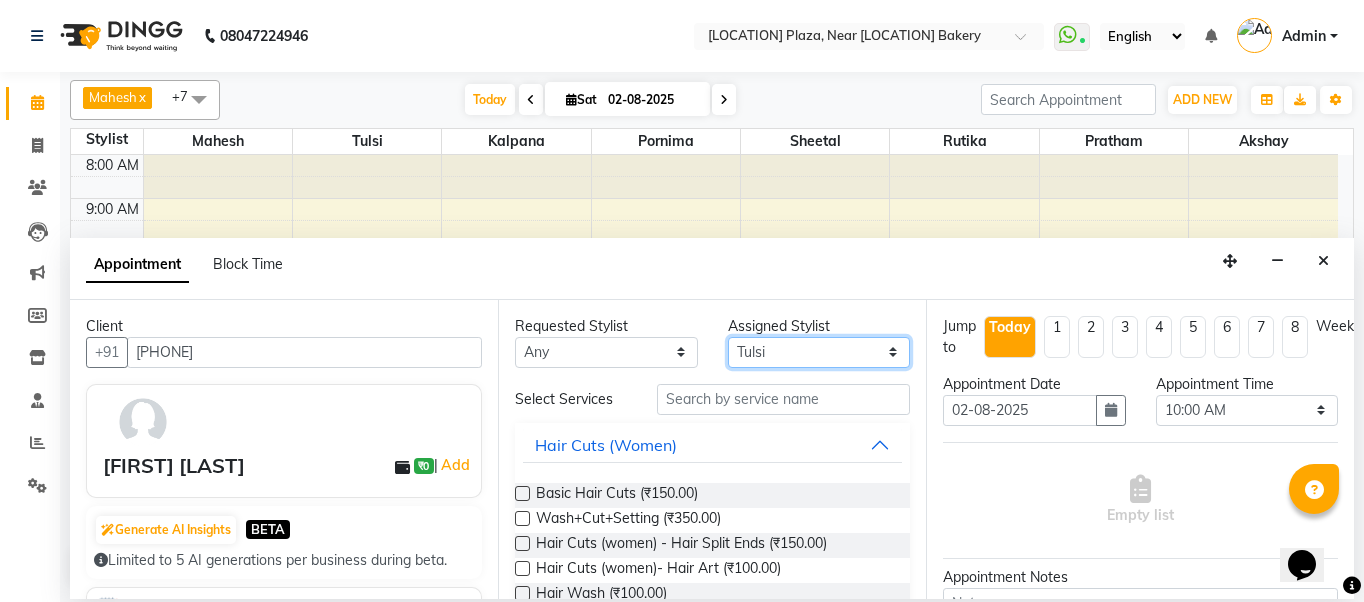 click on "Select [FIRST] [FIRST] [FIRST] [FIRST] [FIRST] [FIRST] [FIRST] [FIRST] [FIRST] [FIRST] [FIRST] [FIRST]" at bounding box center (819, 352) 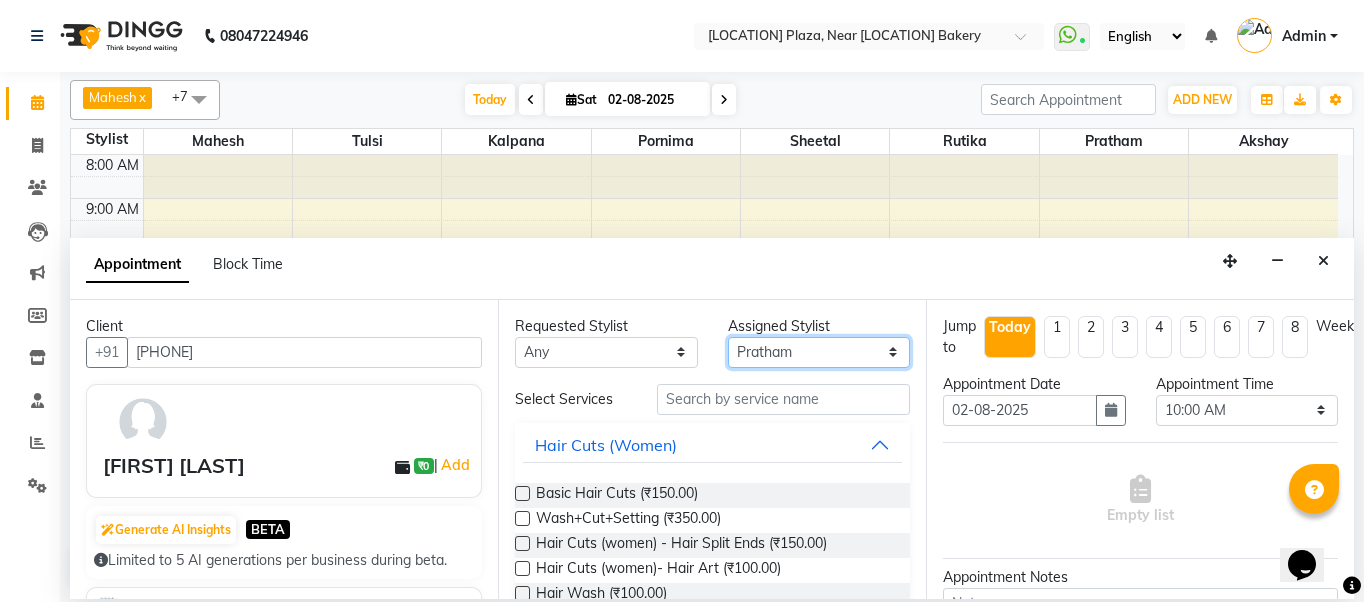 click on "Select [FIRST] [FIRST] [FIRST] [FIRST] [FIRST] [FIRST] [FIRST] [FIRST] [FIRST] [FIRST] [FIRST] [FIRST]" at bounding box center (819, 352) 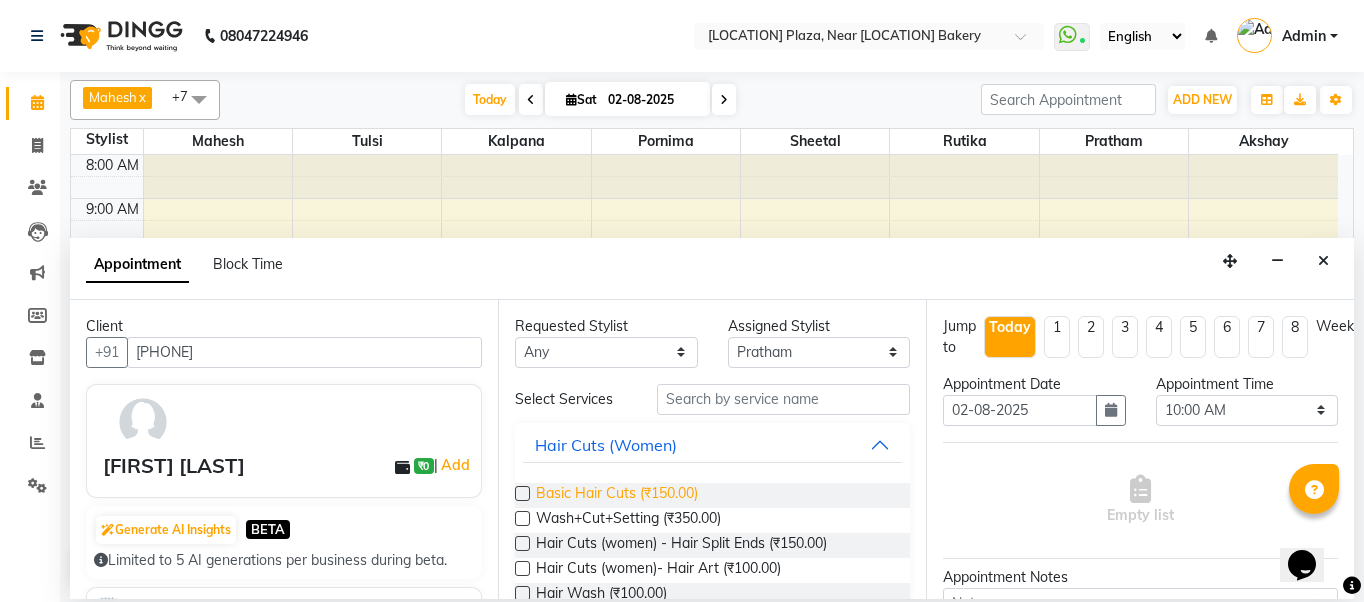 click on "Basic Hair Cuts (₹150.00)" at bounding box center [617, 495] 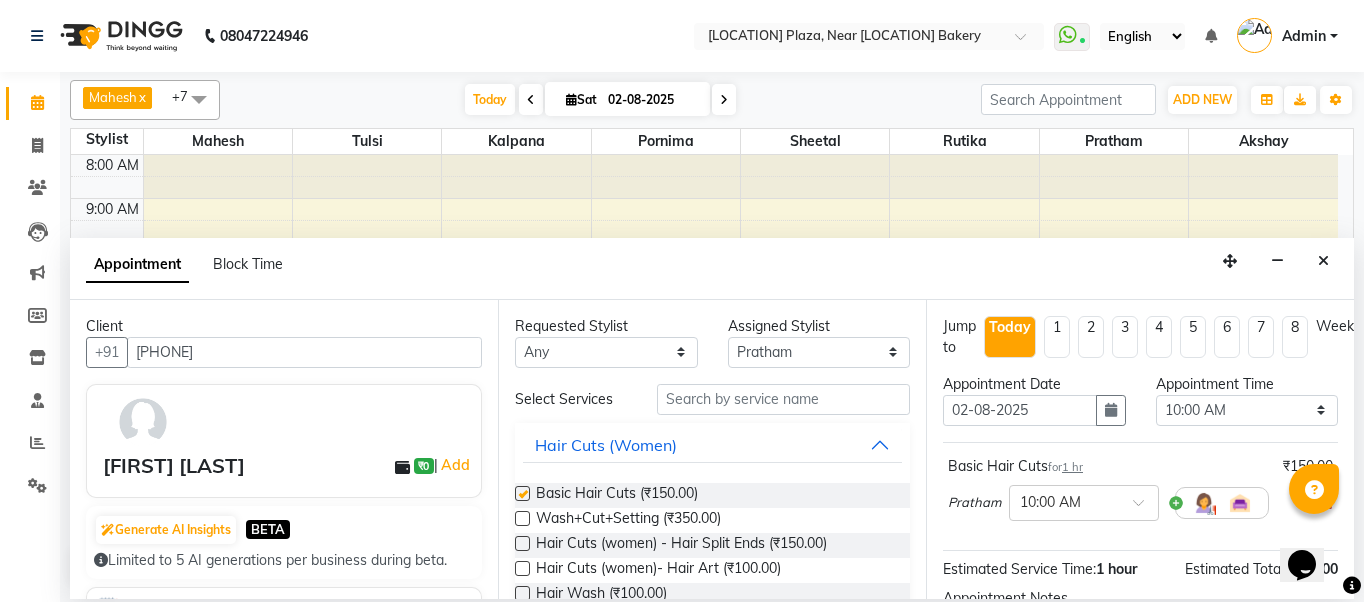 checkbox on "false" 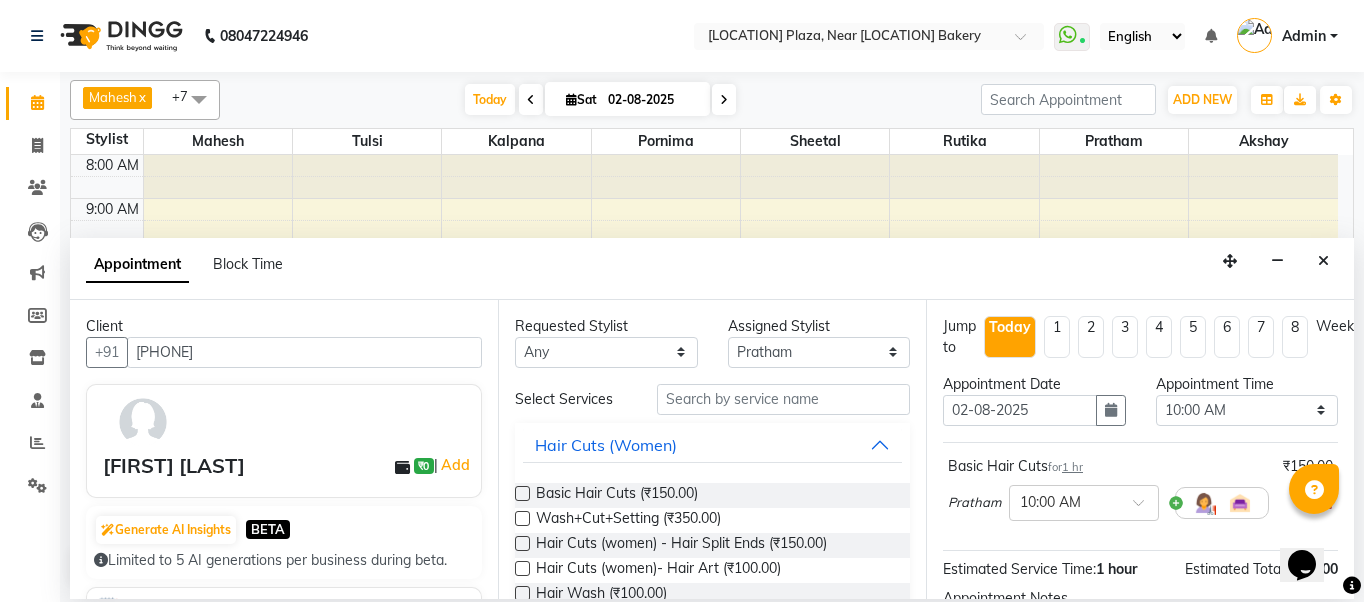 scroll, scrollTop: 242, scrollLeft: 0, axis: vertical 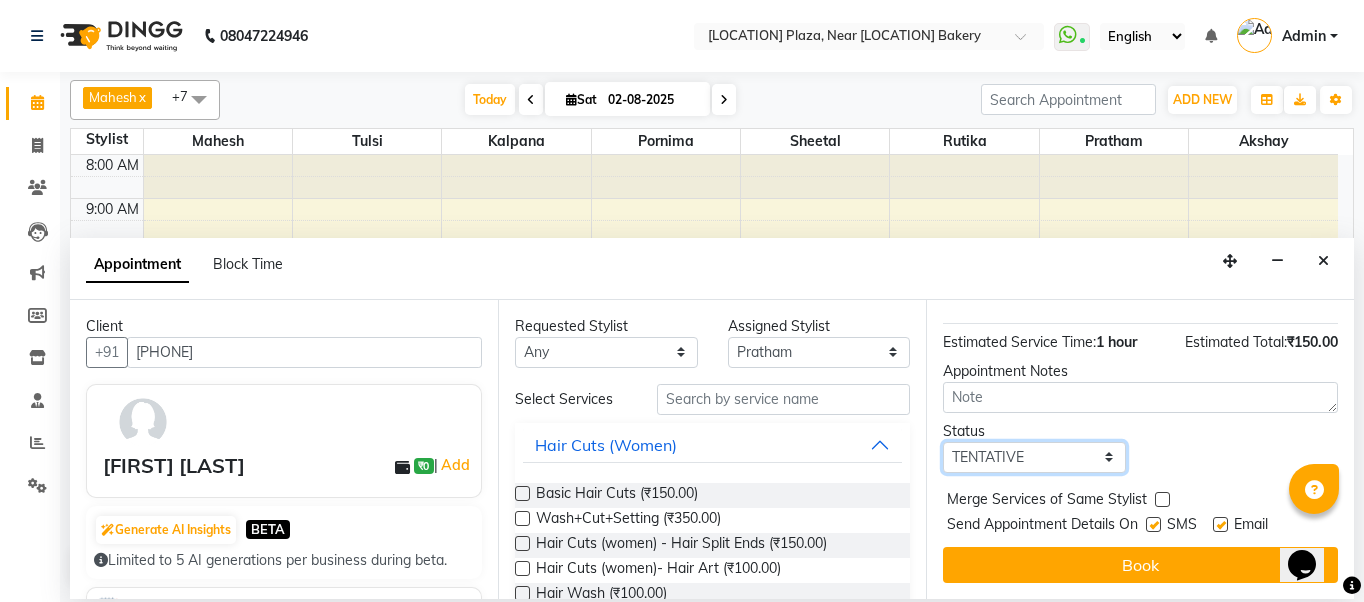 click on "Select TENTATIVE CONFIRM CHECK-IN UPCOMING" at bounding box center (1034, 457) 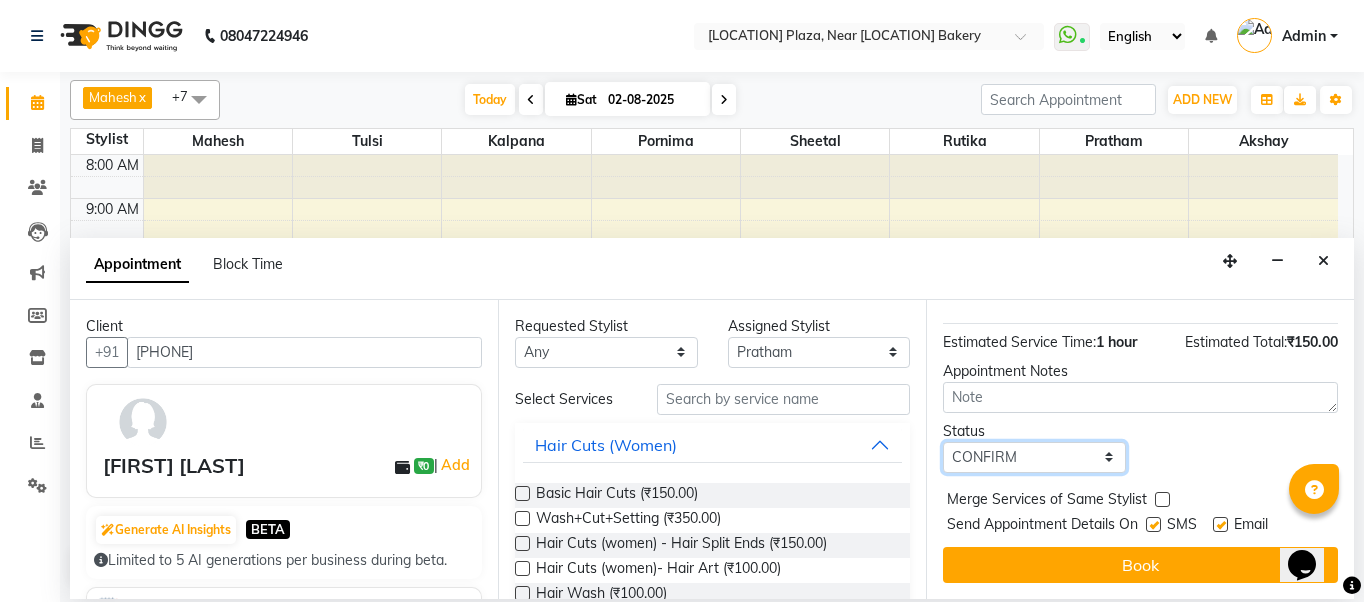 click on "Select TENTATIVE CONFIRM CHECK-IN UPCOMING" at bounding box center (1034, 457) 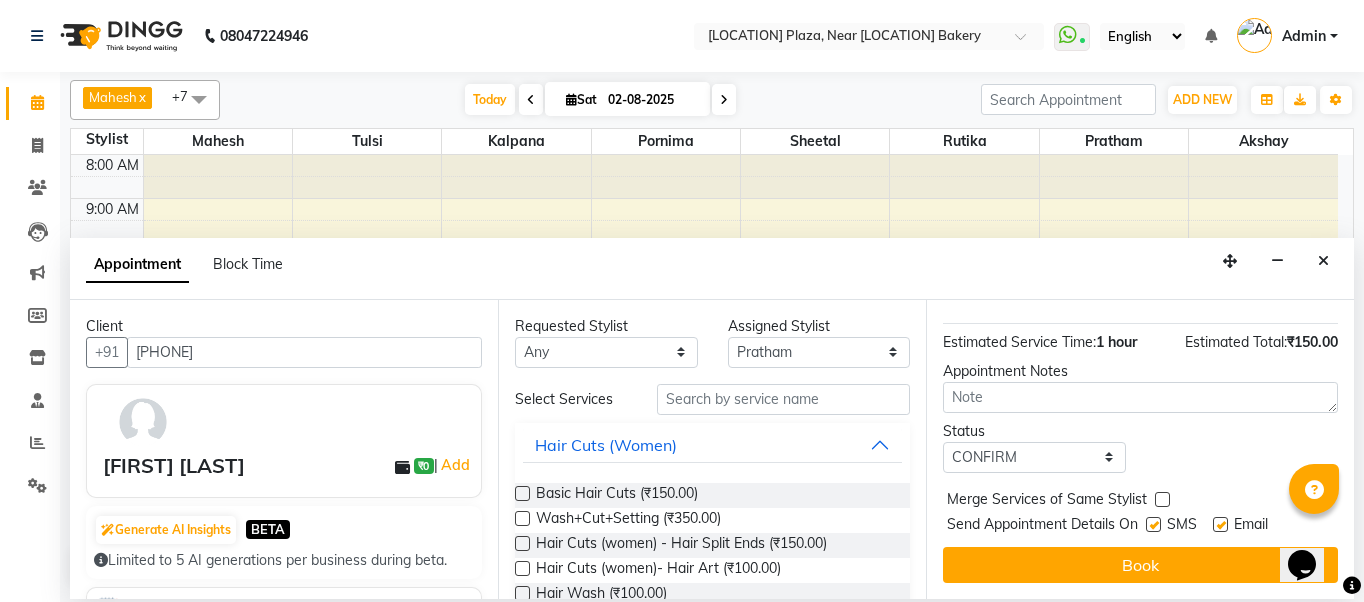 drag, startPoint x: 1148, startPoint y: 506, endPoint x: 1170, endPoint y: 514, distance: 23.409399 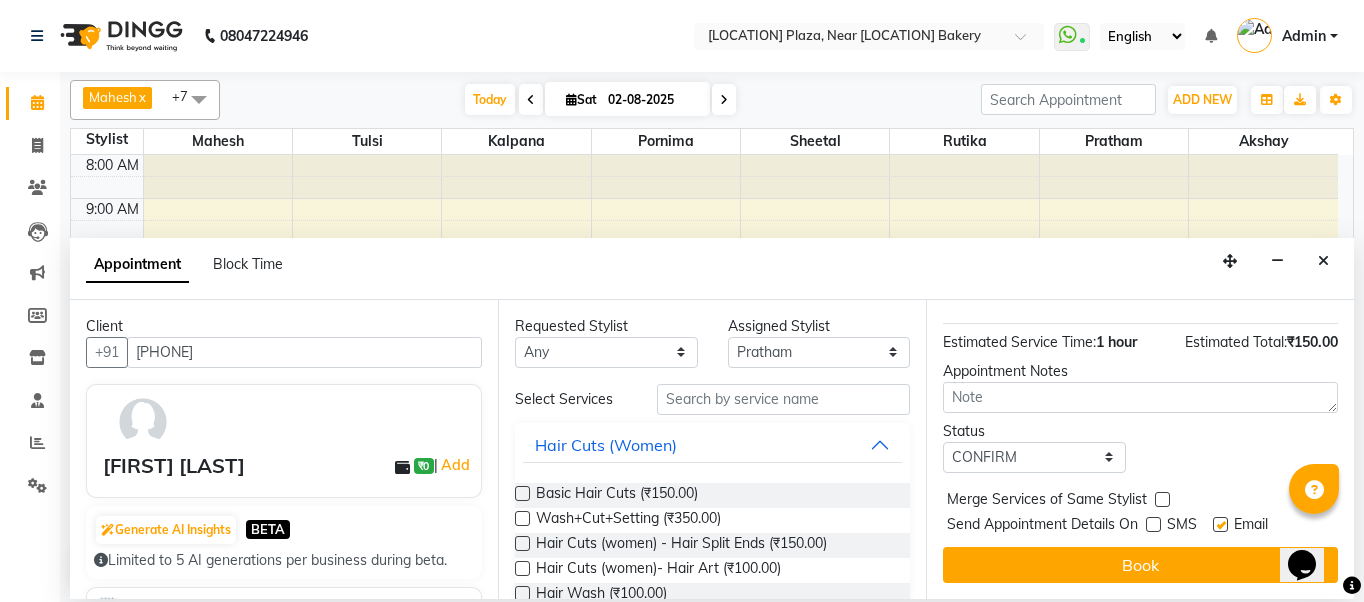 click at bounding box center (1220, 524) 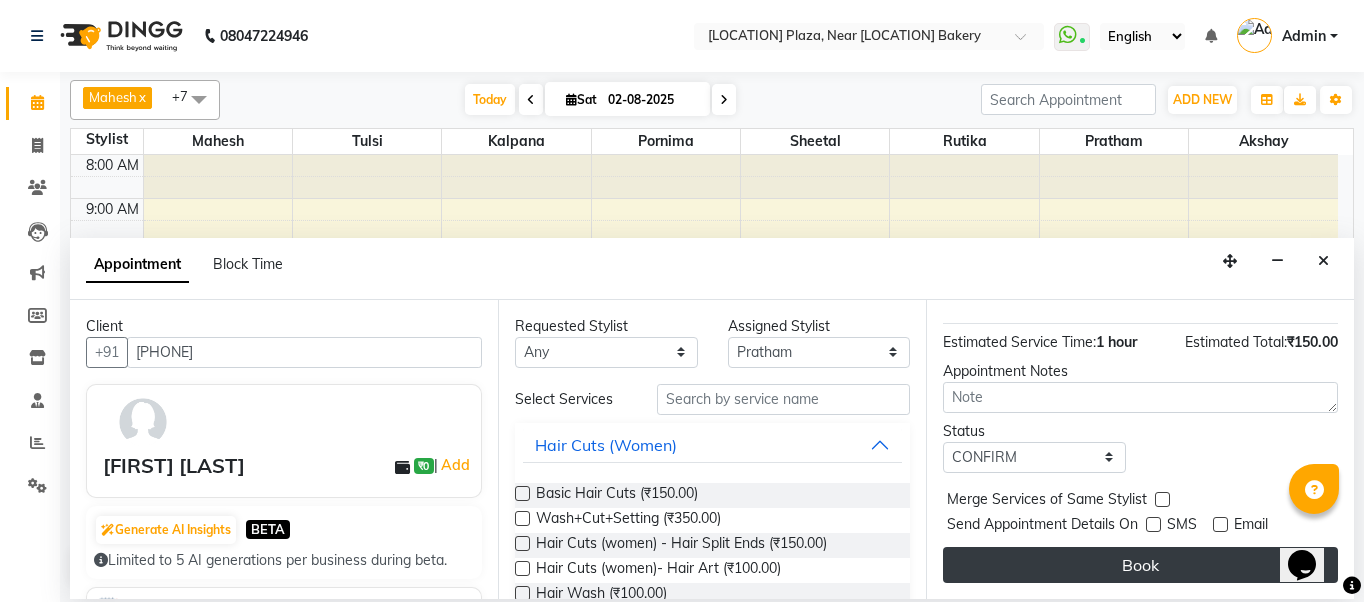 click on "Book" at bounding box center [1140, 565] 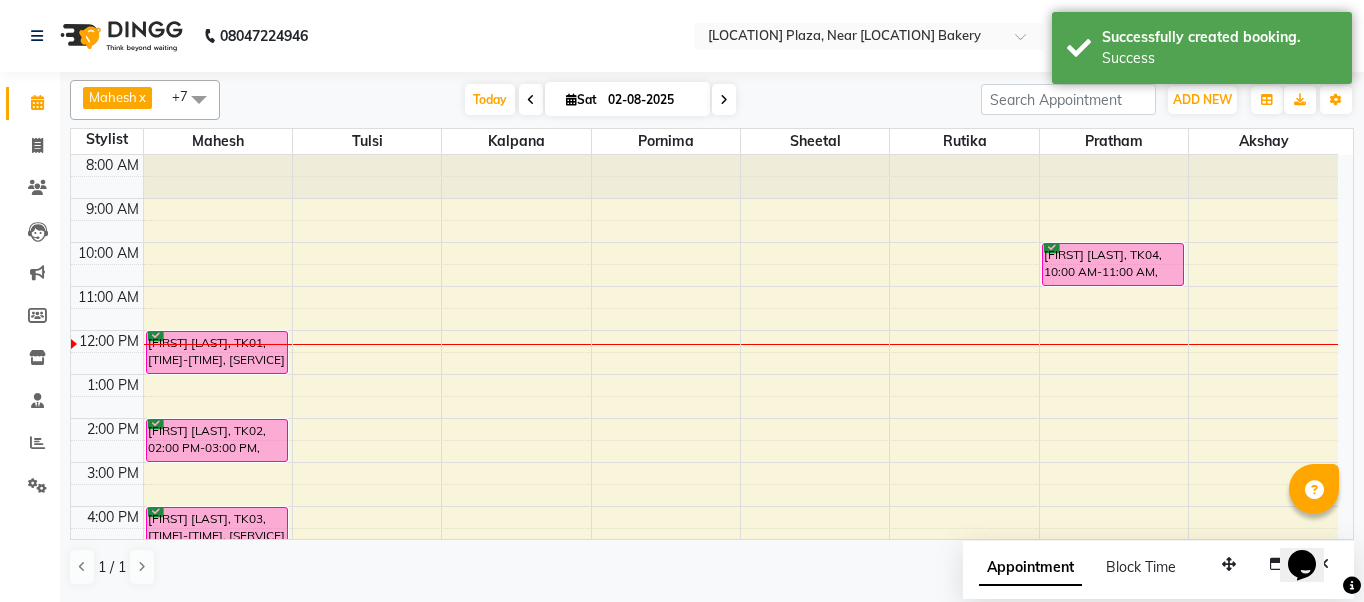 click on "8:00 AM 9:00 AM 10:00 AM 11:00 AM 12:00 PM 1:00 PM 2:00 PM 3:00 PM 4:00 PM 5:00 PM 6:00 PM 7:00 PM 8:00 PM     [FIRST] [LAST], TK01, 12:00 PM-01:00 PM, Hair Spa -    Keratin Less Hair Treatment     [FIRST] [LAST], TK02, 02:00 PM-03:00 PM,  Basic Hair Cuts     [FIRST] [LAST], TK03, 04:00 PM-05:00 PM,  Basic Hair Cuts     [FIRST] [LAST], TK04, 10:00 AM-11:00 AM,  Basic Hair Cuts" at bounding box center (704, 440) 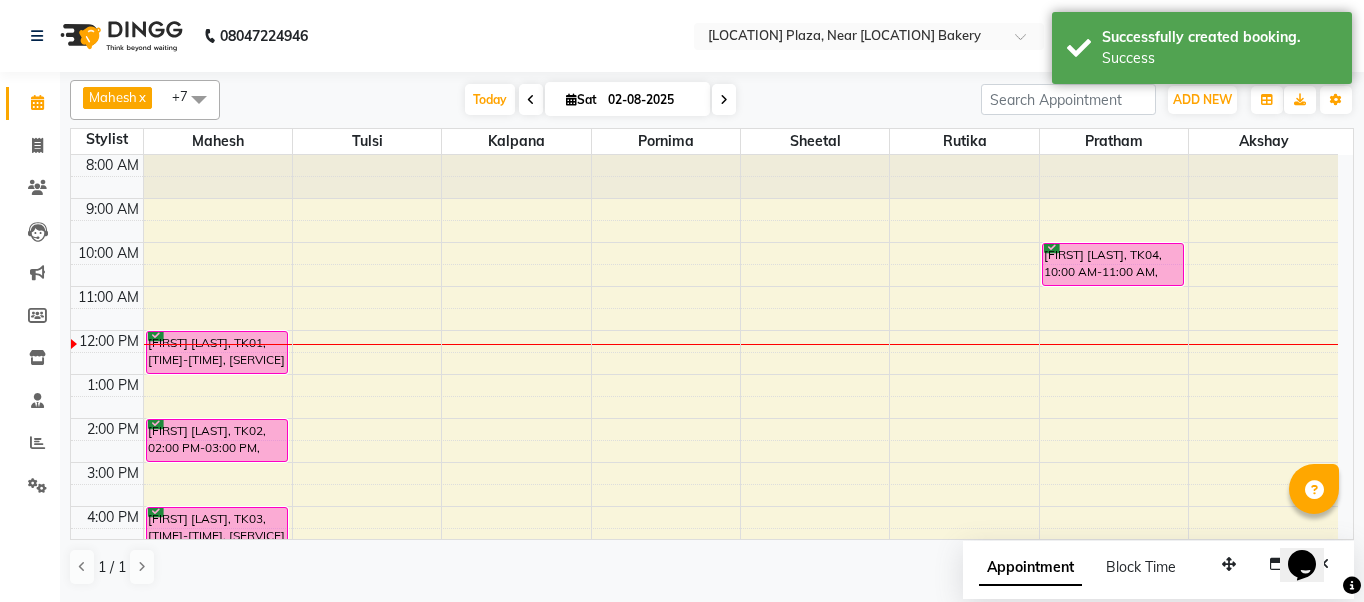 select on "32251" 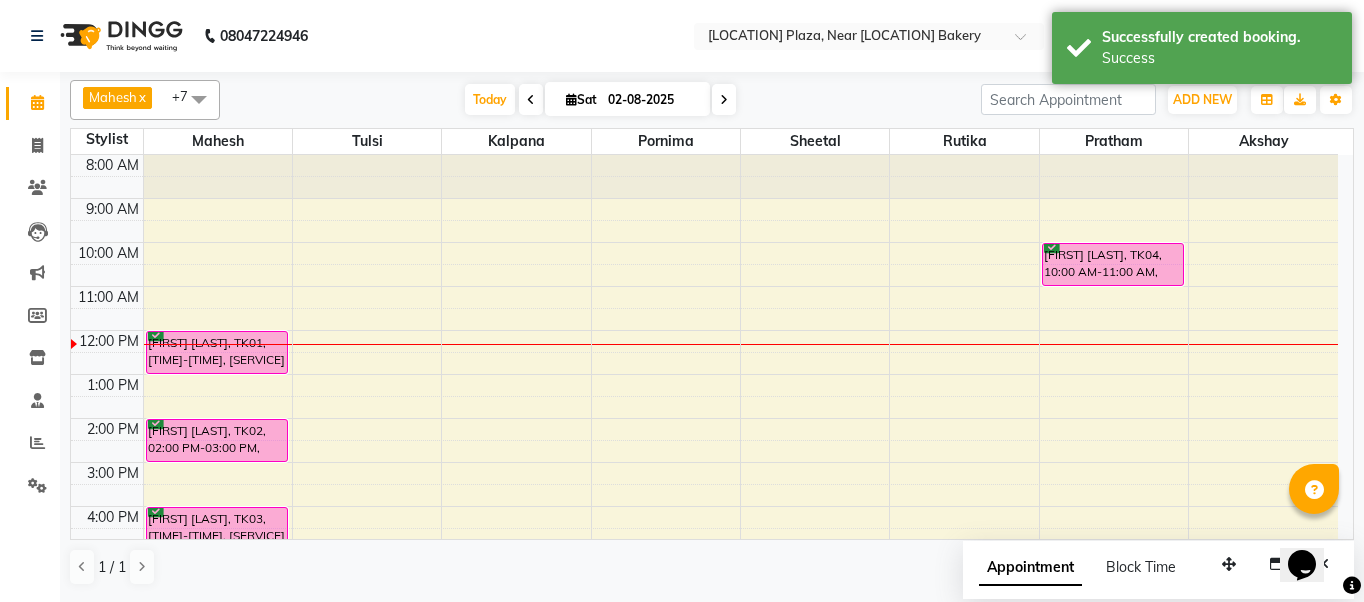 select on "tentative" 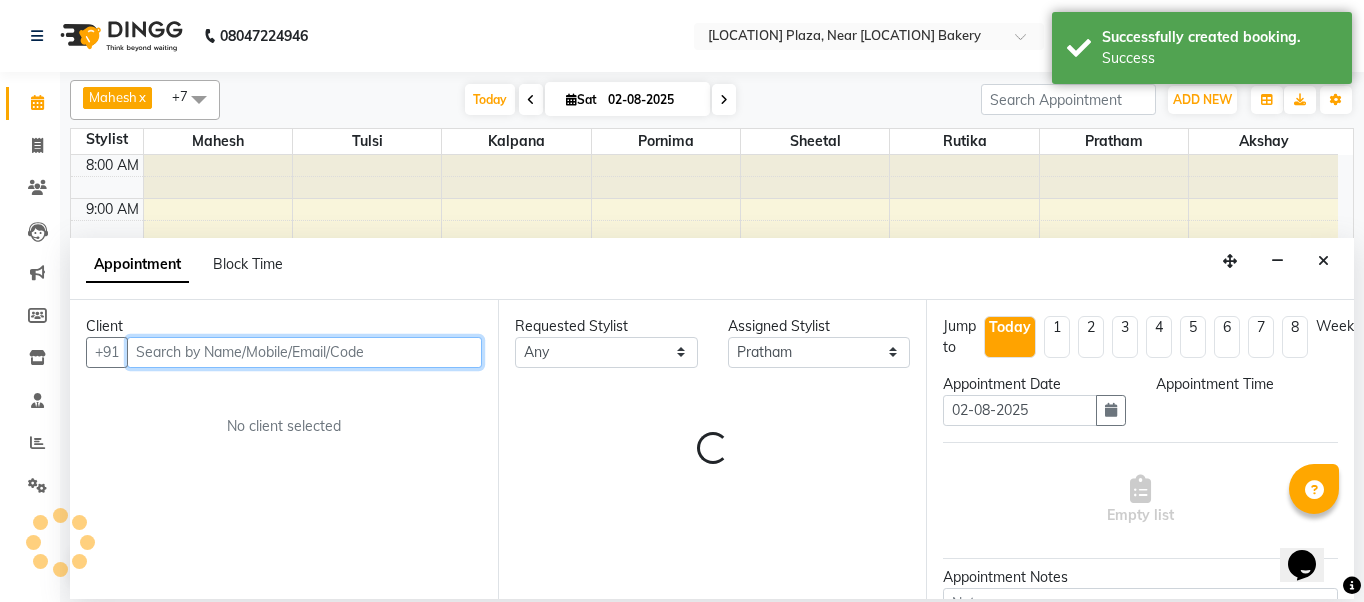 select on "660" 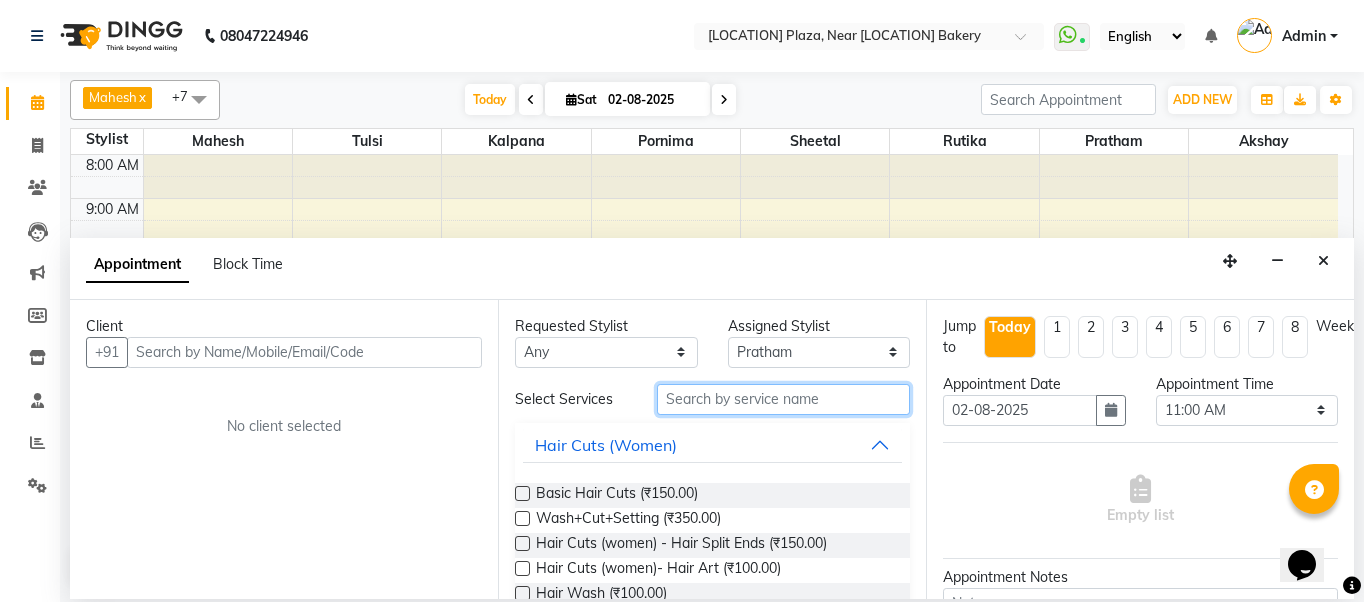 click at bounding box center [783, 399] 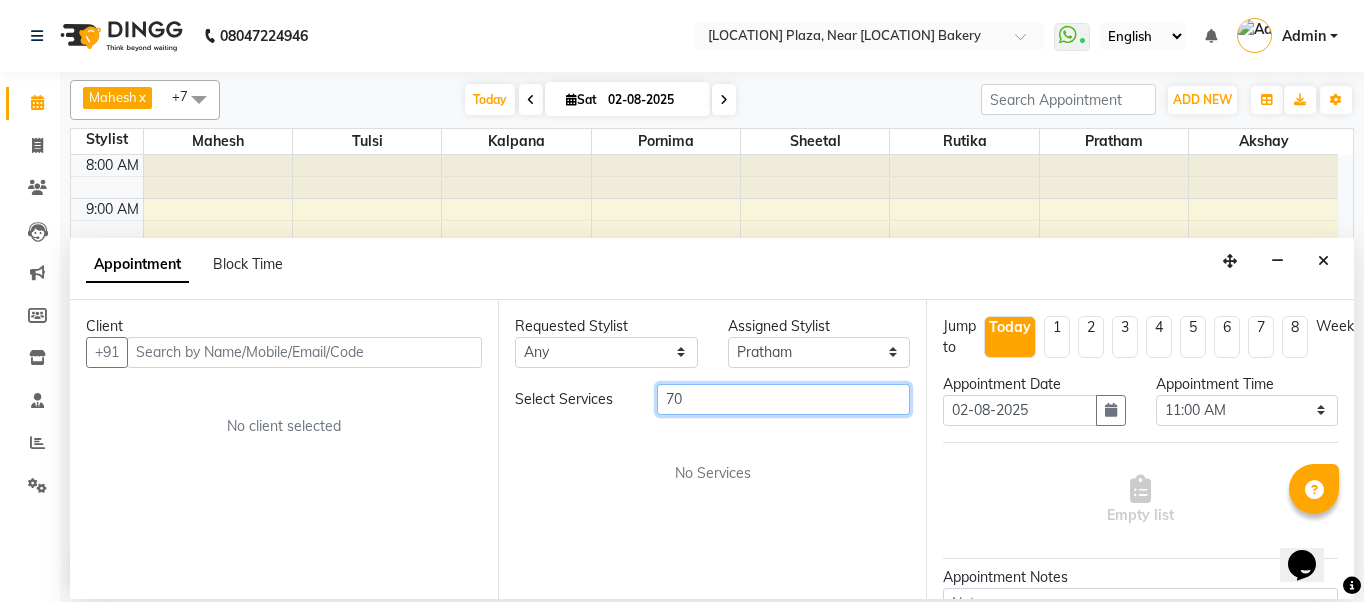 type on "7" 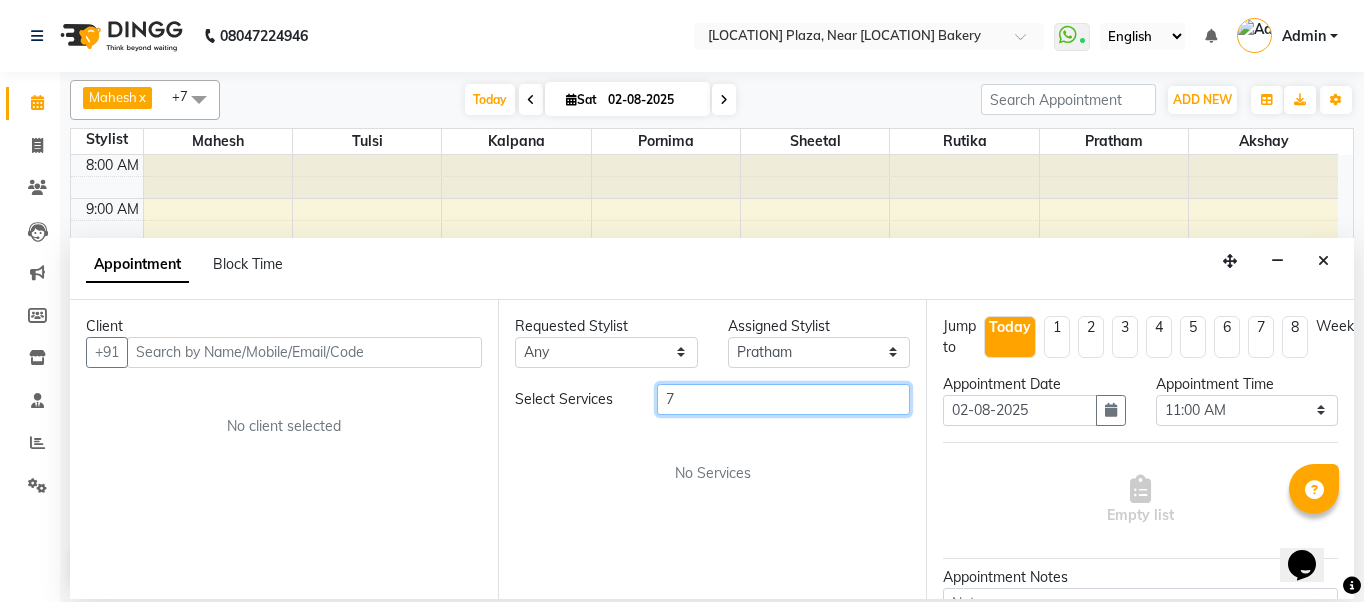 type 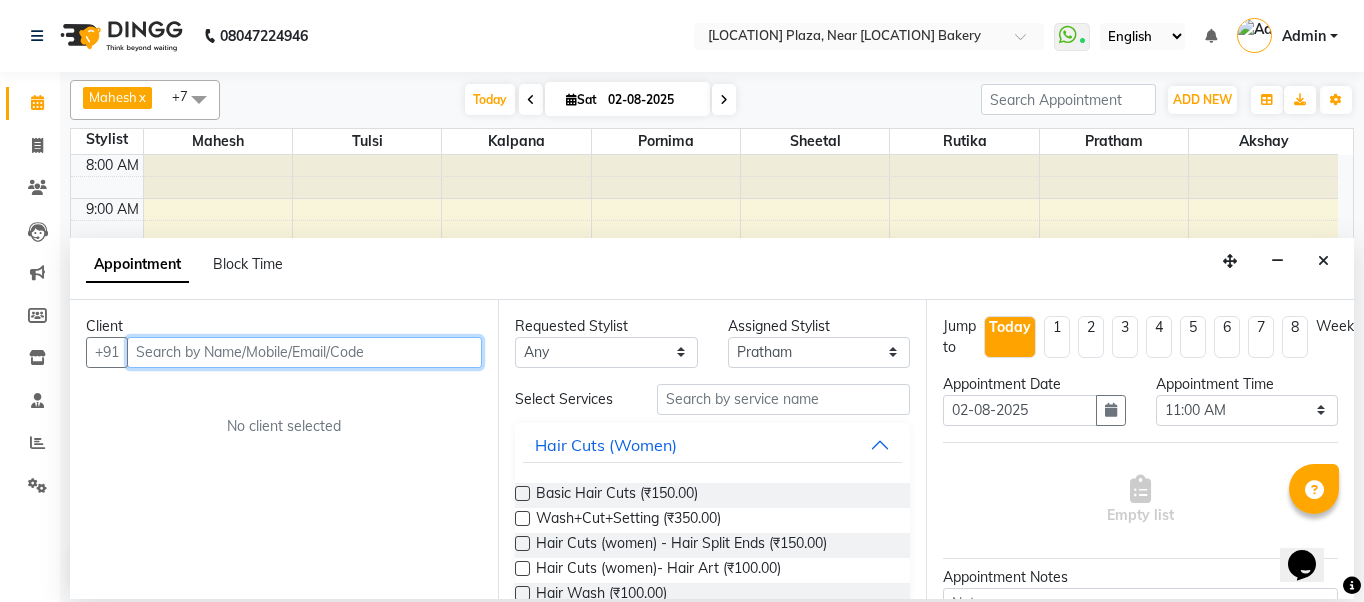 click at bounding box center [304, 352] 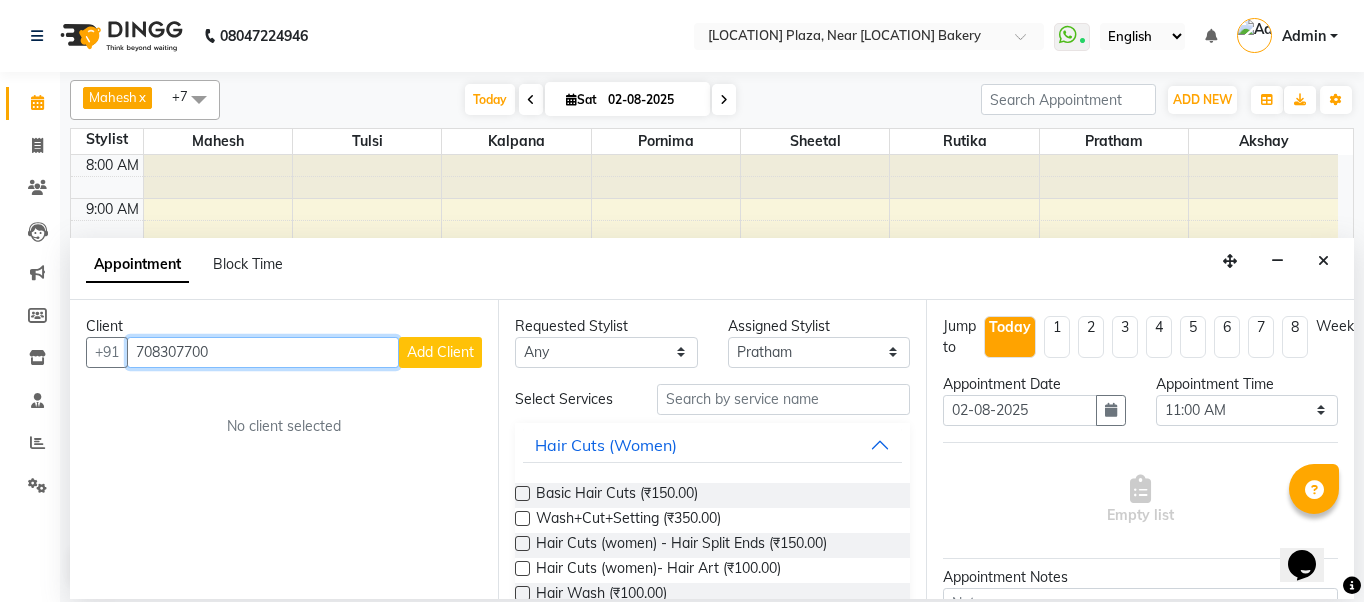 click on "708307700" at bounding box center [263, 352] 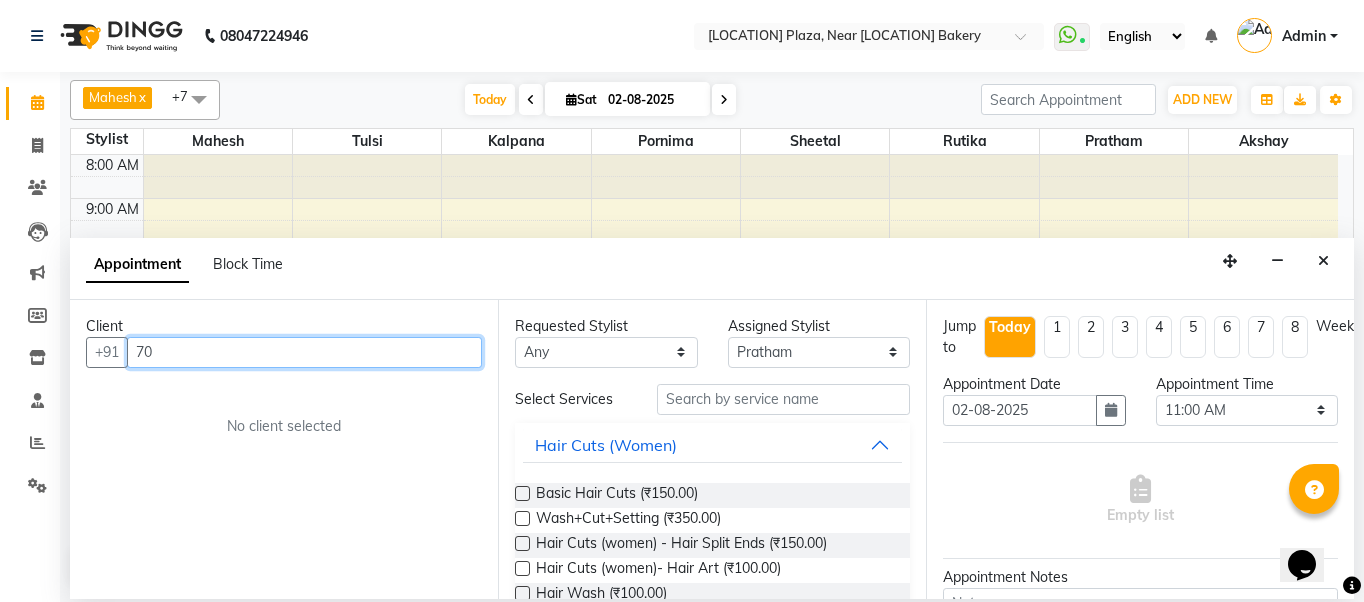 type on "7" 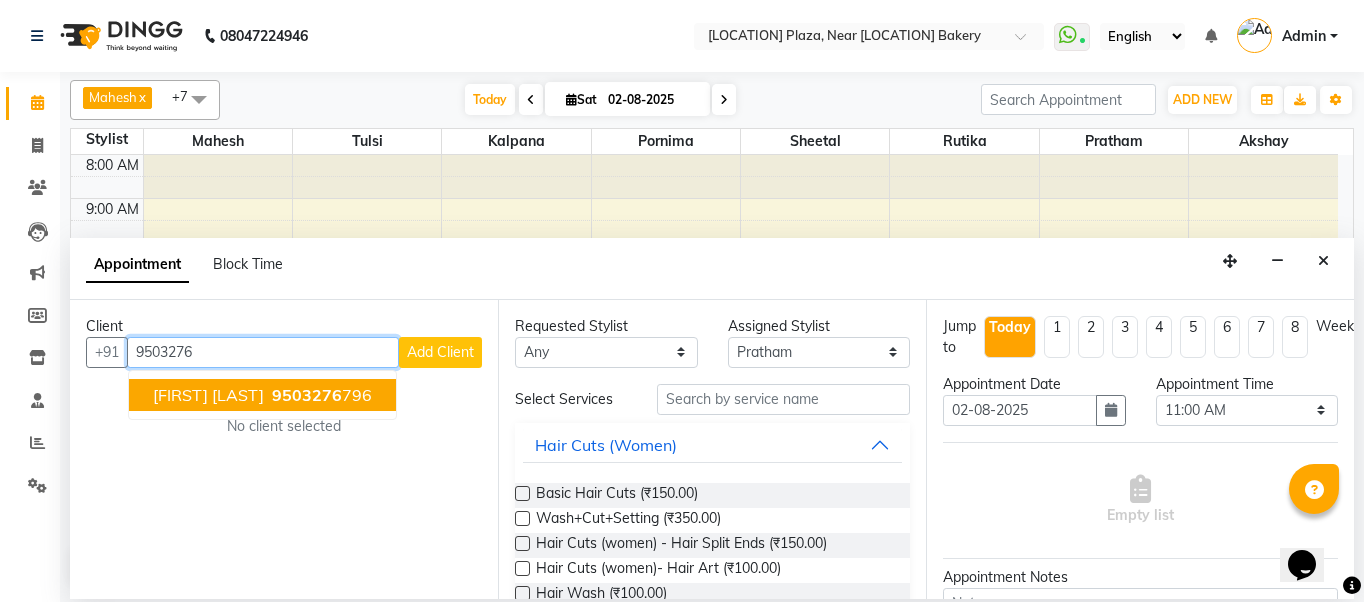 click on "[FIRST] [LAST]" at bounding box center [208, 395] 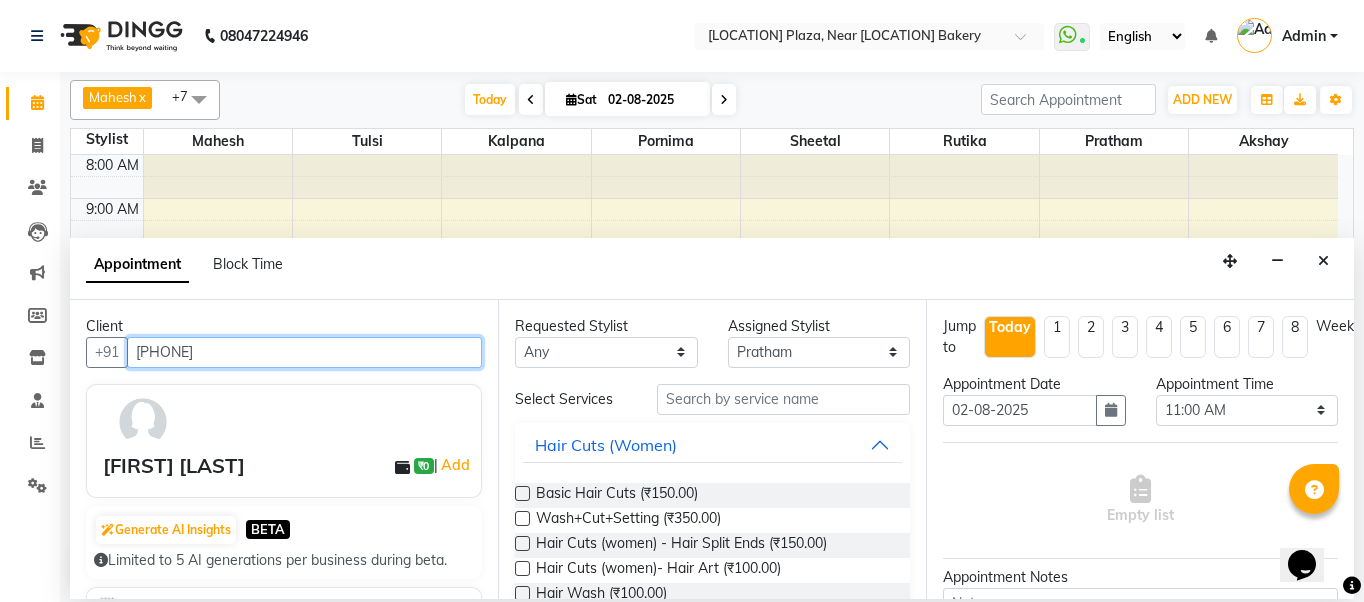 type on "[PHONE]" 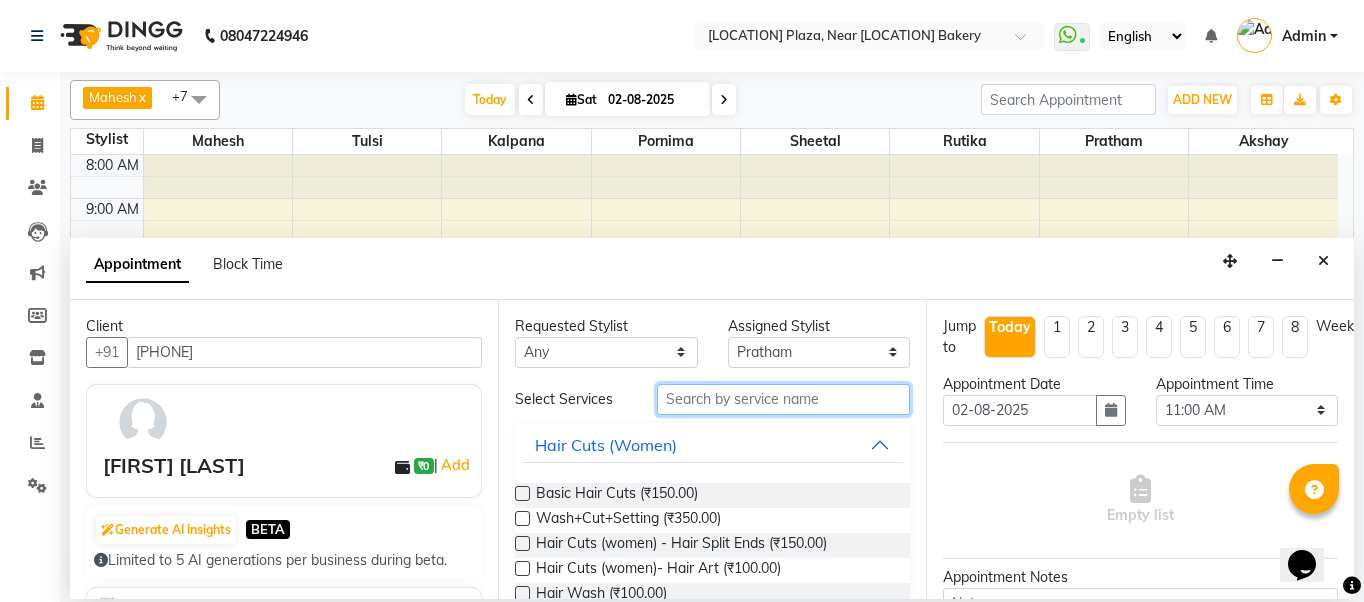 click at bounding box center (783, 399) 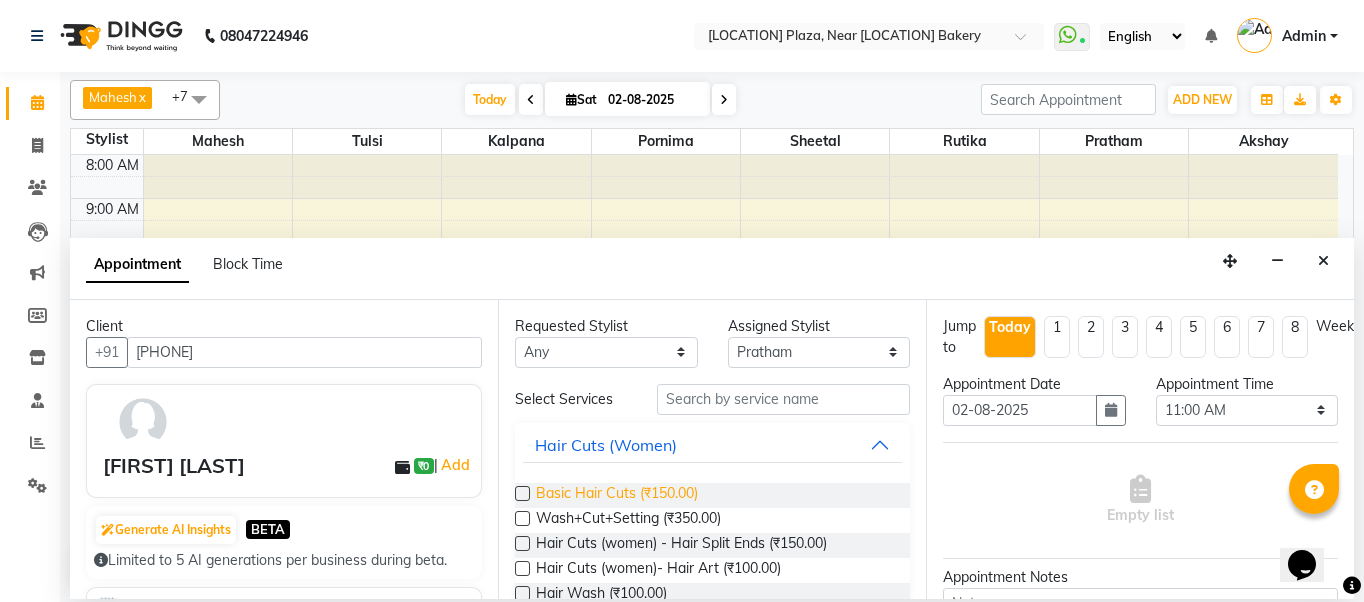 click on "Basic Hair Cuts (₹150.00)" at bounding box center [617, 495] 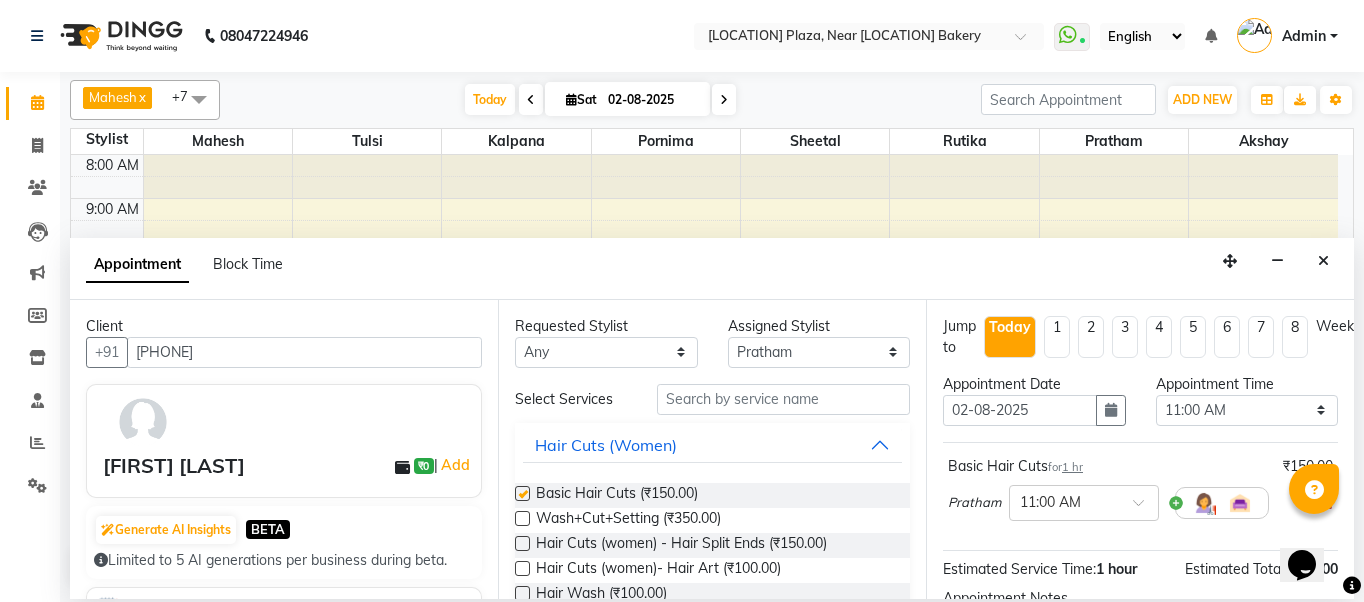 checkbox on "false" 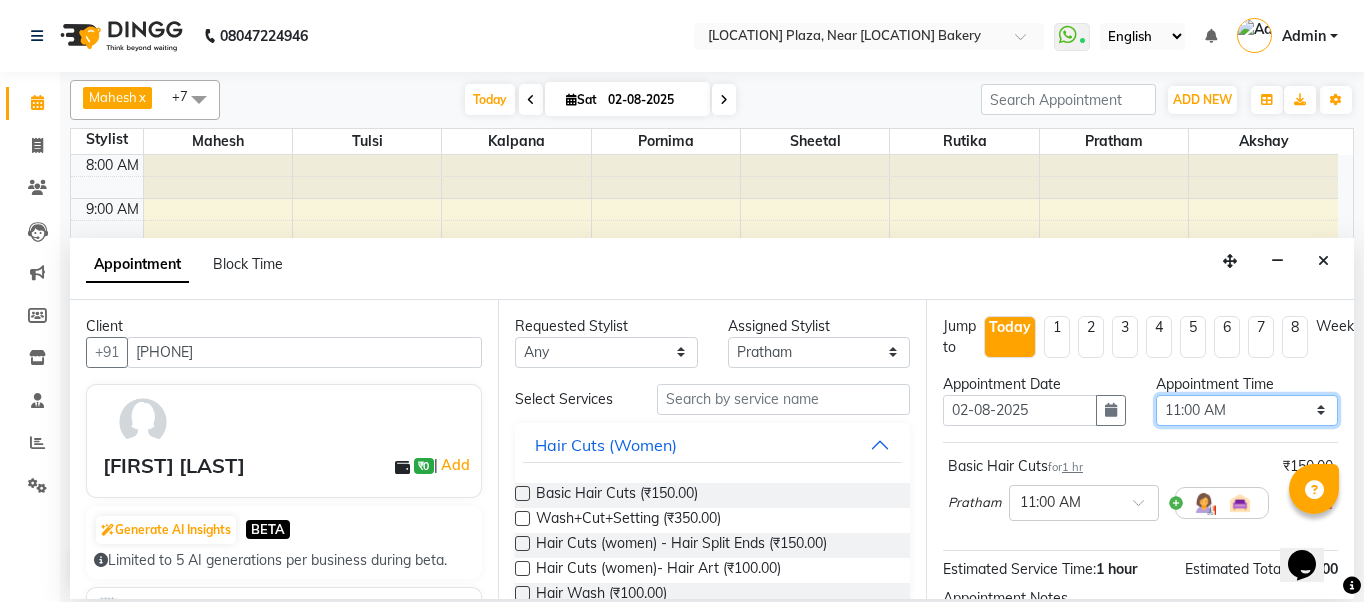 click on "Select 09:00 AM 09:15 AM 09:30 AM 09:45 AM 10:00 AM 10:15 AM 10:30 AM 10:45 AM 11:00 AM 11:15 AM 11:30 AM 11:45 AM 12:00 PM 12:15 PM 12:30 PM 12:45 PM 01:00 PM 01:15 PM 01:30 PM 01:45 PM 02:00 PM 02:15 PM 02:30 PM 02:45 PM 03:00 PM 03:15 PM 03:30 PM 03:45 PM 04:00 PM 04:15 PM 04:30 PM 04:45 PM 05:00 PM 05:15 PM 05:30 PM 05:45 PM 06:00 PM 06:15 PM 06:30 PM 06:45 PM 07:00 PM 07:15 PM 07:30 PM 07:45 PM 08:00 PM" at bounding box center [1247, 410] 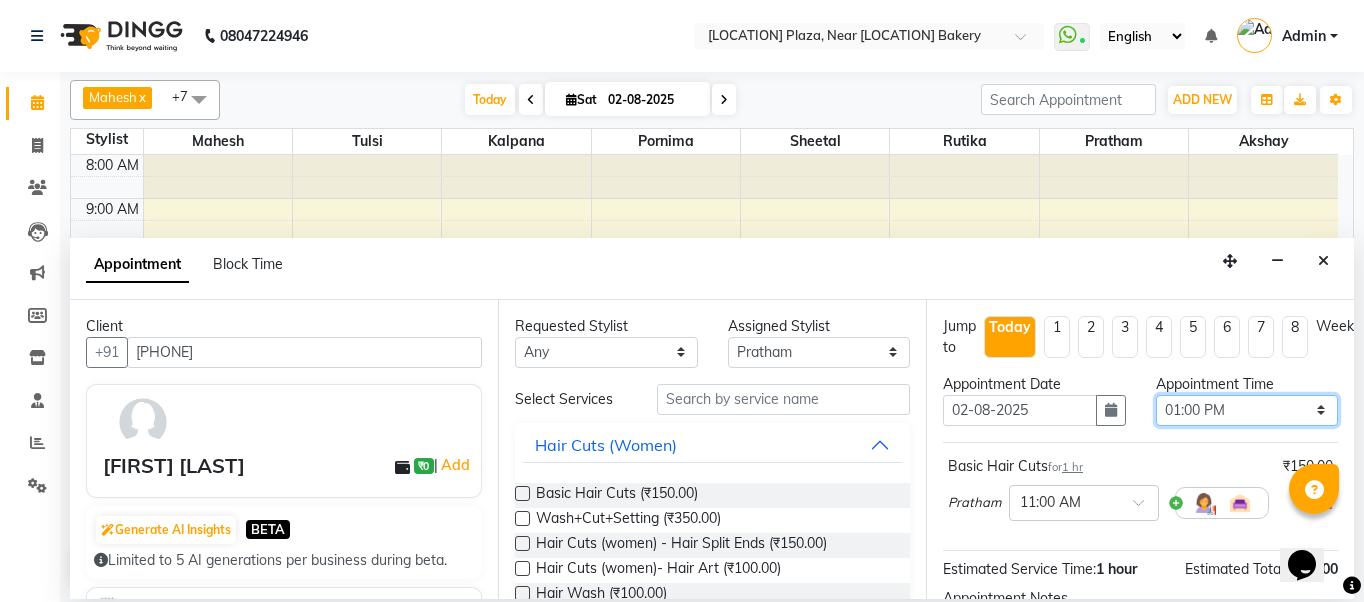 click on "Select 09:00 AM 09:15 AM 09:30 AM 09:45 AM 10:00 AM 10:15 AM 10:30 AM 10:45 AM 11:00 AM 11:15 AM 11:30 AM 11:45 AM 12:00 PM 12:15 PM 12:30 PM 12:45 PM 01:00 PM 01:15 PM 01:30 PM 01:45 PM 02:00 PM 02:15 PM 02:30 PM 02:45 PM 03:00 PM 03:15 PM 03:30 PM 03:45 PM 04:00 PM 04:15 PM 04:30 PM 04:45 PM 05:00 PM 05:15 PM 05:30 PM 05:45 PM 06:00 PM 06:15 PM 06:30 PM 06:45 PM 07:00 PM 07:15 PM 07:30 PM 07:45 PM 08:00 PM" at bounding box center [1247, 410] 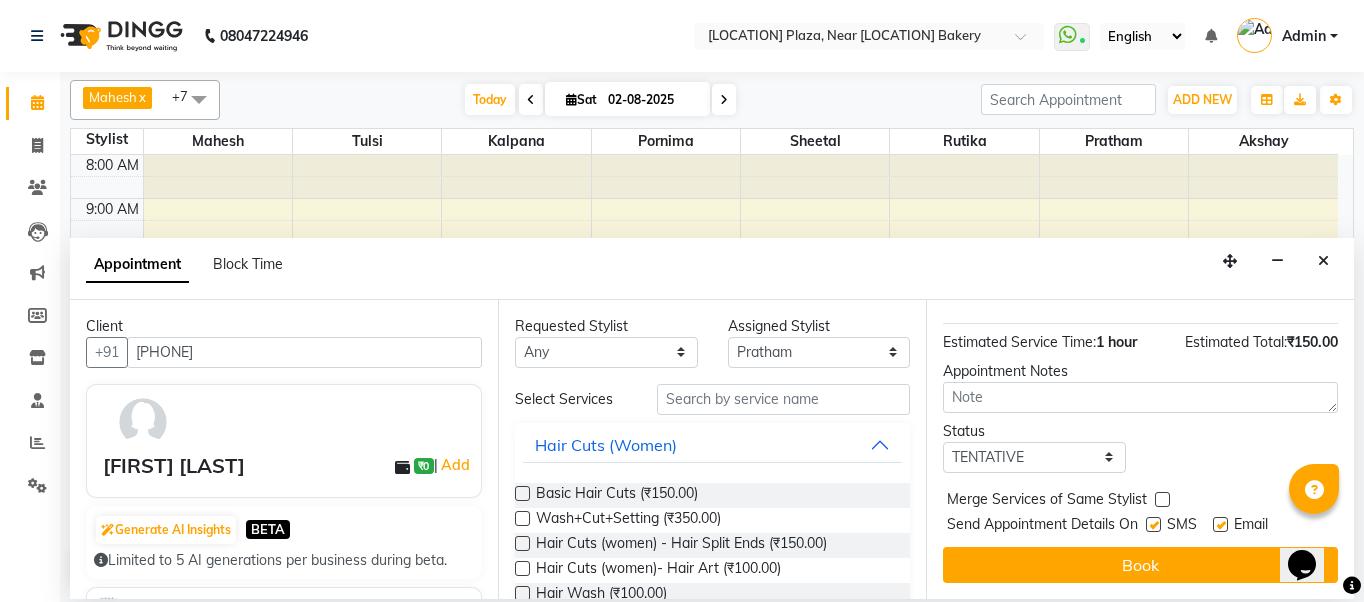 scroll, scrollTop: 242, scrollLeft: 0, axis: vertical 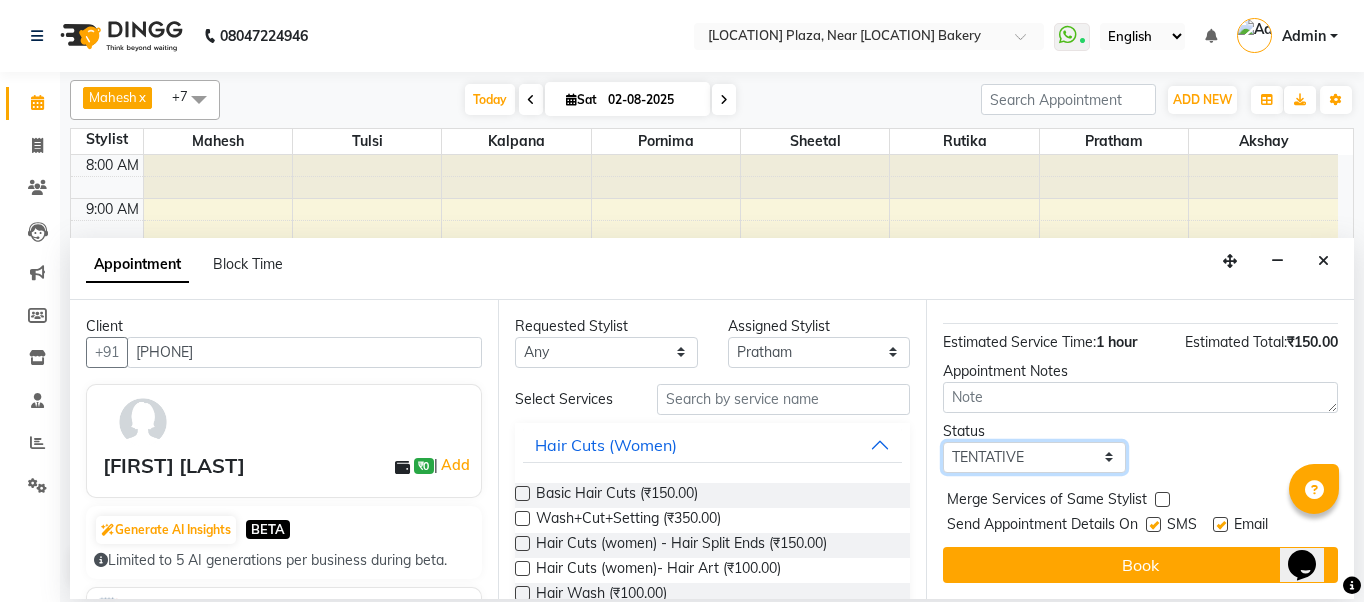click on "Select TENTATIVE CONFIRM CHECK-IN UPCOMING" at bounding box center [1034, 457] 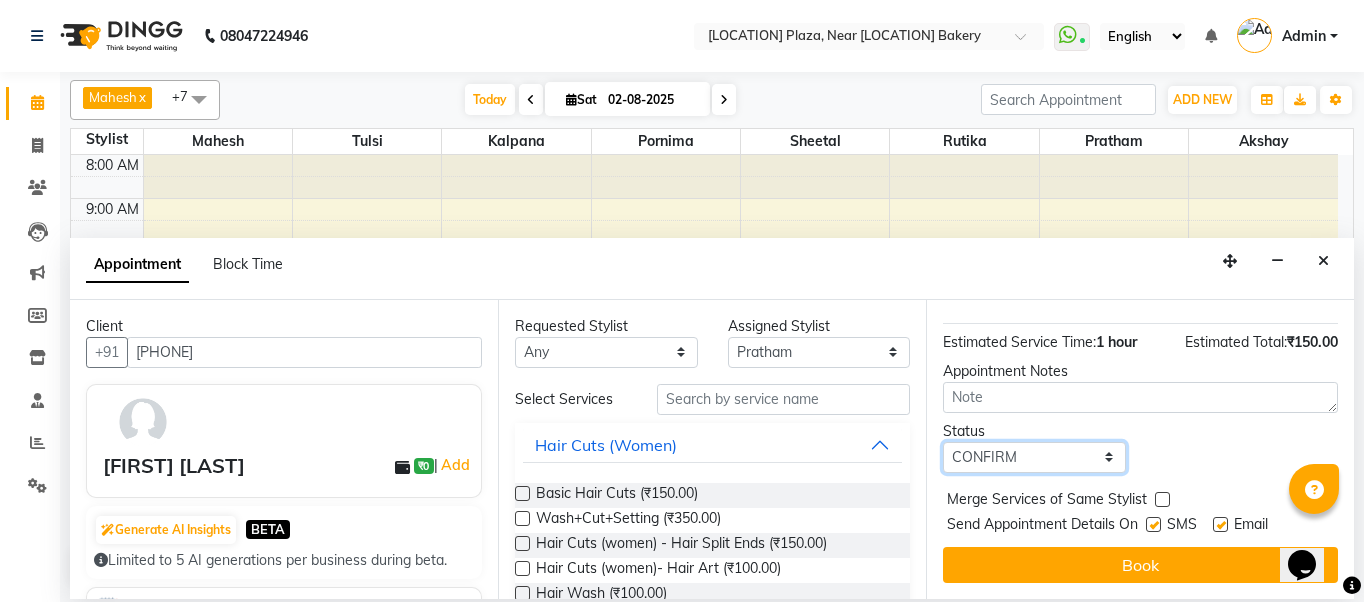 click on "Select TENTATIVE CONFIRM CHECK-IN UPCOMING" at bounding box center [1034, 457] 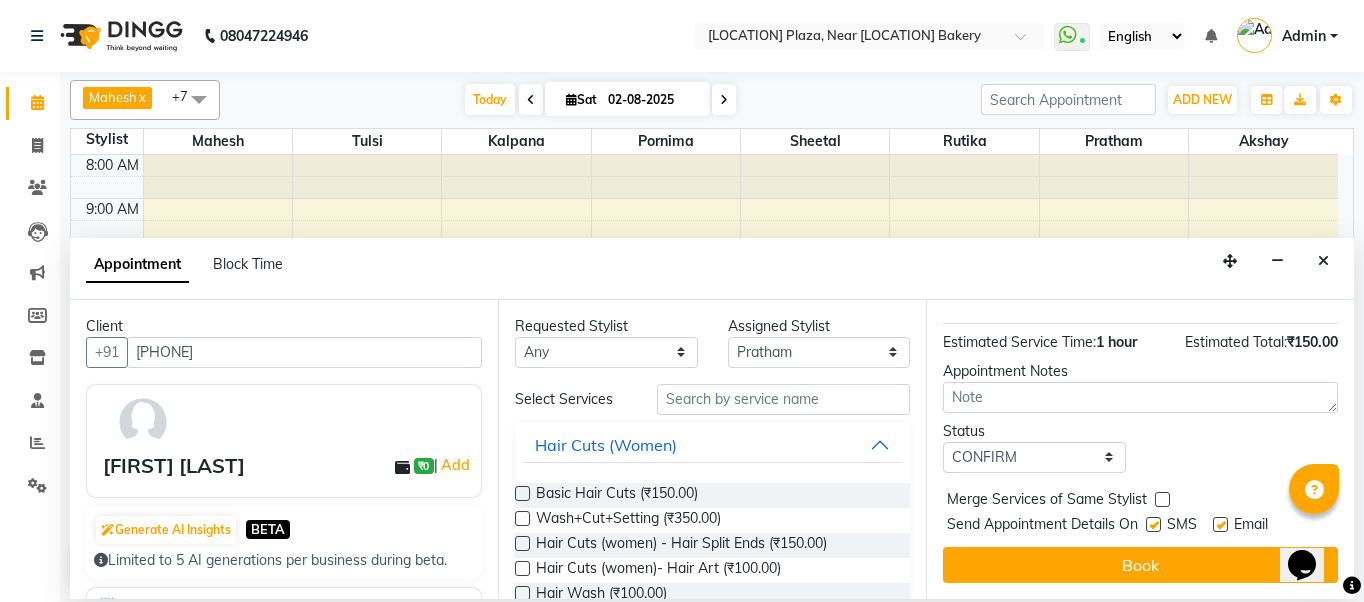 click at bounding box center [1153, 524] 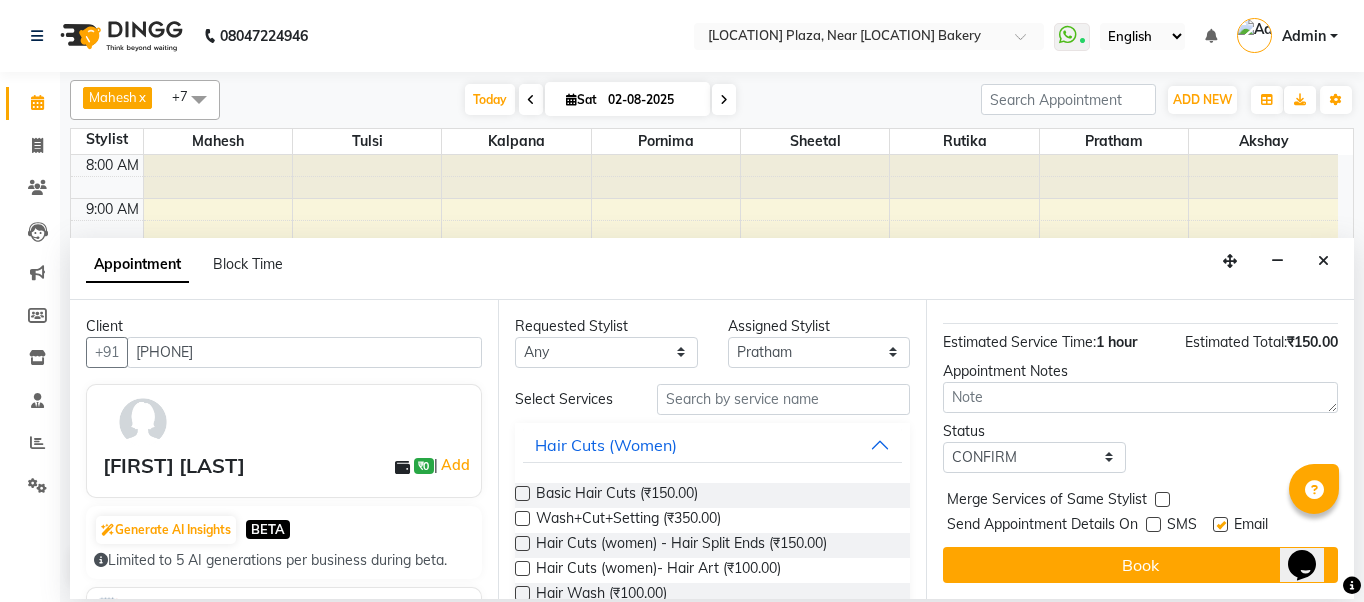 click at bounding box center [1220, 524] 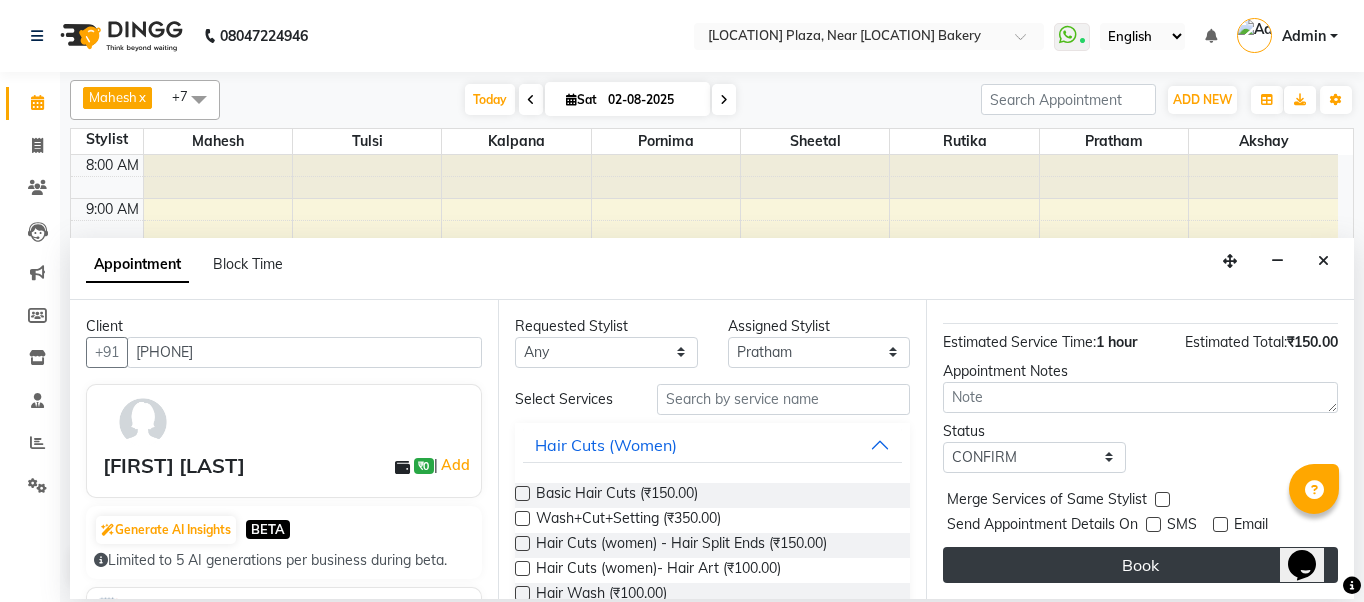 click on "Book" at bounding box center [1140, 565] 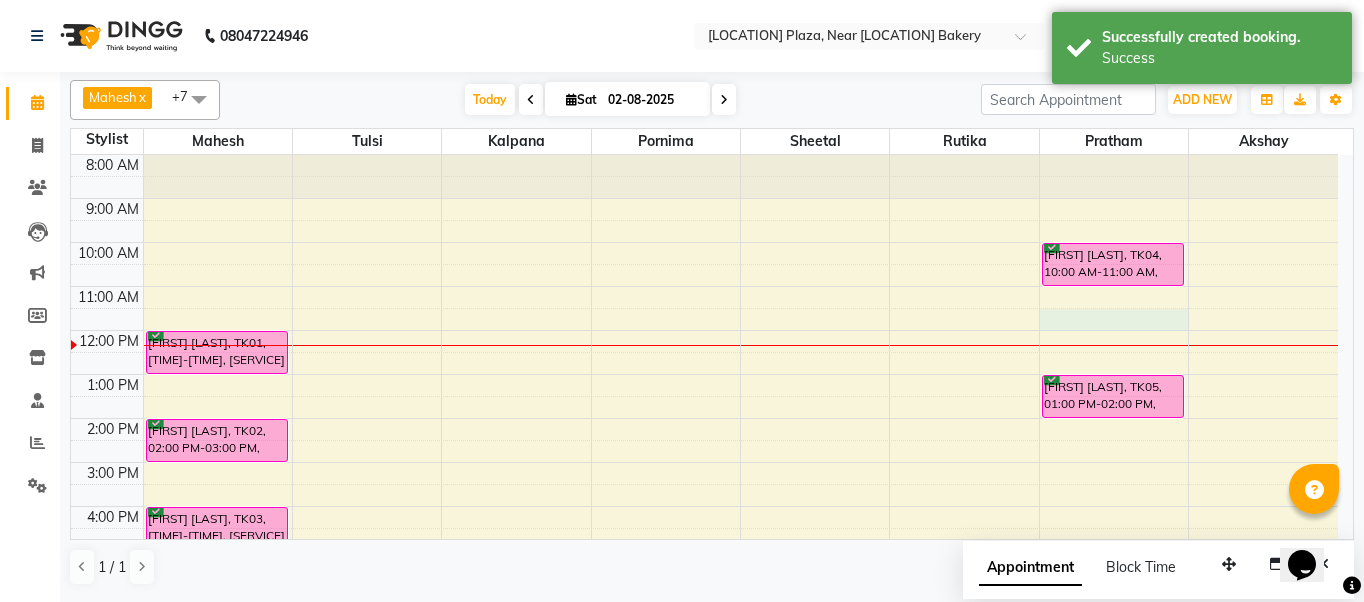 click on "[FIRST] [LAST], TK01, [TIME]-[TIME], [SERVICE] - [SERVICE] [SERVICE] [FIRST] [LAST], TK02, [TIME]-[TIME], [SERVICE] [SERVICE] [FIRST] [LAST], TK03, [TIME]-[TIME], [SERVICE] [SERVICE] [FIRST] [LAST], TK04, [TIME]-[TIME], [SERVICE] [SERVICE] [FIRST] [LAST], TK05, [TIME]-[TIME], [SERVICE] [SERVICE]" at bounding box center (704, 440) 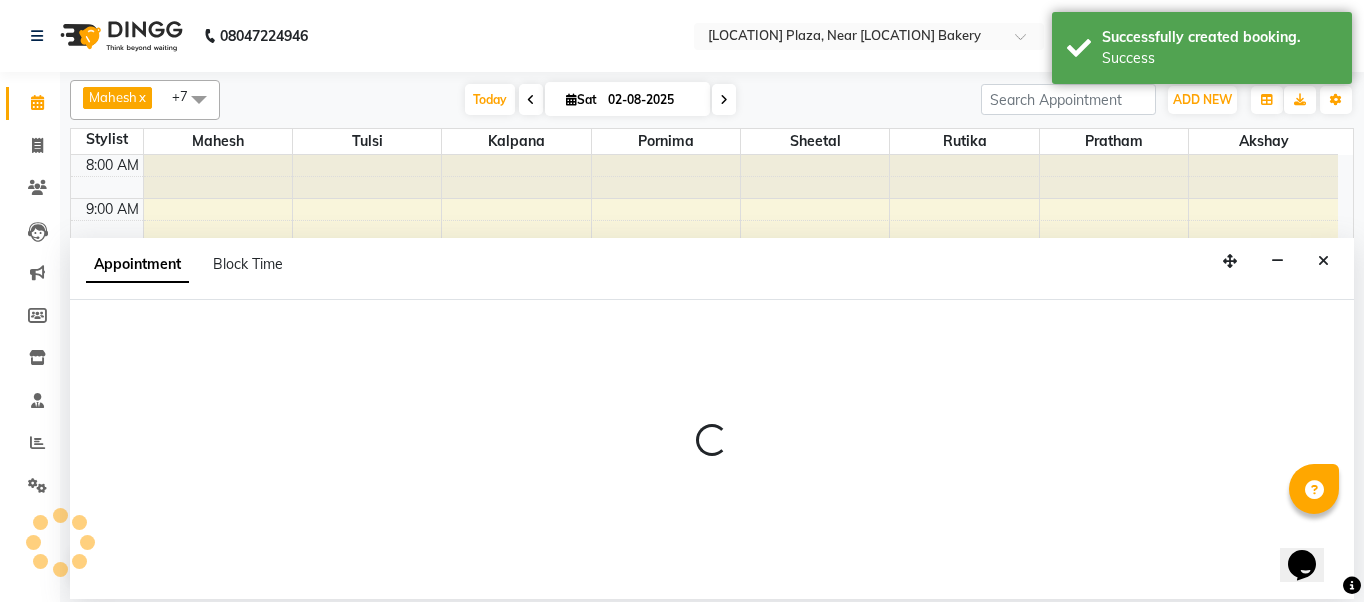 select on "32251" 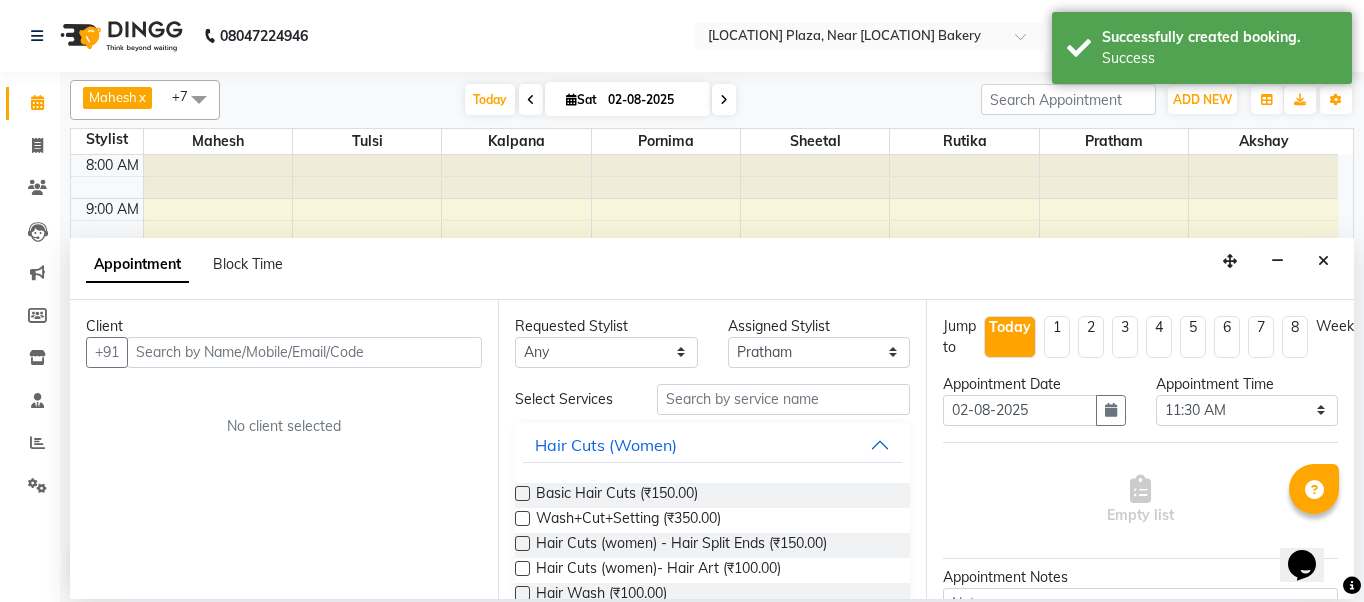 click at bounding box center [304, 352] 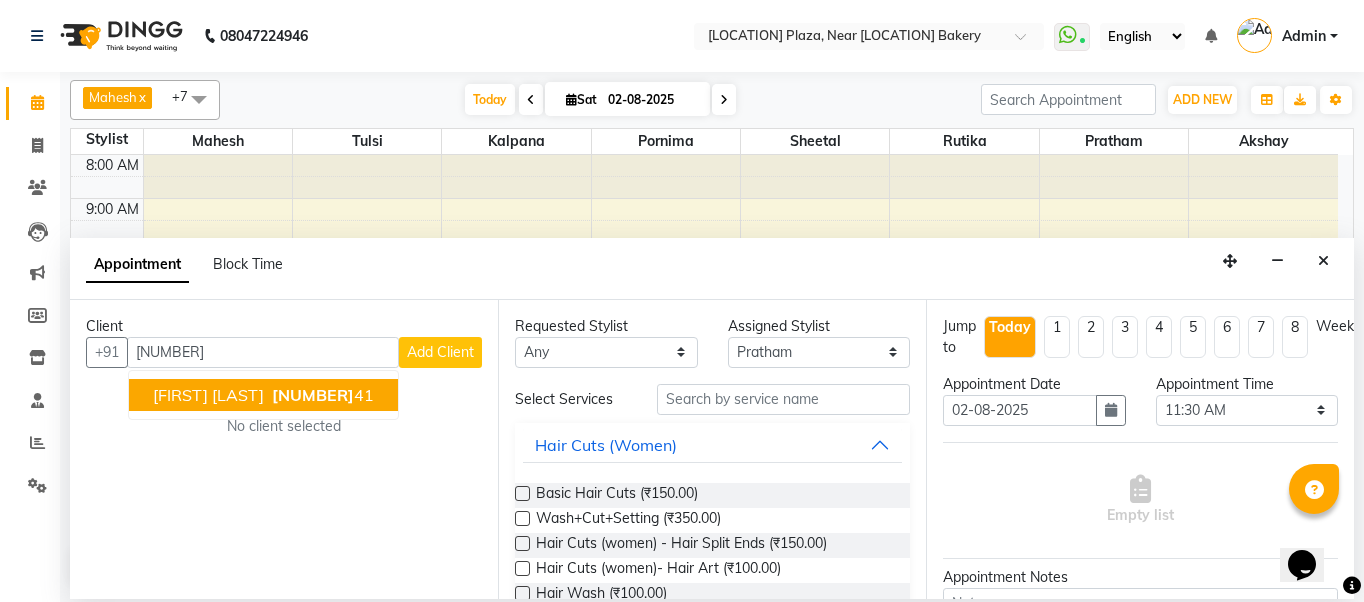 click on "[NUMBER]" at bounding box center (313, 395) 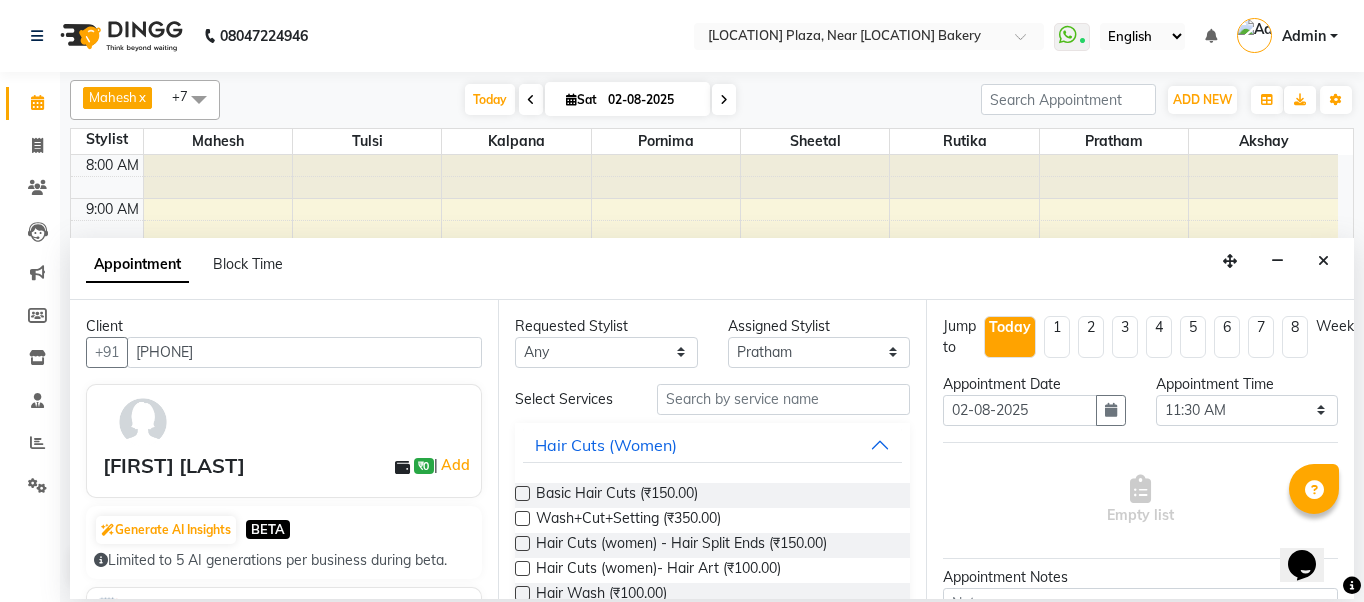 type on "[PHONE]" 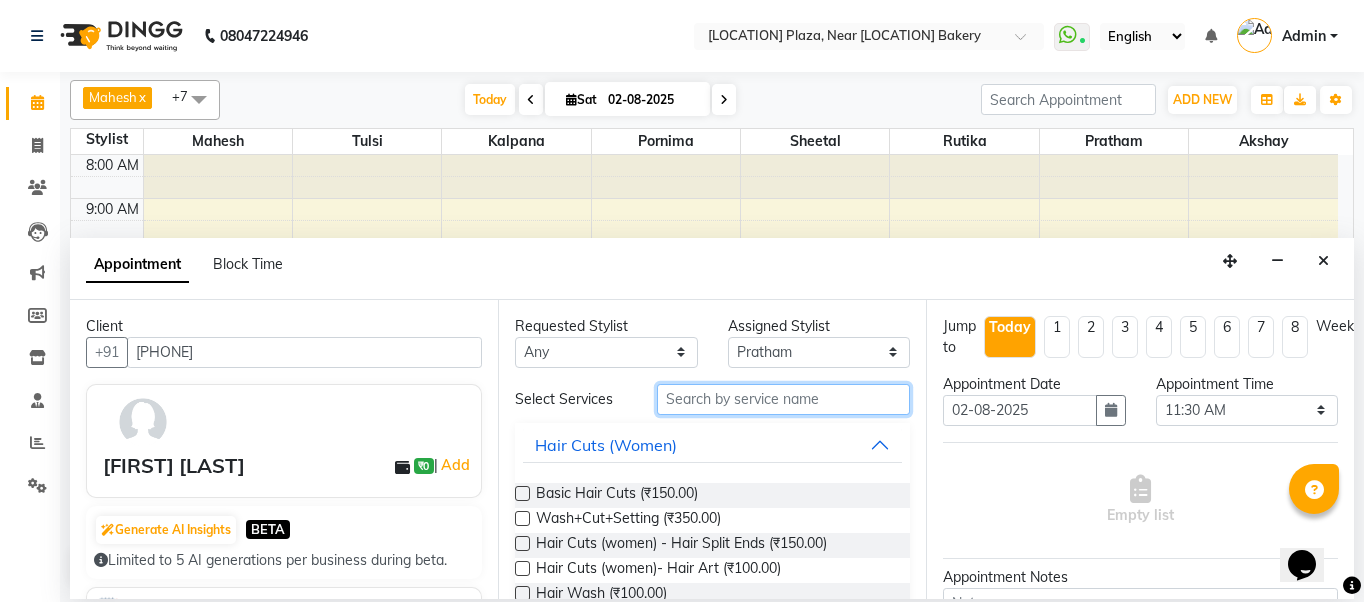 click at bounding box center (783, 399) 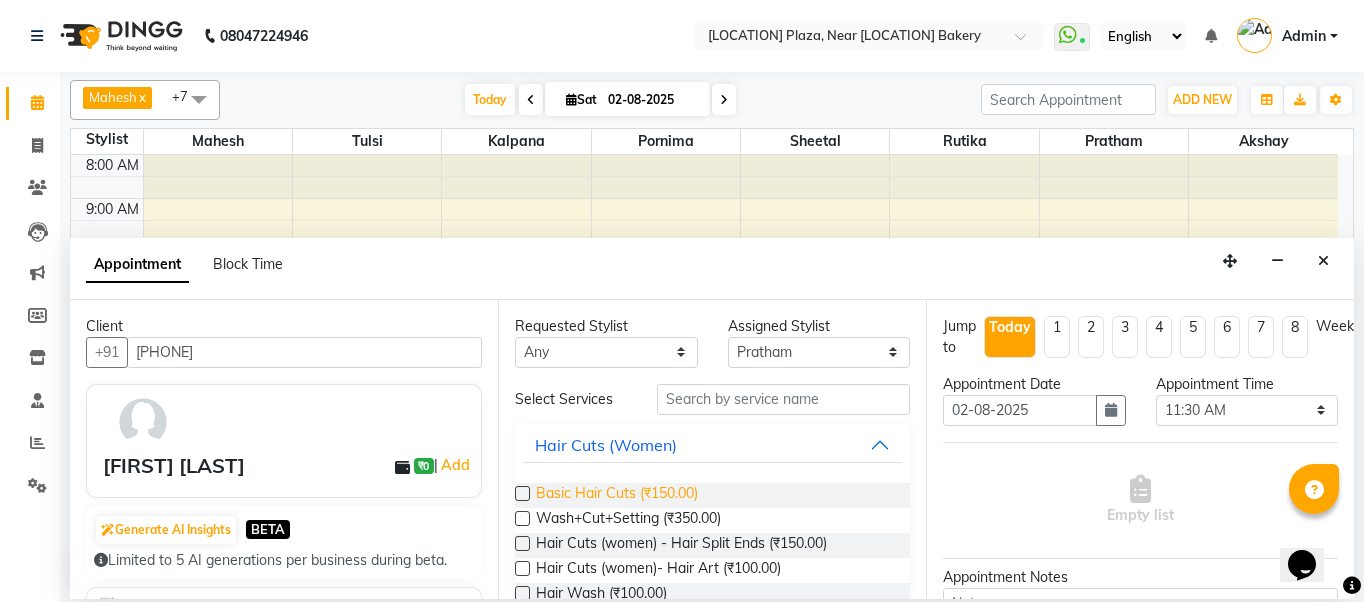 click on "Basic Hair Cuts (₹150.00)" at bounding box center (617, 495) 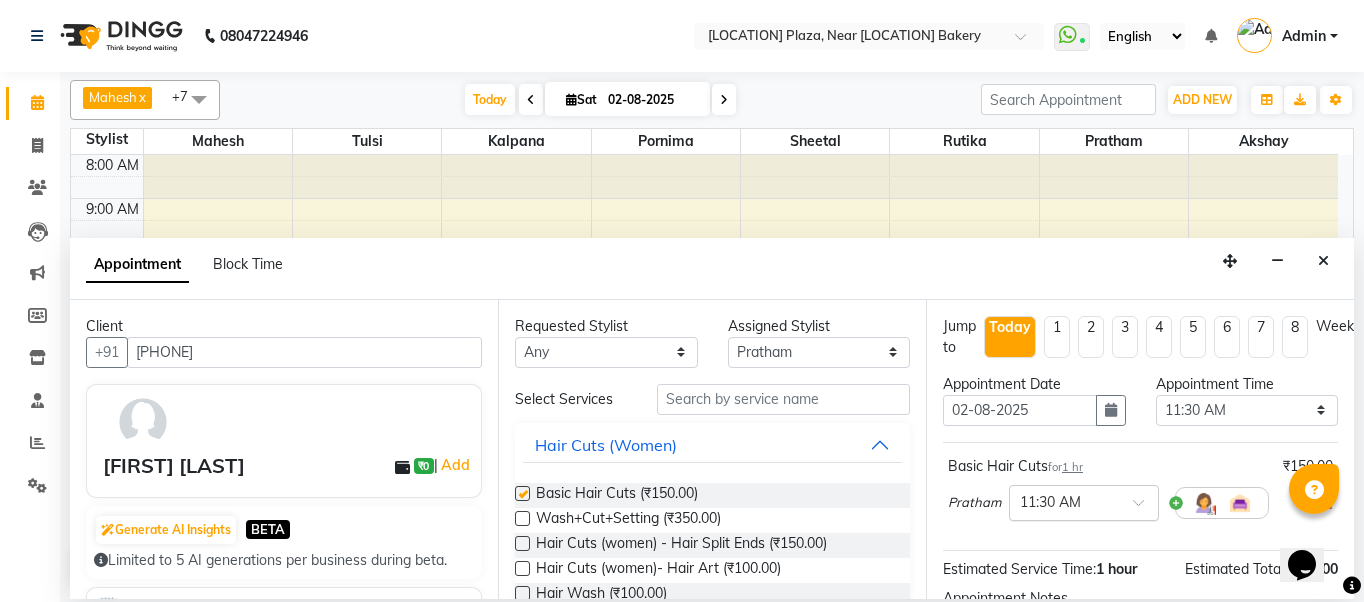 checkbox on "false" 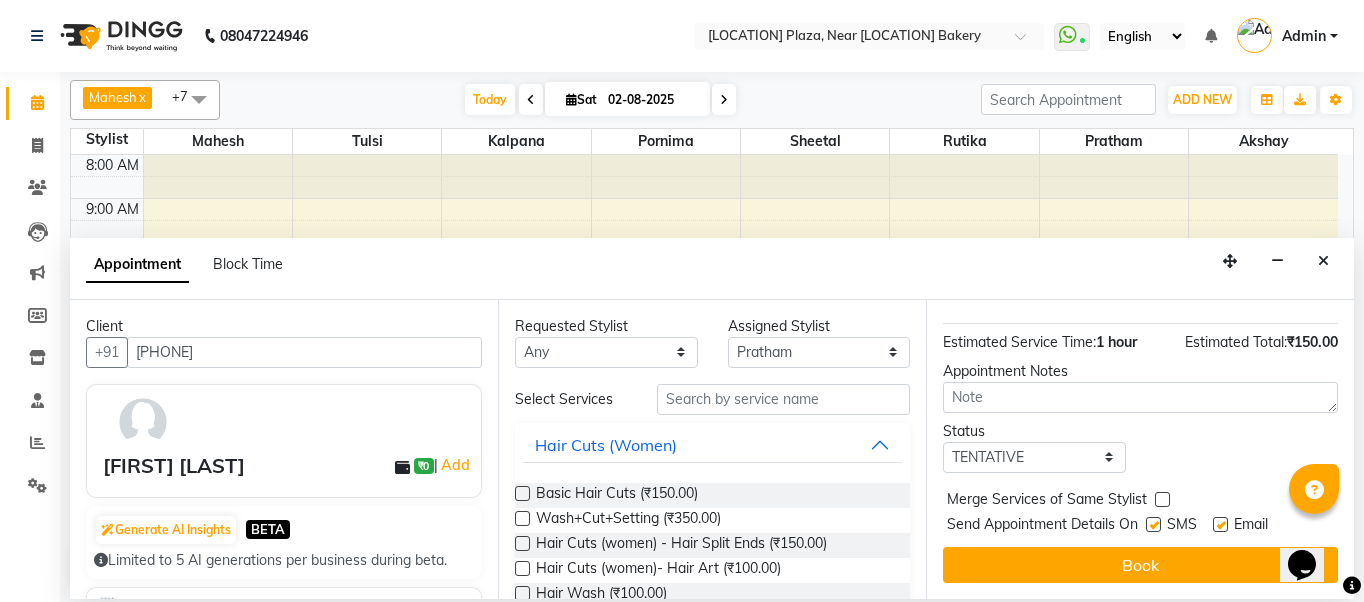 scroll, scrollTop: 242, scrollLeft: 0, axis: vertical 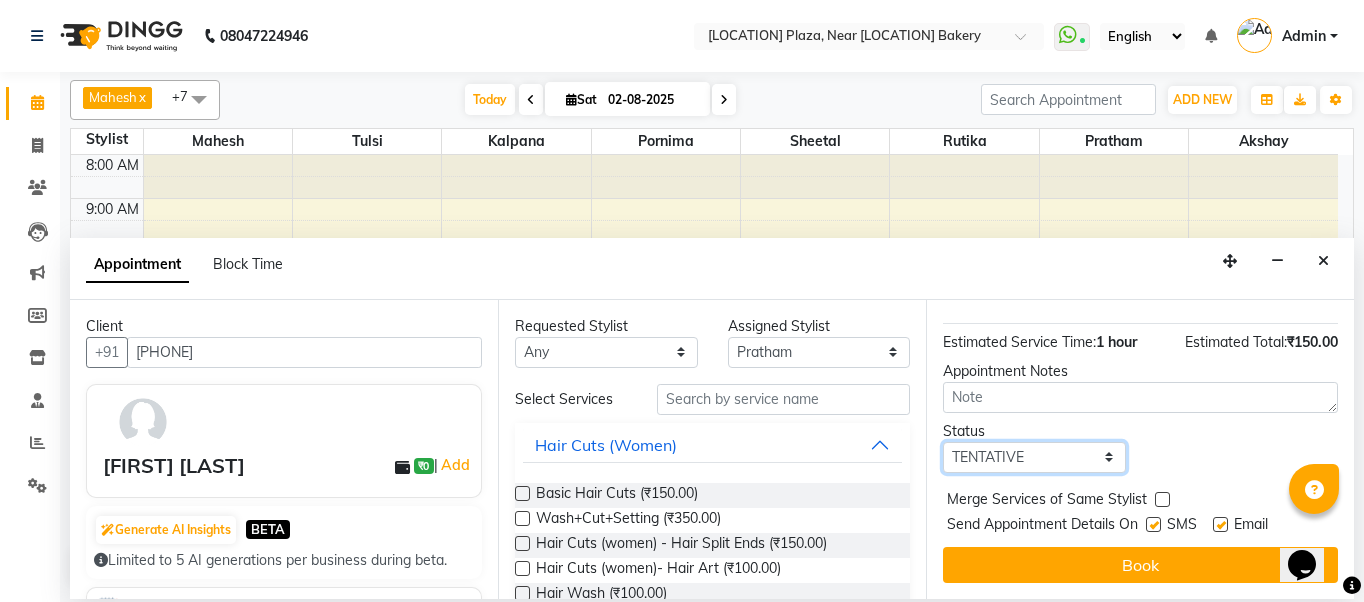 drag, startPoint x: 1015, startPoint y: 442, endPoint x: 1019, endPoint y: 456, distance: 14.56022 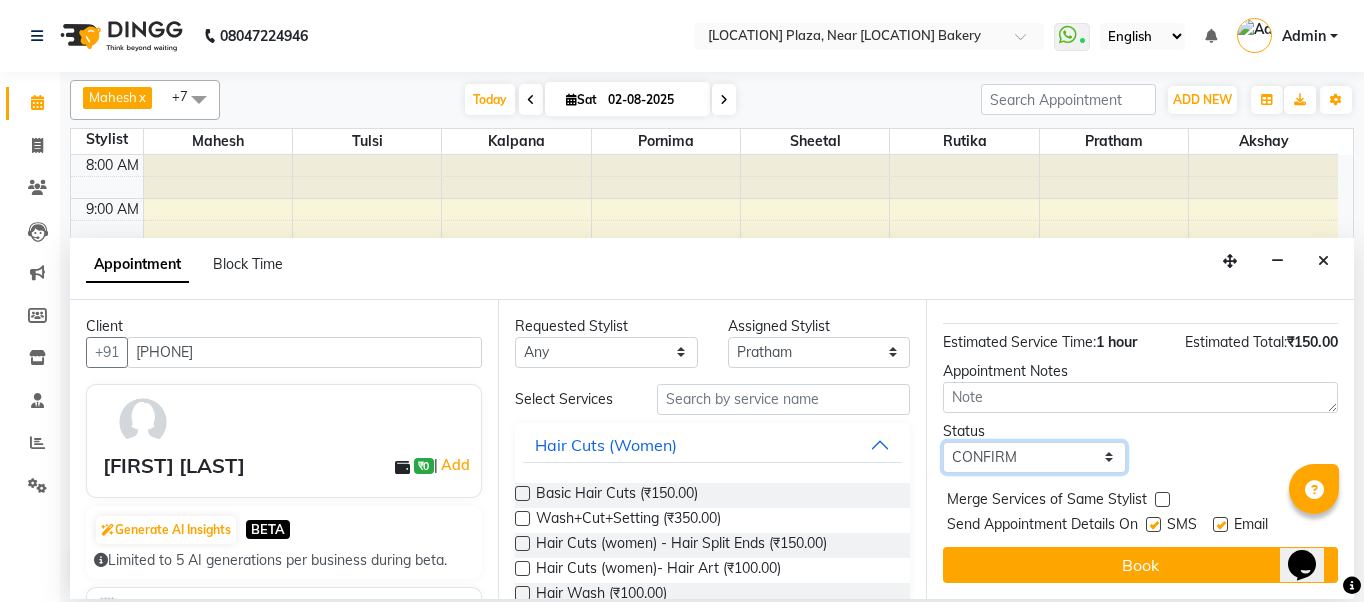 click on "Select TENTATIVE CONFIRM CHECK-IN UPCOMING" at bounding box center (1034, 457) 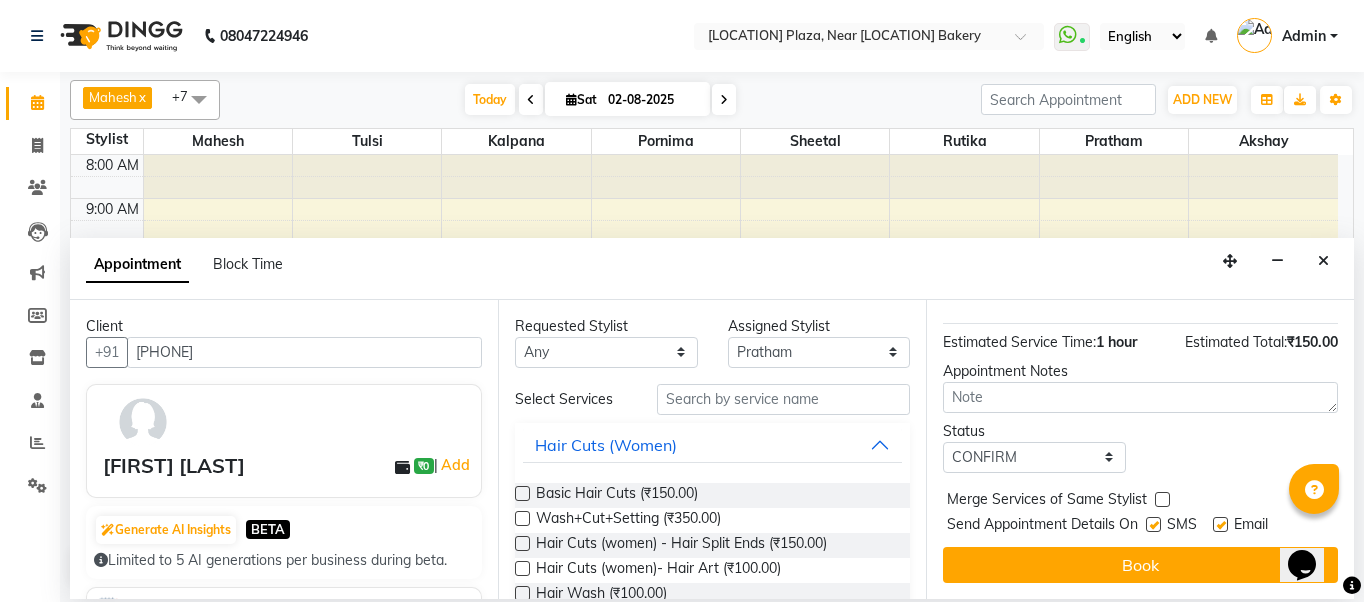 click at bounding box center (1153, 524) 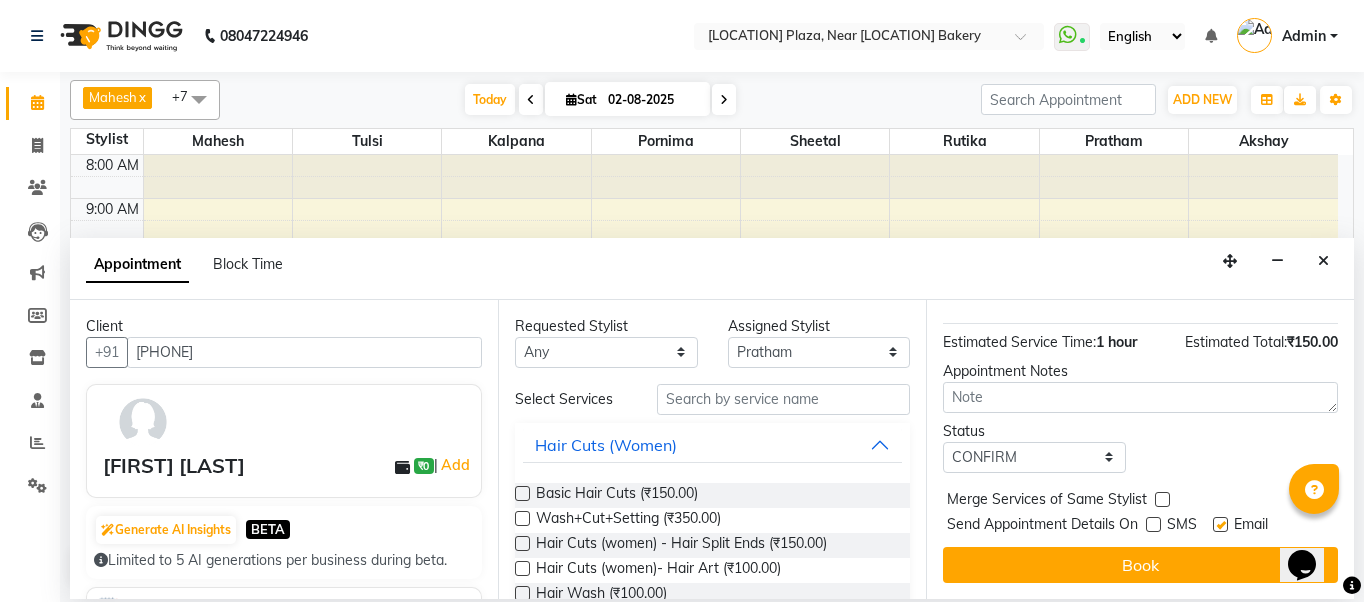 click at bounding box center [1220, 524] 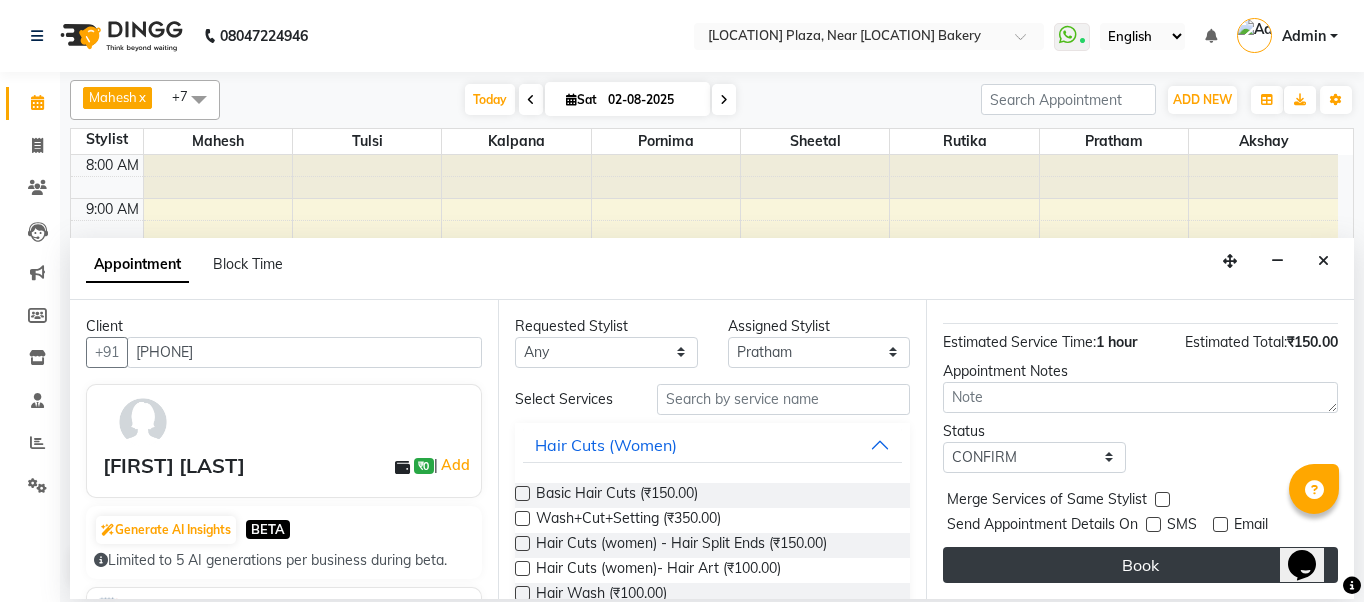 click on "Book" at bounding box center [1140, 565] 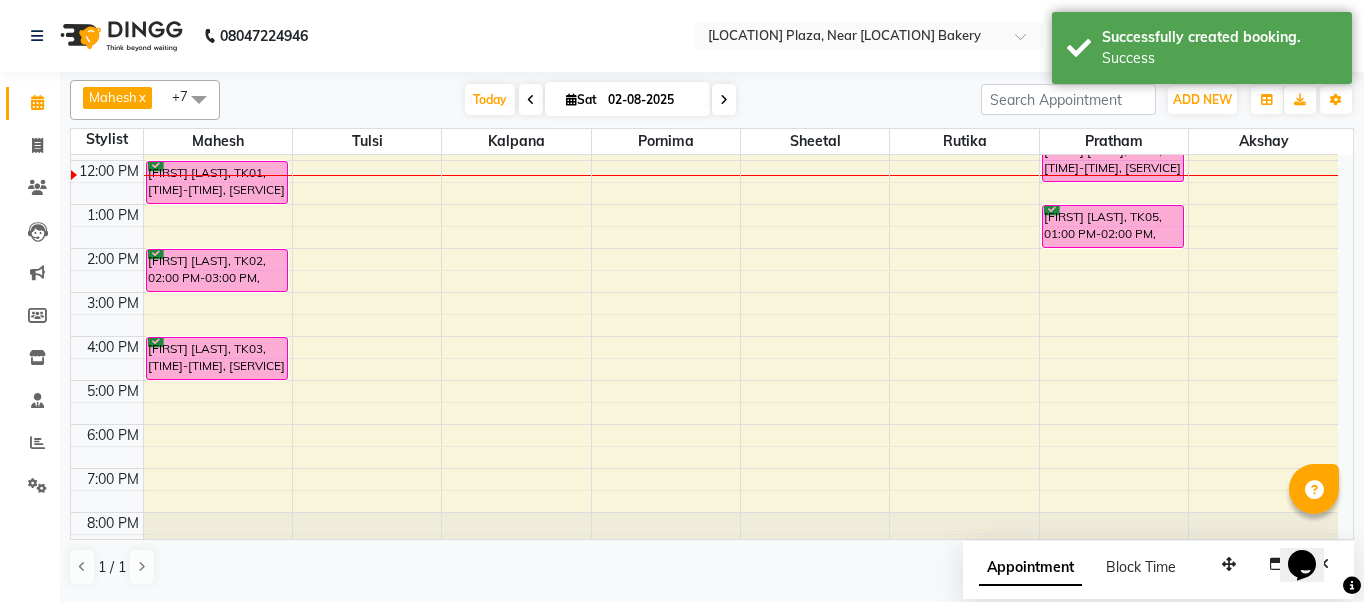 scroll, scrollTop: 187, scrollLeft: 0, axis: vertical 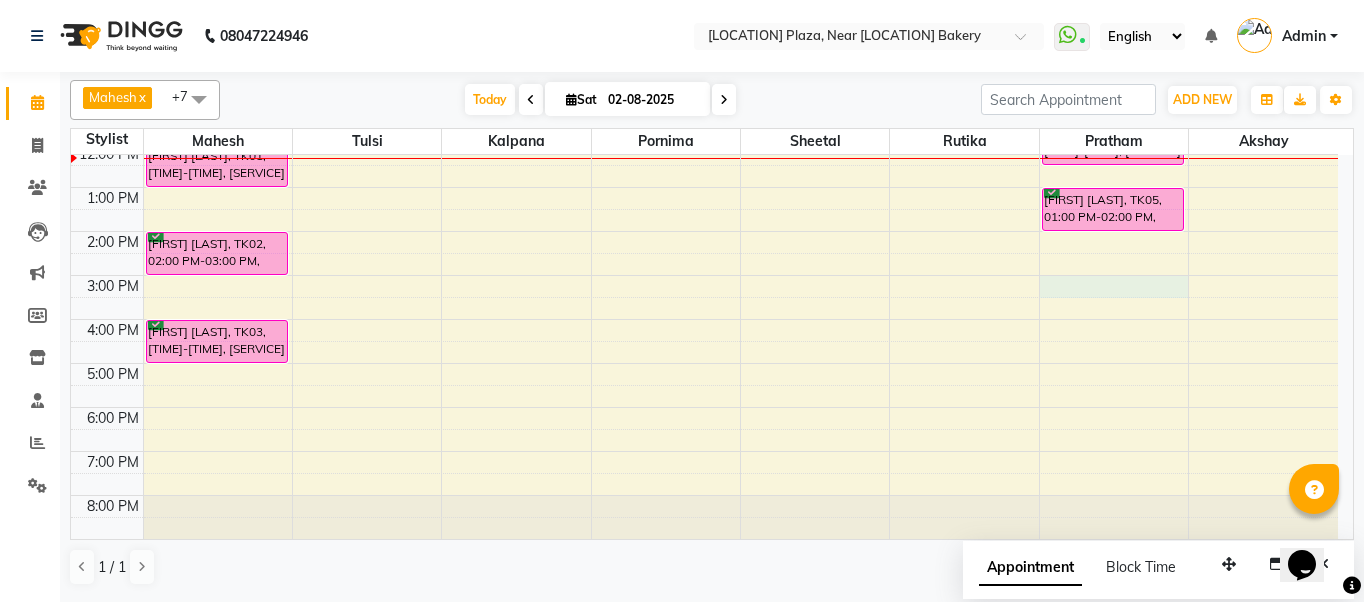 click on "8:00 AM 9:00 AM 10:00 AM 11:00 AM 12:00 PM 1:00 PM 2:00 PM 3:00 PM 4:00 PM 5:00 PM 6:00 PM 7:00 PM 8:00 PM     [FIRST] [LAST], TK01, 12:00 PM-01:00 PM, Hair Spa -    Keratin Less Hair Treatment     [FIRST] [LAST], TK02, 02:00 PM-03:00 PM,  Basic Hair Cuts     [FIRST] [LAST], TK03, 04:00 PM-05:00 PM,  Basic Hair Cuts     [FIRST] [LAST], TK04, 10:00 AM-11:00 AM,  Basic Hair Cuts     [FIRST] [LAST], TK06, 11:30 AM-12:30 PM,  Basic Hair Cuts     [FIRST] [LAST], TK05, 01:00 PM-02:00 PM,  Basic Hair Cuts" at bounding box center [704, 253] 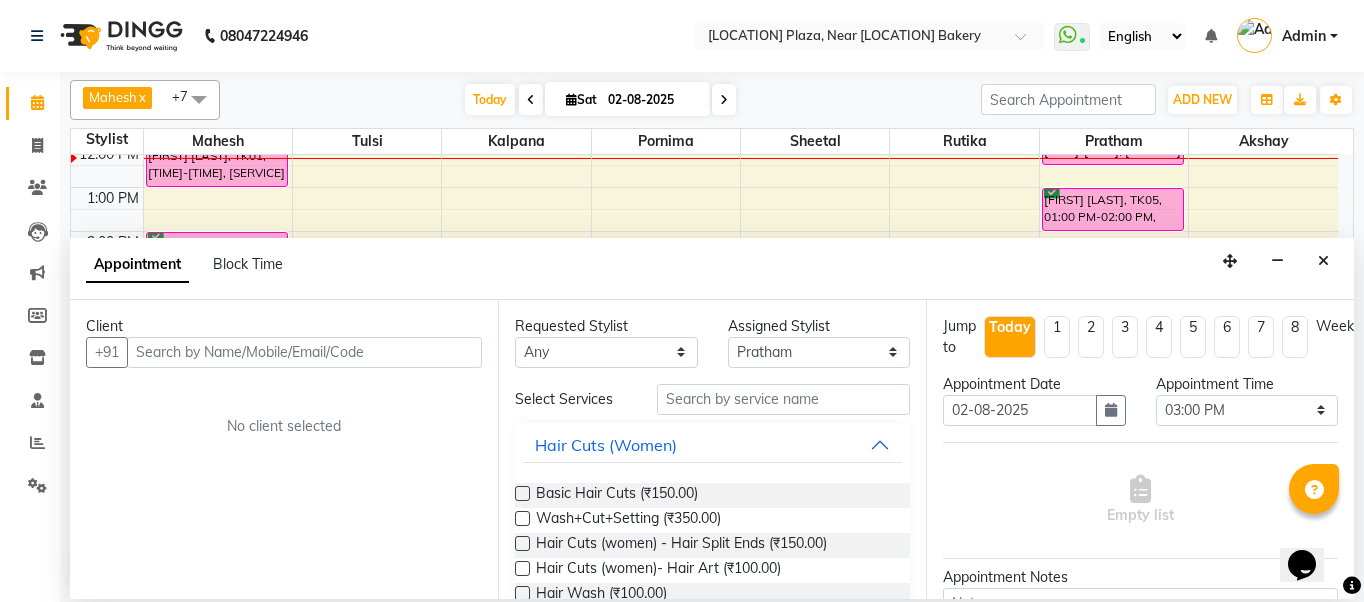 click at bounding box center (304, 352) 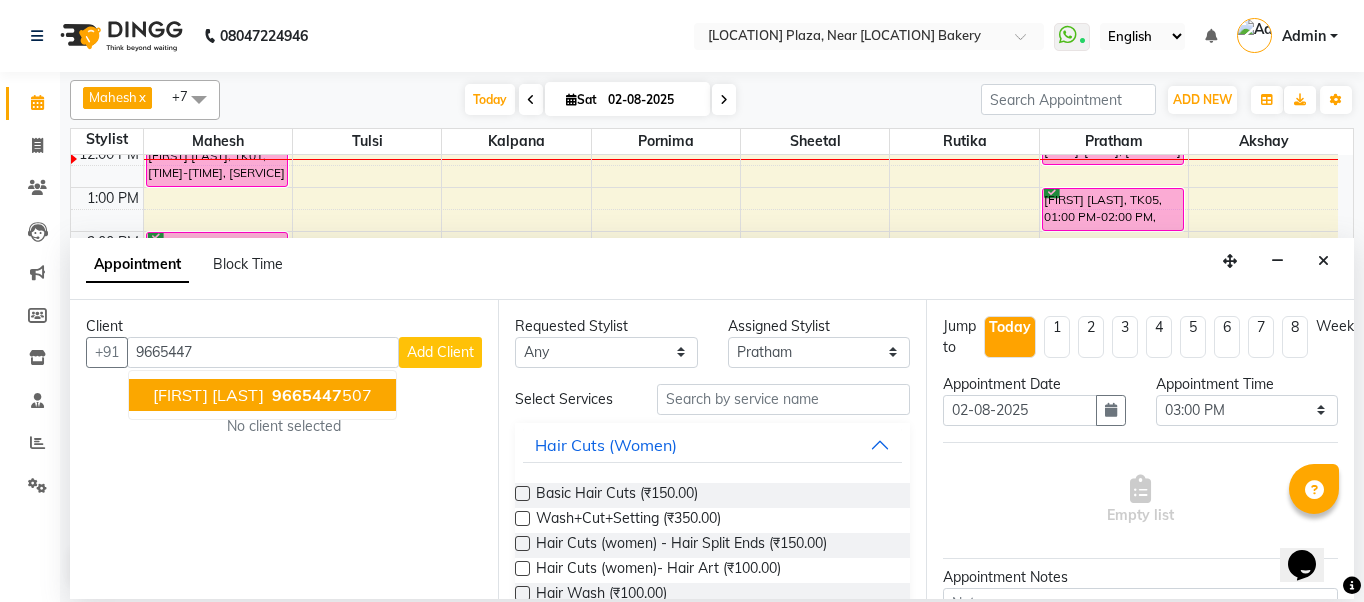 drag, startPoint x: 319, startPoint y: 390, endPoint x: 343, endPoint y: 395, distance: 24.5153 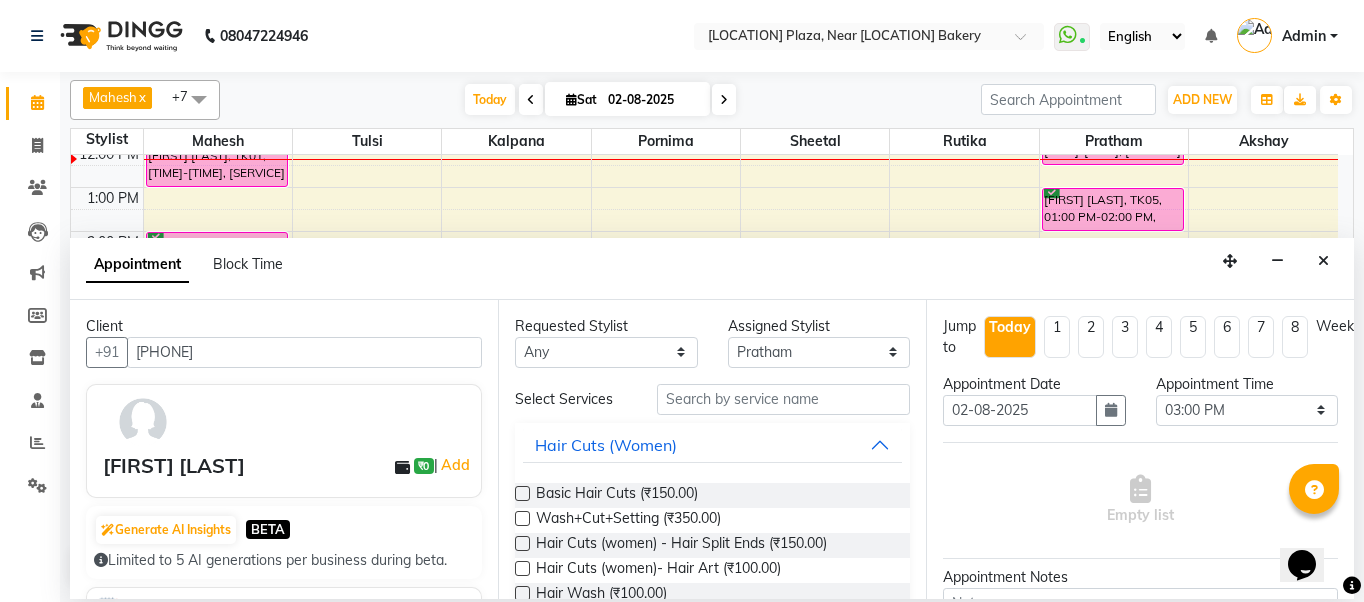 type on "[PHONE]" 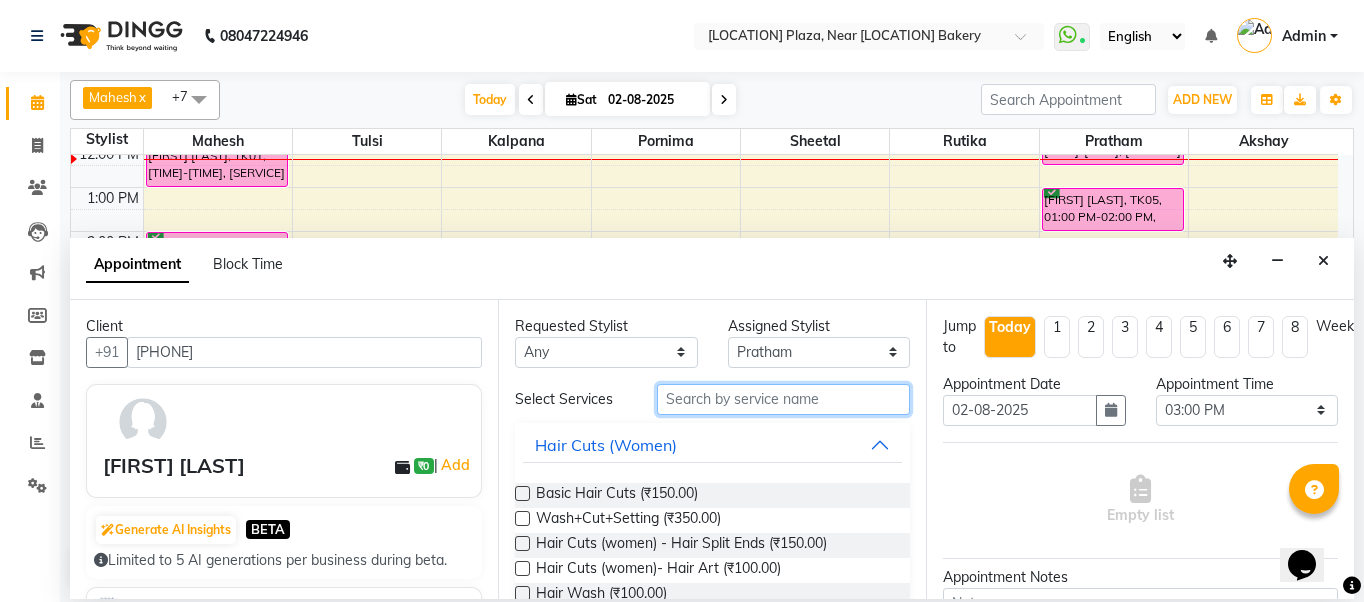 drag, startPoint x: 669, startPoint y: 399, endPoint x: 668, endPoint y: 440, distance: 41.01219 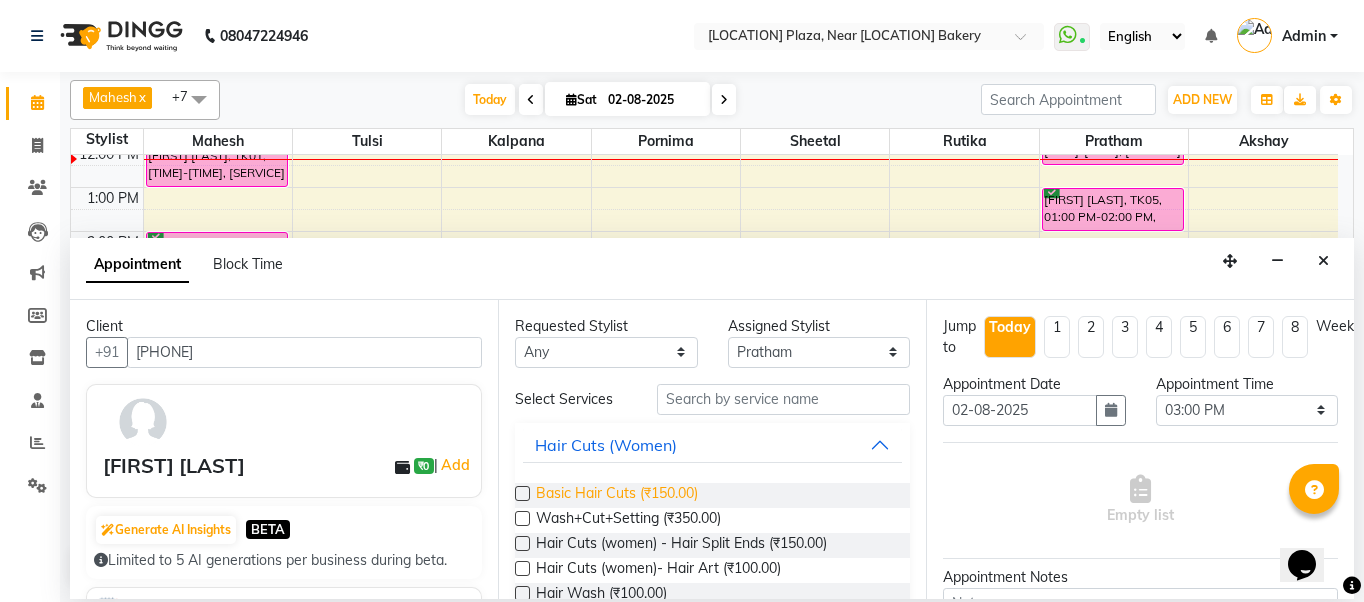 click on "Basic Hair Cuts (₹150.00)" at bounding box center (617, 495) 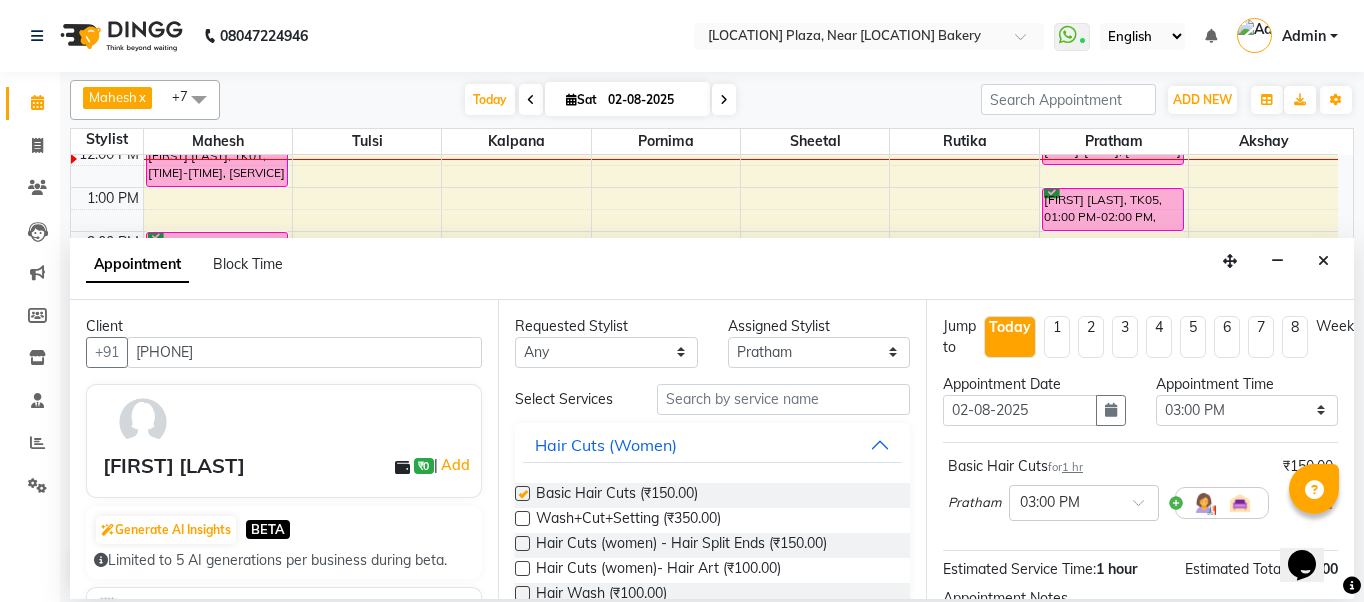 checkbox on "false" 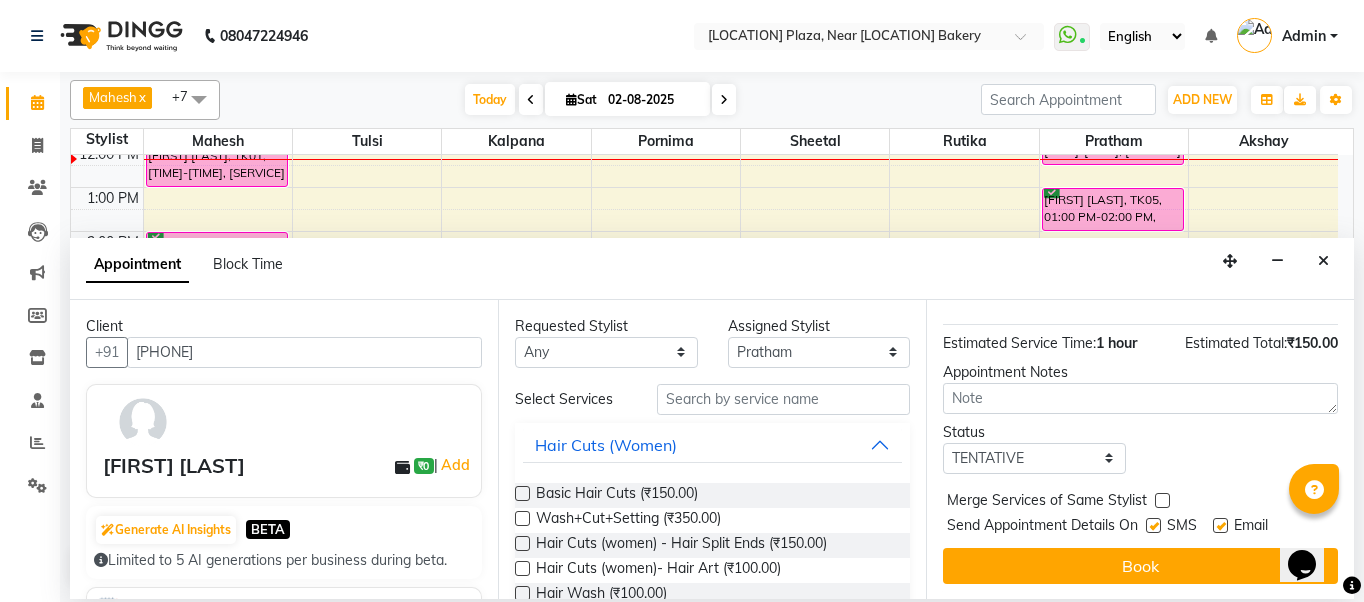 scroll, scrollTop: 242, scrollLeft: 0, axis: vertical 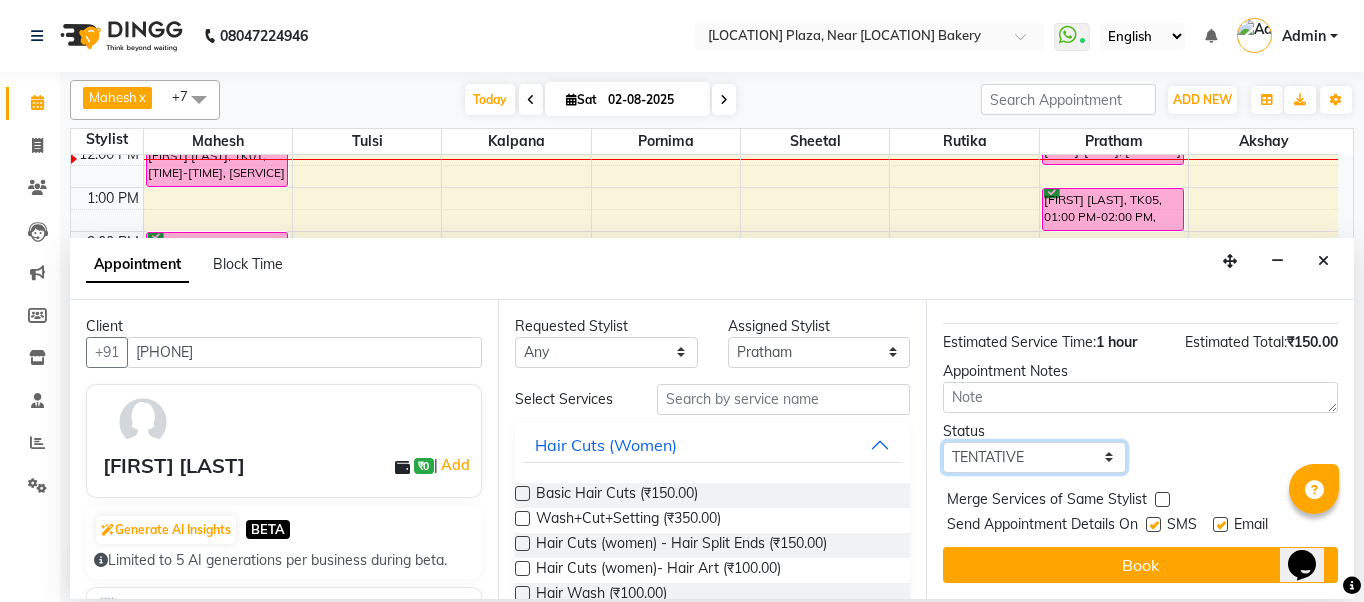 click on "Select TENTATIVE CONFIRM CHECK-IN UPCOMING" at bounding box center (1034, 457) 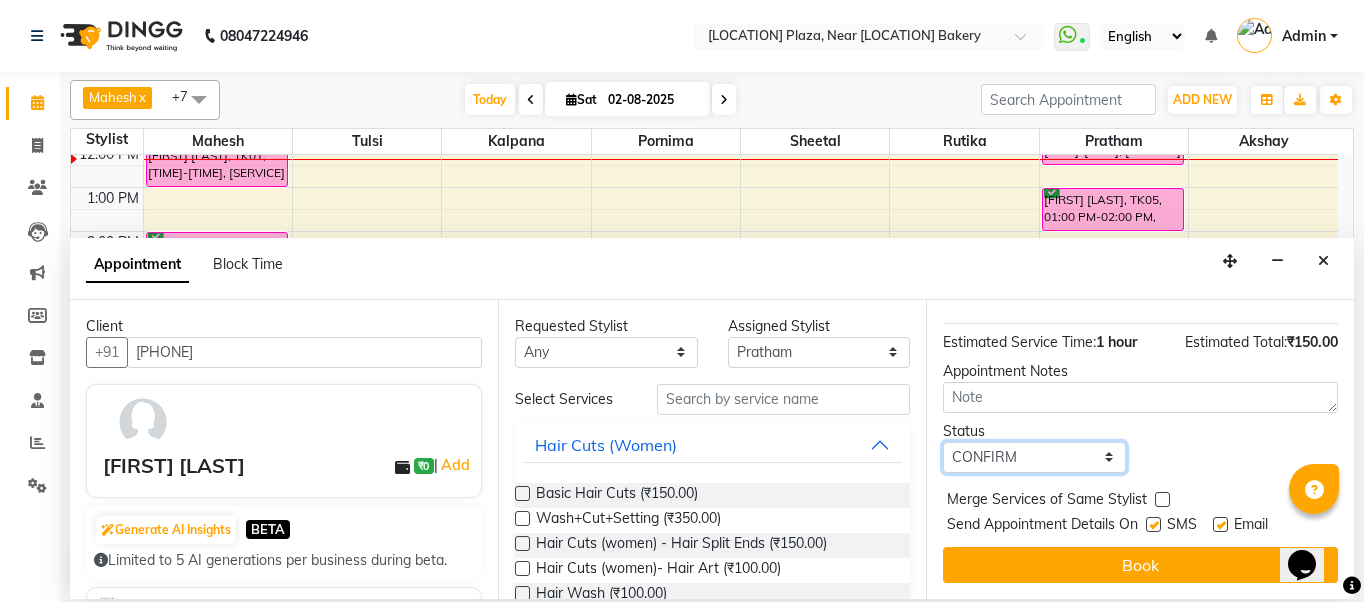 click on "Select TENTATIVE CONFIRM CHECK-IN UPCOMING" at bounding box center [1034, 457] 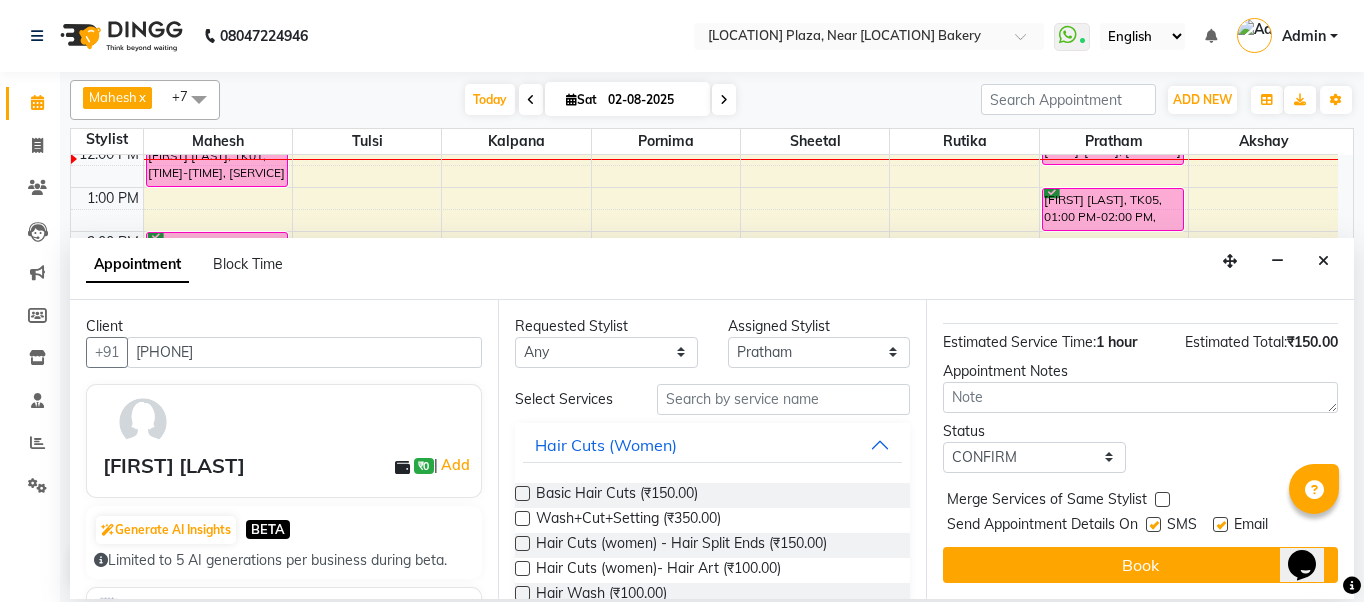 click at bounding box center (1153, 524) 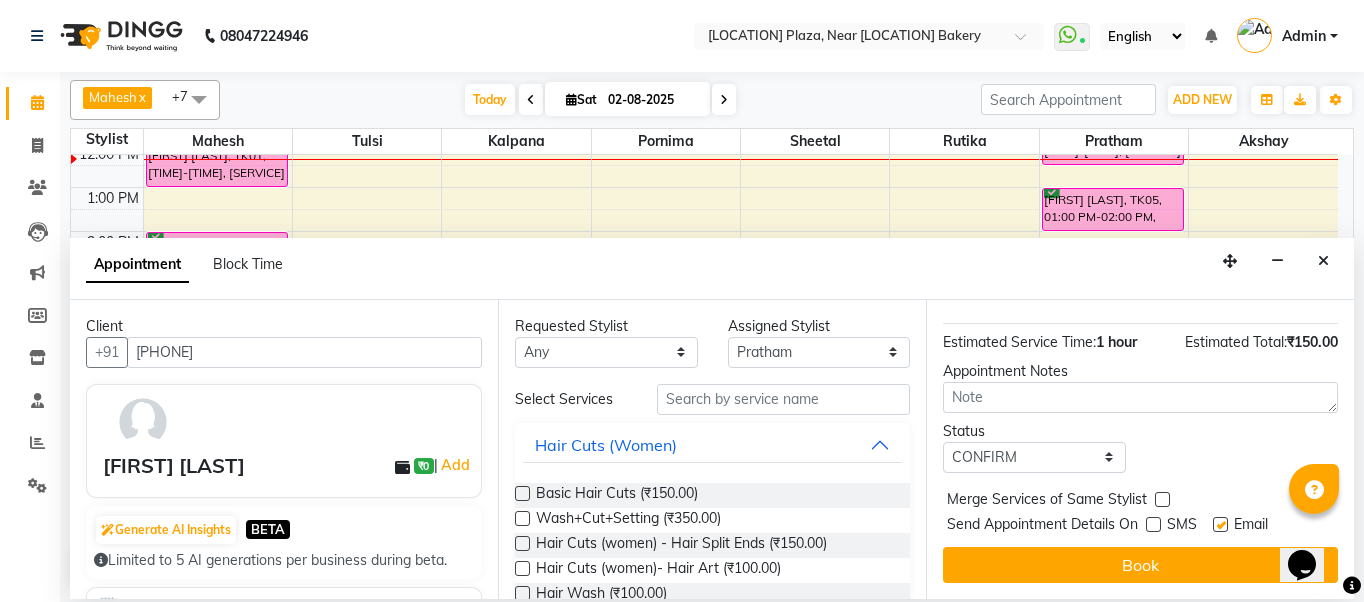 drag, startPoint x: 1218, startPoint y: 508, endPoint x: 1212, endPoint y: 523, distance: 16.155495 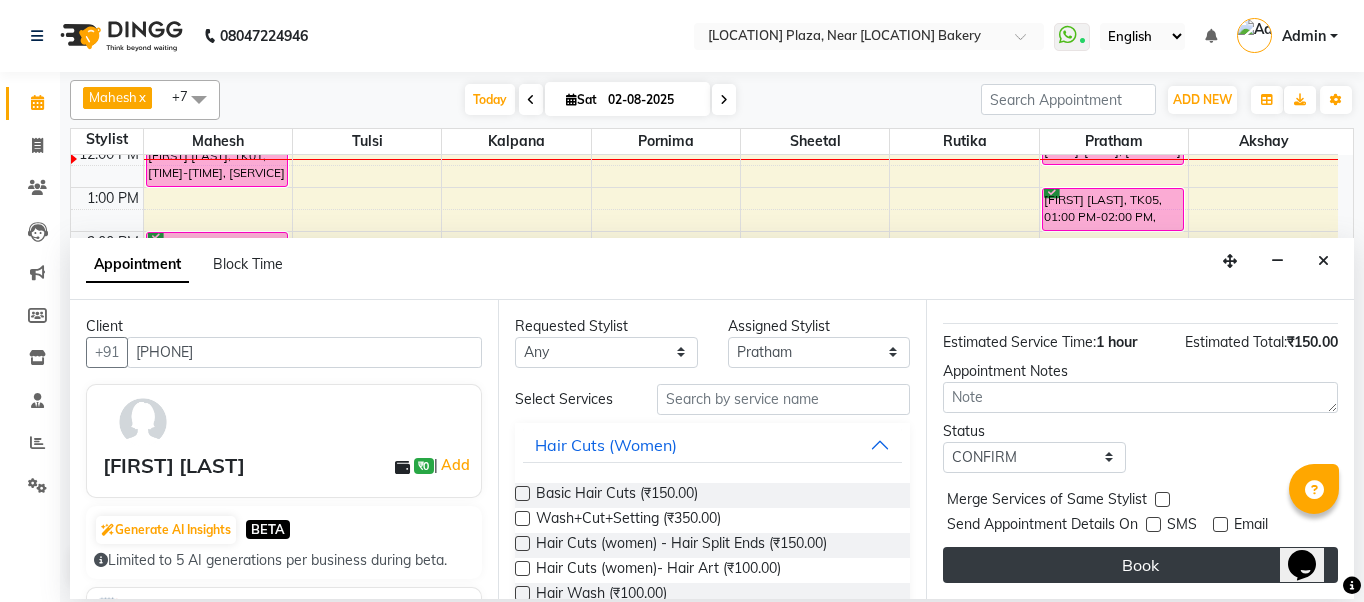 click on "Book" at bounding box center [1140, 565] 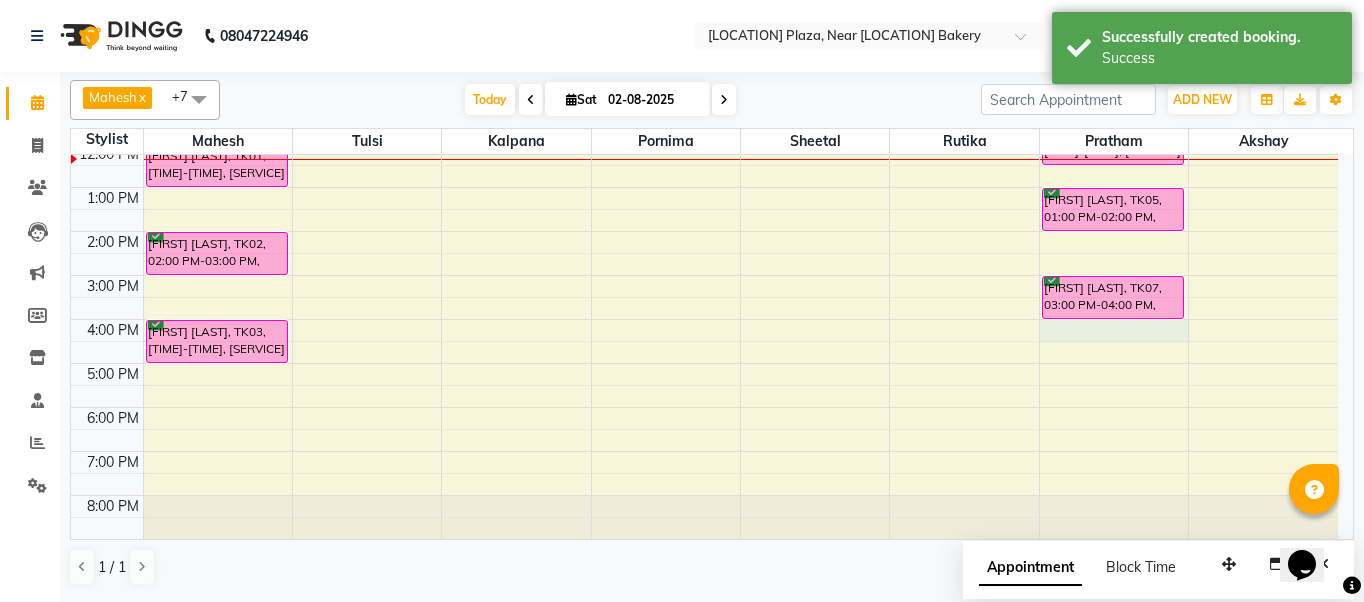 click on "8:00 AM 9:00 AM 10:00 AM 11:00 AM 12:00 PM 1:00 PM 2:00 PM 3:00 PM 4:00 PM 5:00 PM 6:00 PM 7:00 PM 8:00 PM     [FIRST] [LAST], TK01, 12:00 PM-01:00 PM, Hair Spa -    Keratin Less Hair Treatment     [FIRST] [LAST], TK02, 02:00 PM-03:00 PM,  Basic Hair Cuts     [FIRST] [LAST], TK03, 04:00 PM-05:00 PM,  Basic Hair Cuts     [FIRST] [LAST], TK04, 10:00 AM-11:00 AM,  Basic Hair Cuts     [FIRST] [LAST], TK06, 11:30 AM-12:30 PM,  Basic Hair Cuts     [FIRST] [LAST], TK05, 01:00 PM-02:00 PM,  Basic Hair Cuts     [FIRST] [LAST], TK07, 03:00 PM-04:00 PM,  Basic Hair Cuts" at bounding box center (704, 253) 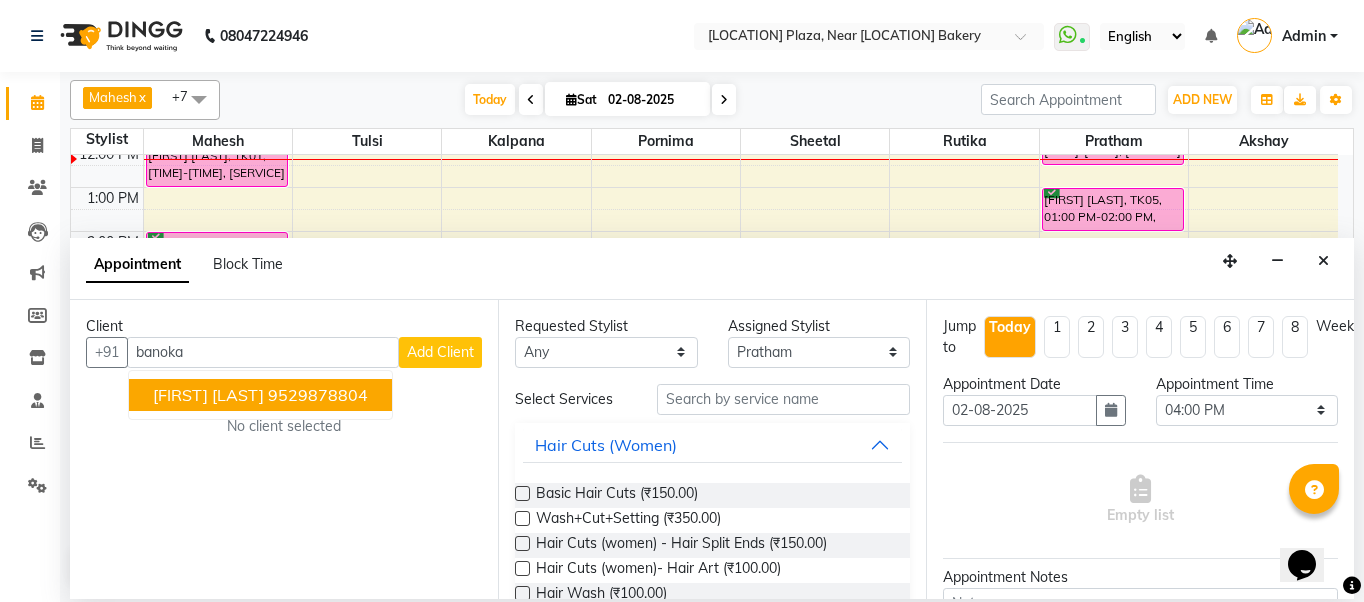 click on "9529878804" at bounding box center [318, 395] 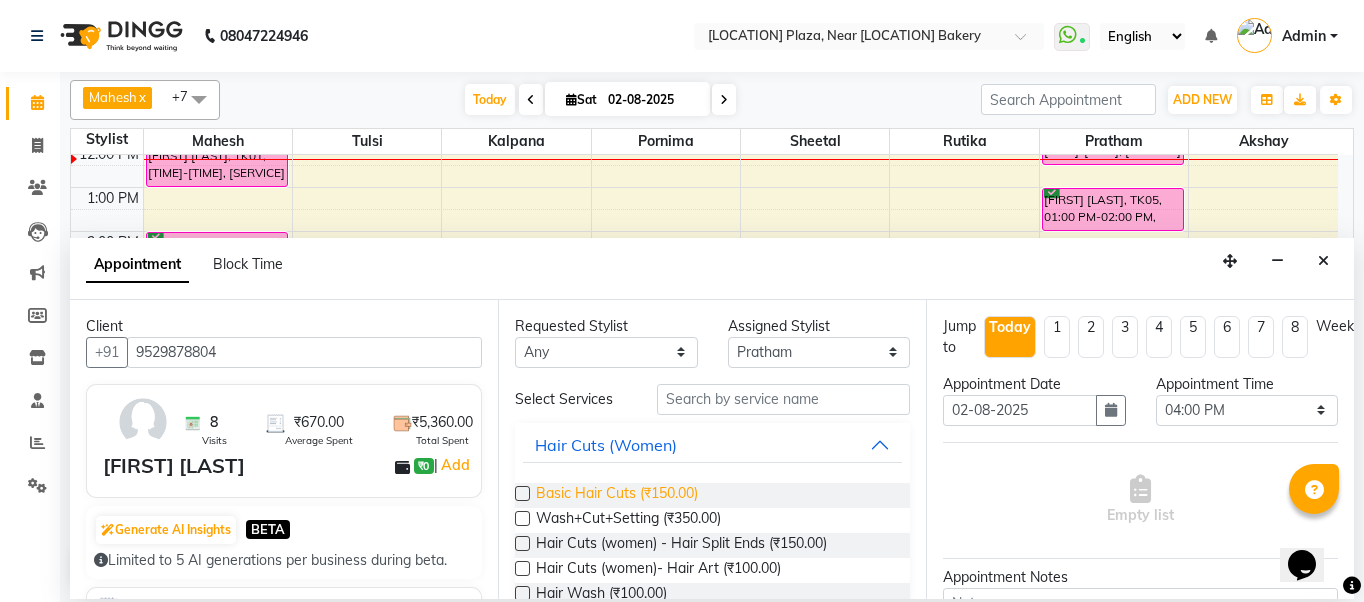 type on "9529878804" 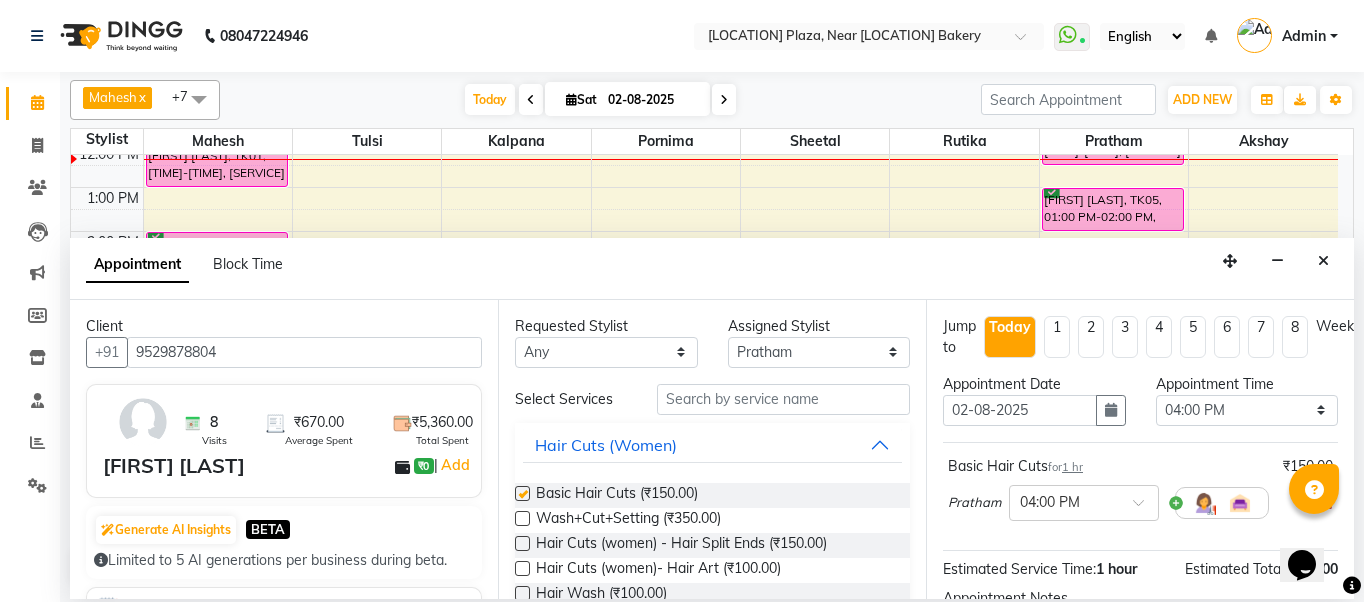 checkbox on "false" 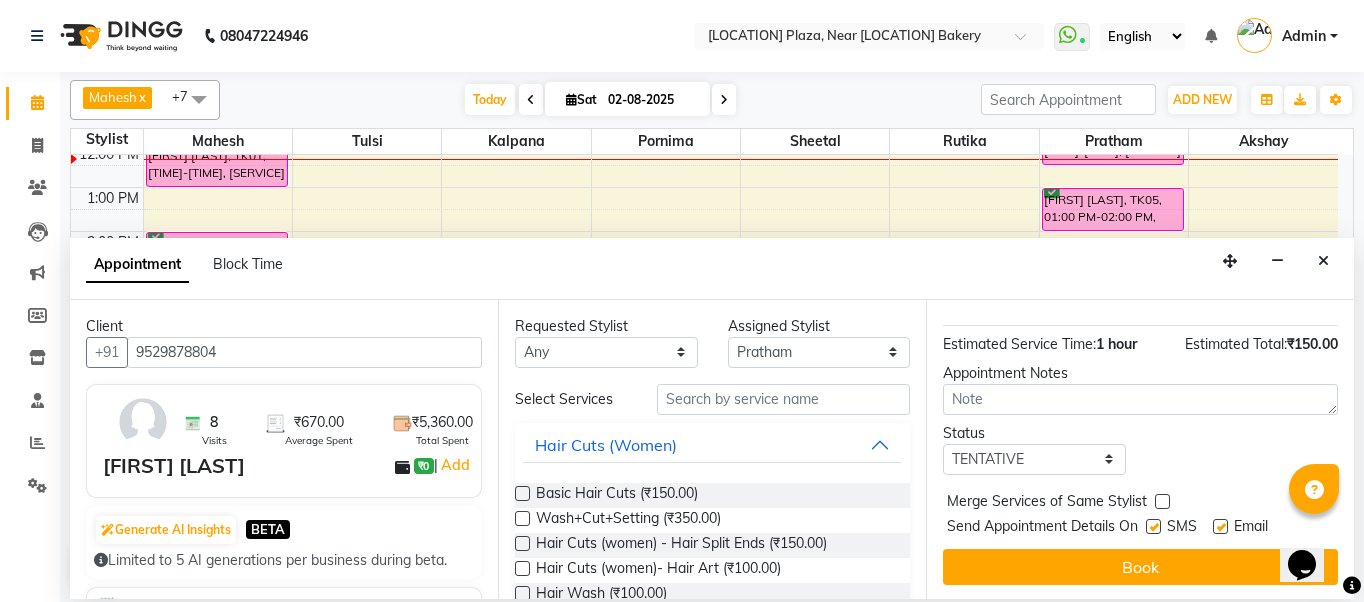 scroll, scrollTop: 242, scrollLeft: 0, axis: vertical 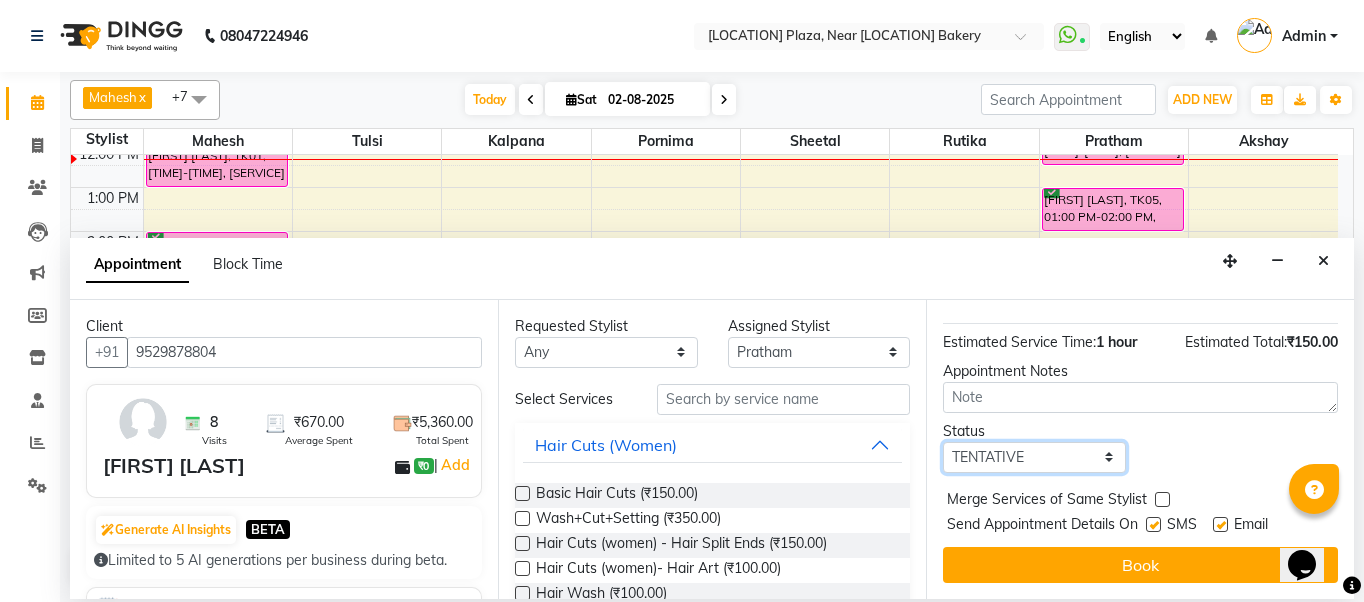 drag, startPoint x: 987, startPoint y: 432, endPoint x: 993, endPoint y: 456, distance: 24.738634 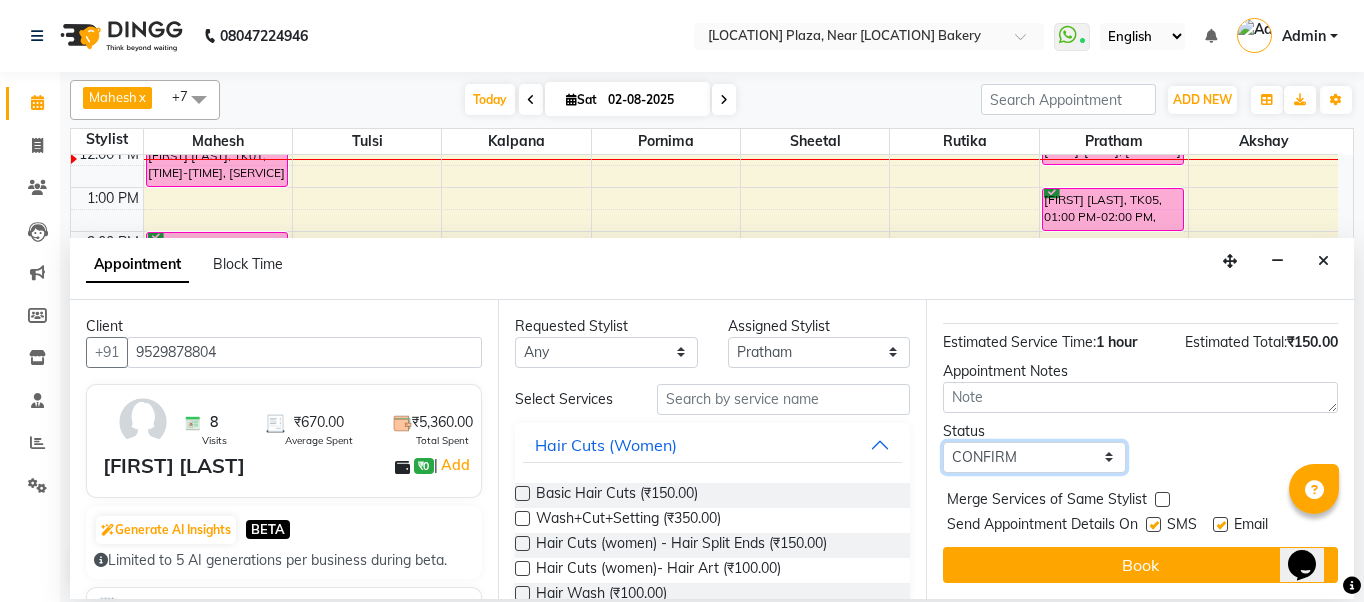 click on "Select TENTATIVE CONFIRM CHECK-IN UPCOMING" at bounding box center [1034, 457] 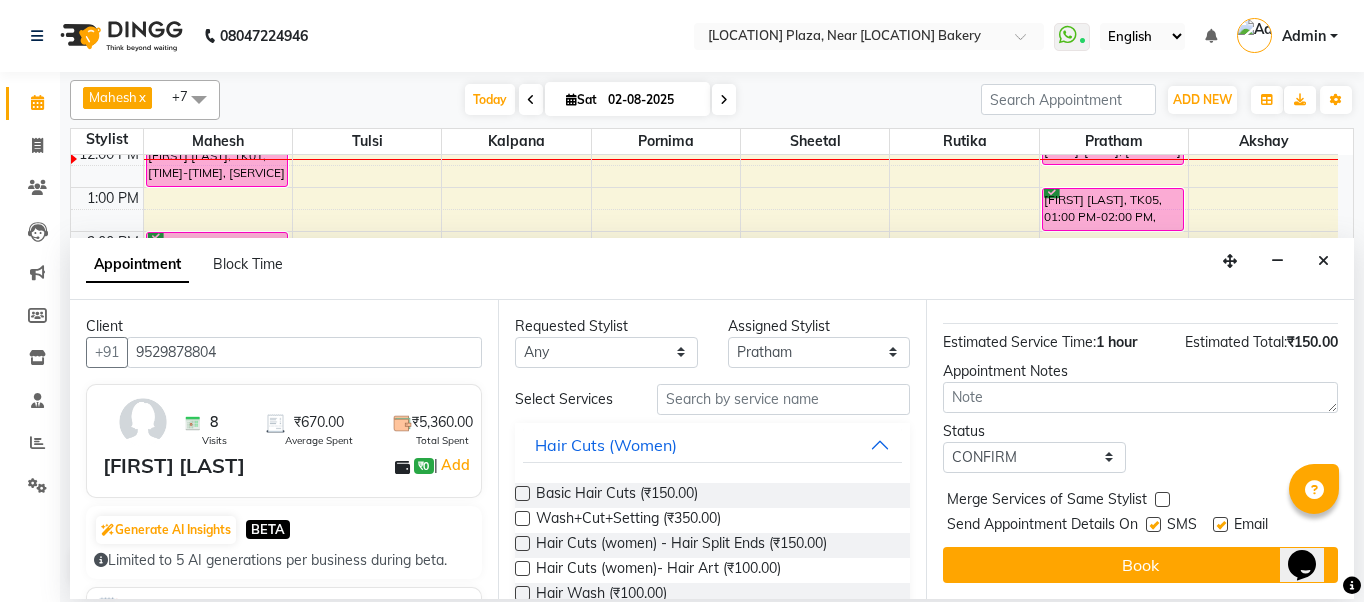 click at bounding box center [1153, 524] 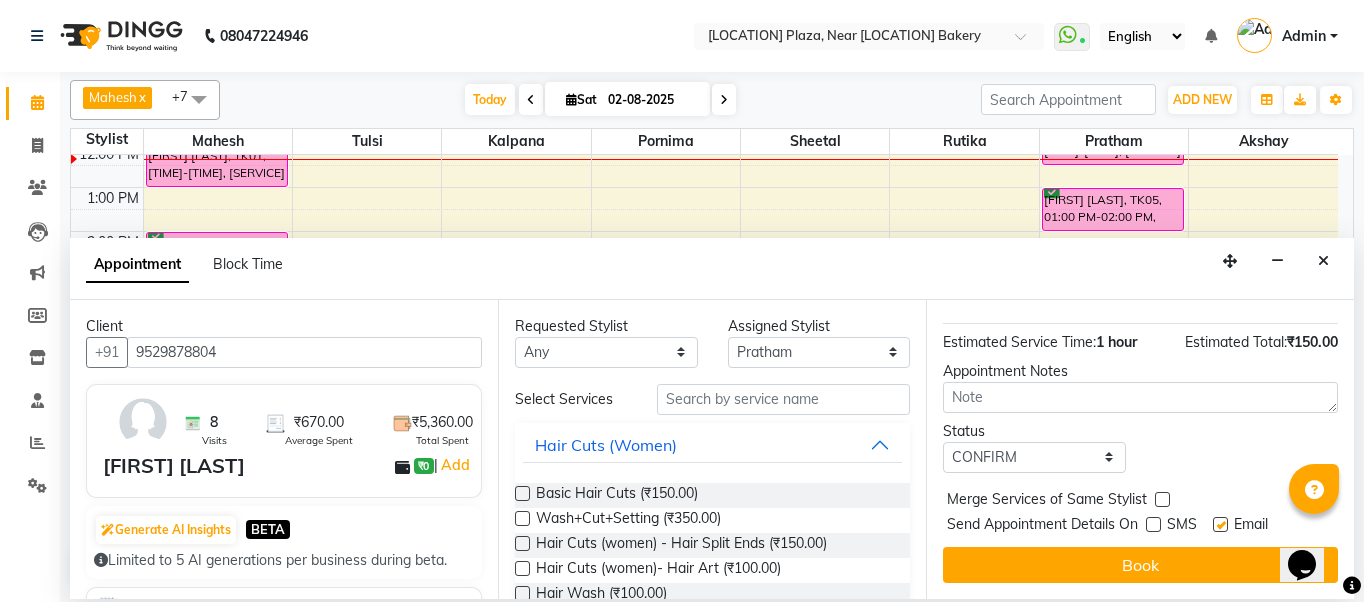 click at bounding box center [1220, 524] 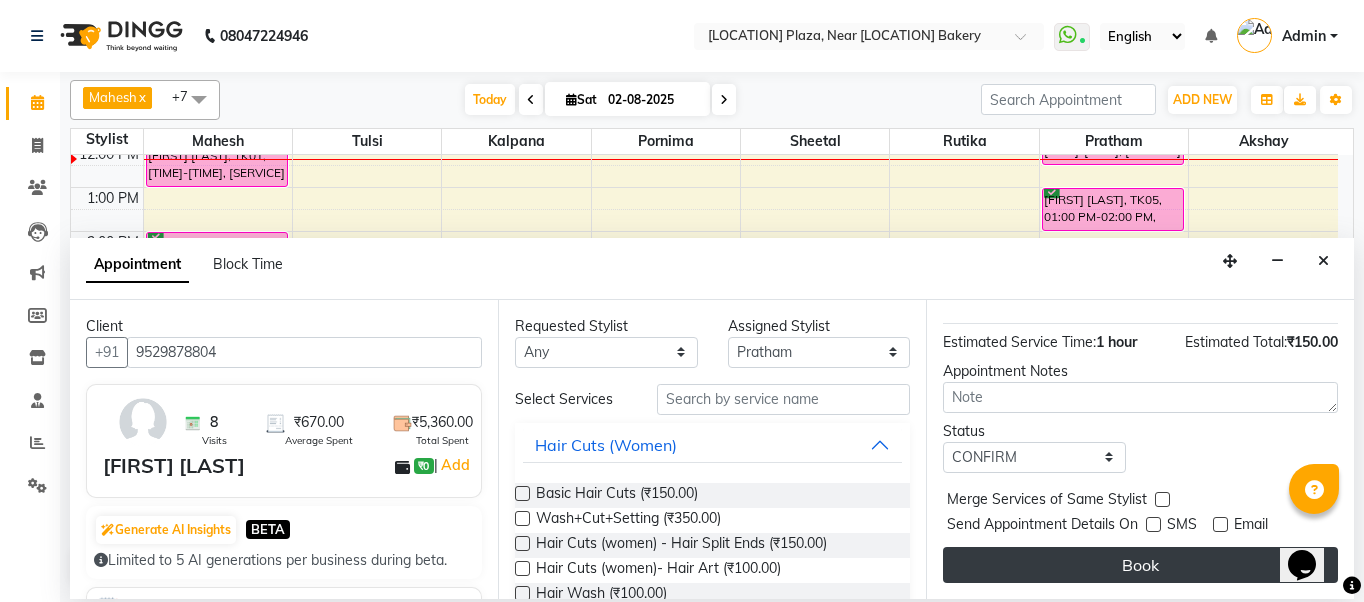 click on "Book" at bounding box center [1140, 565] 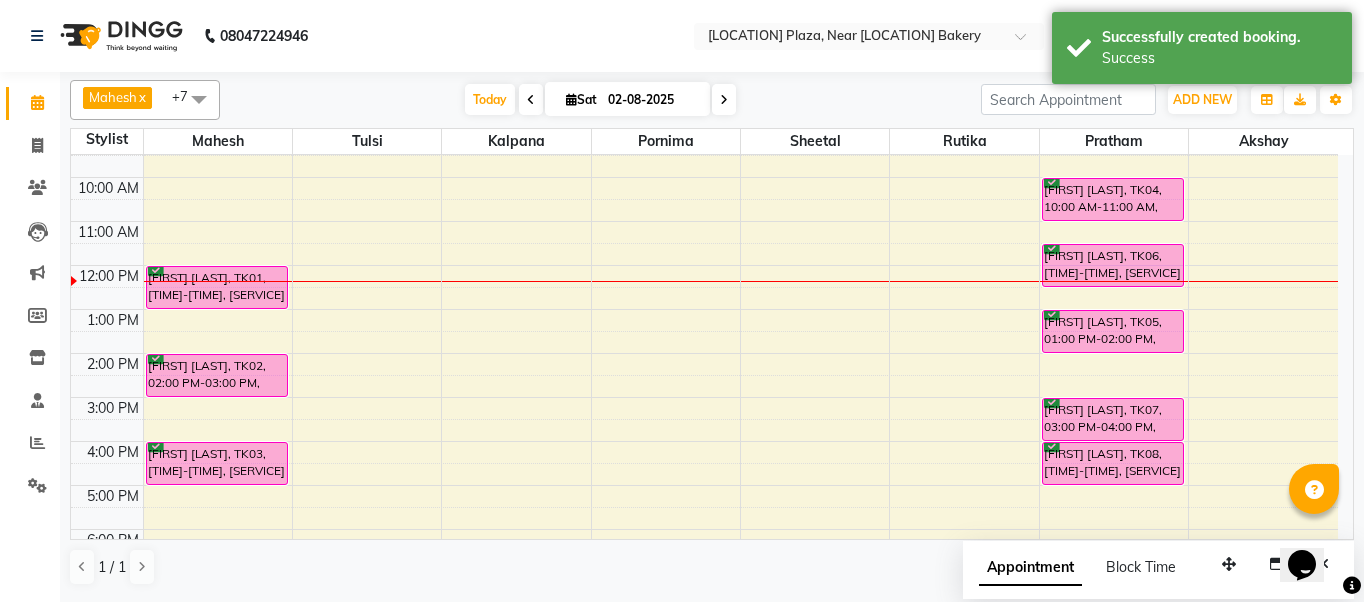 scroll, scrollTop: 100, scrollLeft: 0, axis: vertical 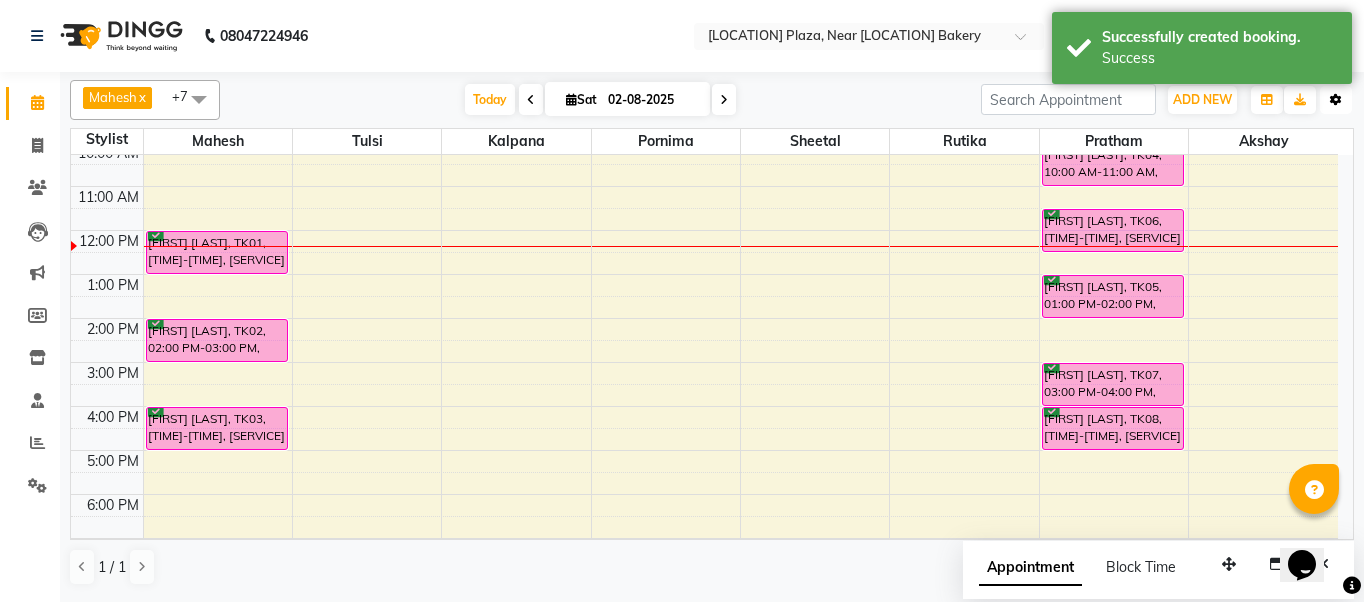 click at bounding box center [1336, 100] 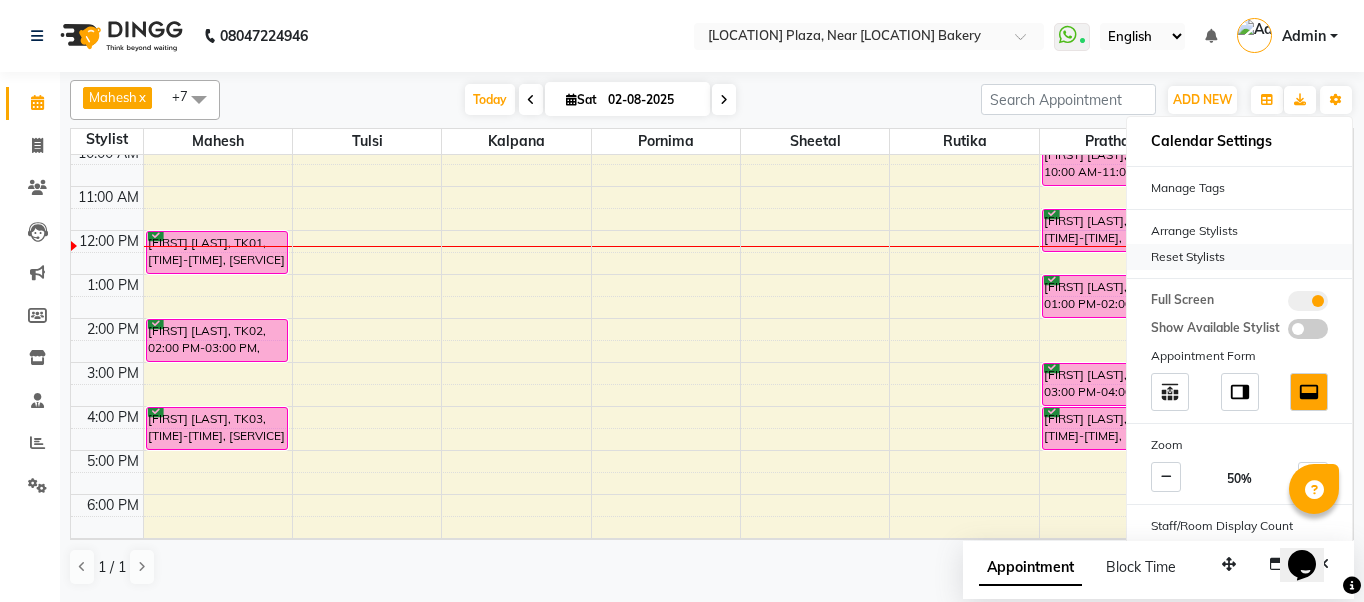 click on "Reset Stylists" at bounding box center (1239, 257) 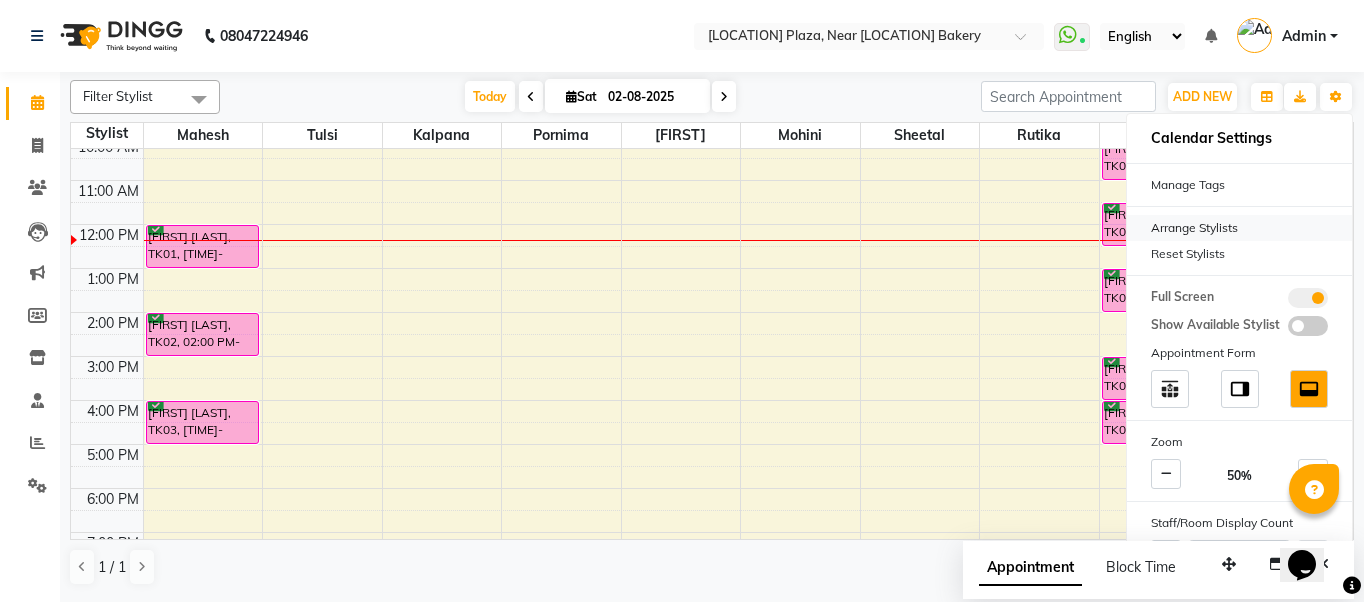 click on "Arrange Stylists" at bounding box center (1239, 228) 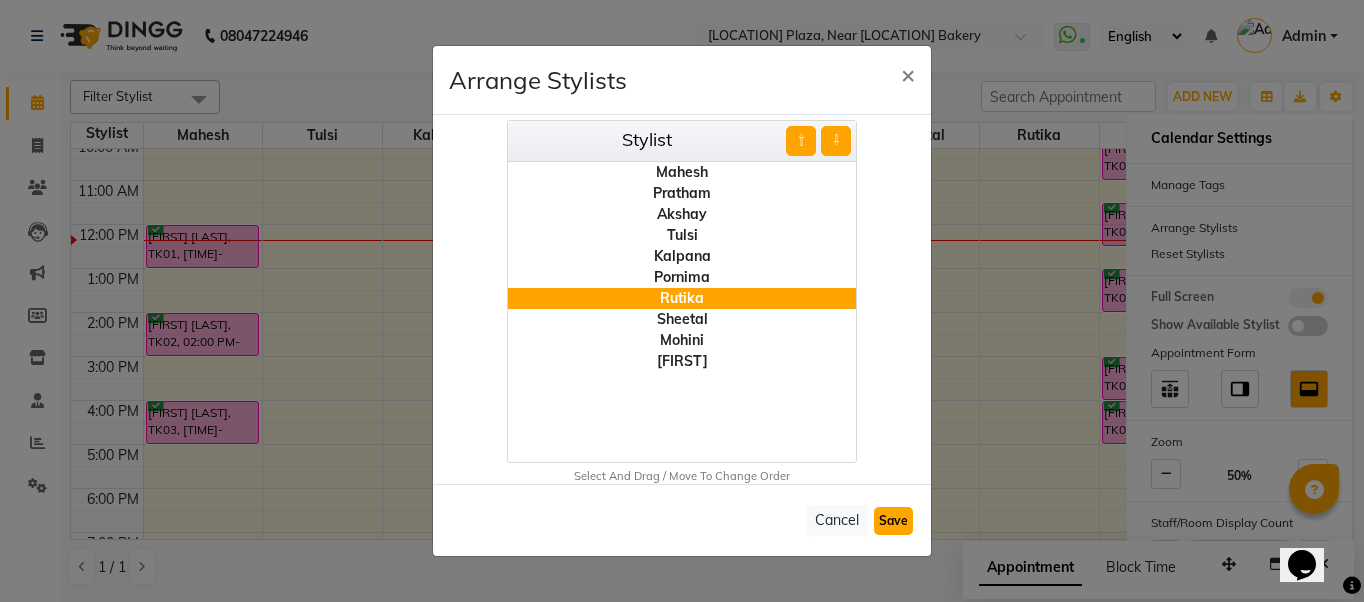 click on "Save" 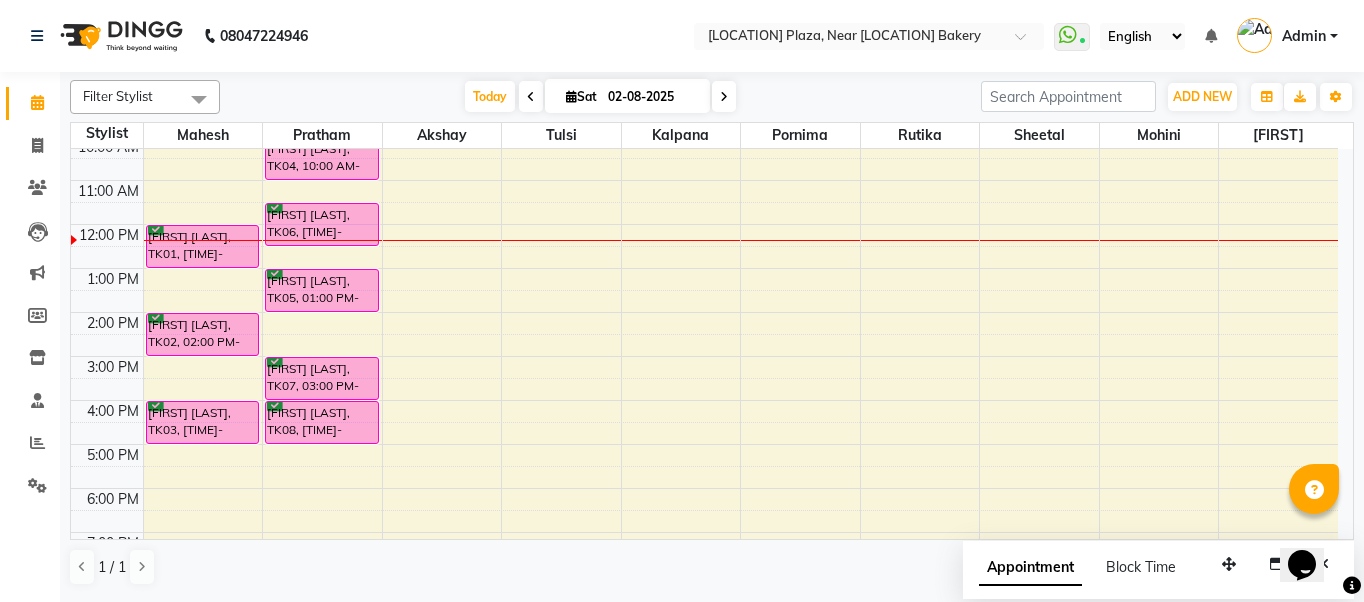 scroll, scrollTop: 0, scrollLeft: 0, axis: both 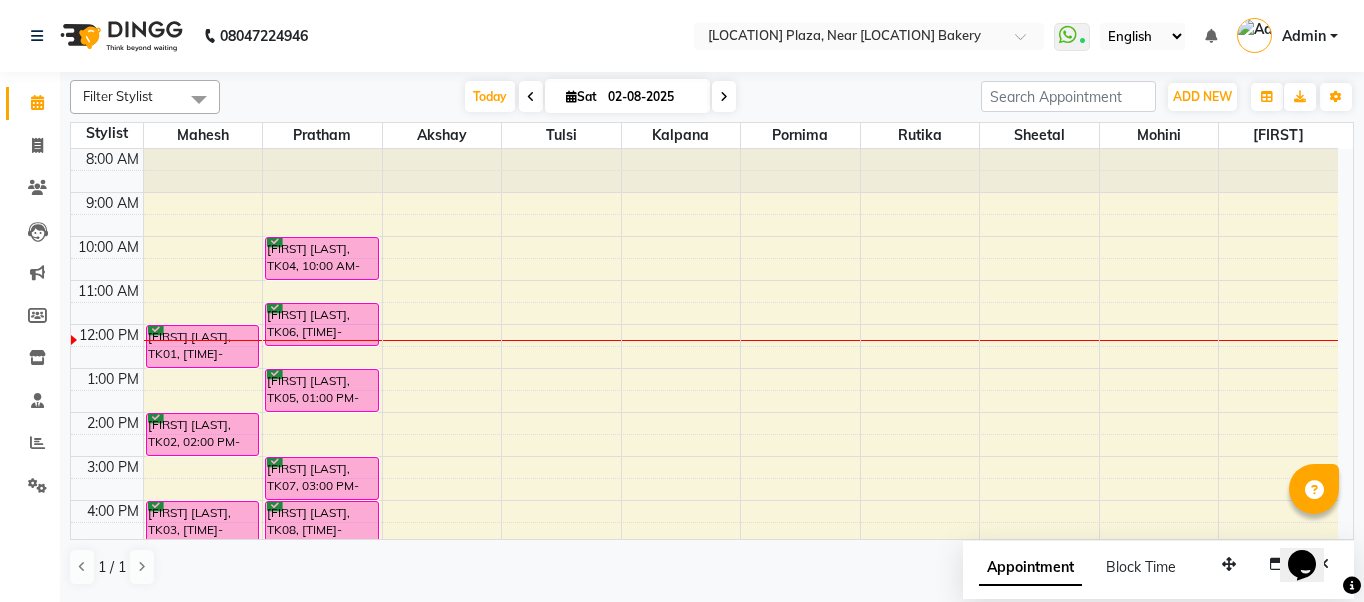 click on "8:00 AM 9:00 AM 10:00 AM 11:00 AM 12:00 PM 1:00 PM 2:00 PM 3:00 PM 4:00 PM 5:00 PM 6:00 PM 7:00 PM 8:00 PM     [FIRST] [LAST], TK01, 12:00 PM-01:00 PM, Hair Spa -    Keratin Less Hair Treatment     [FIRST] [LAST], TK02, 02:00 PM-03:00 PM,  Basic Hair Cuts     [FIRST] [LAST], TK03, 04:00 PM-05:00 PM,  Basic Hair Cuts     [FIRST] [LAST], TK04, 10:00 AM-11:00 AM,  Basic Hair Cuts     [FIRST] [LAST], TK06, 11:30 AM-12:30 PM,  Basic Hair Cuts     [FIRST] [LAST], TK05, 01:00 PM-02:00 PM,  Basic Hair Cuts     [FIRST] [LAST], TK07, 03:00 PM-04:00 PM,  Basic Hair Cuts     [FIRST] [LAST], TK08, 04:00 PM-05:00 PM,  Basic Hair Cuts" at bounding box center (704, 434) 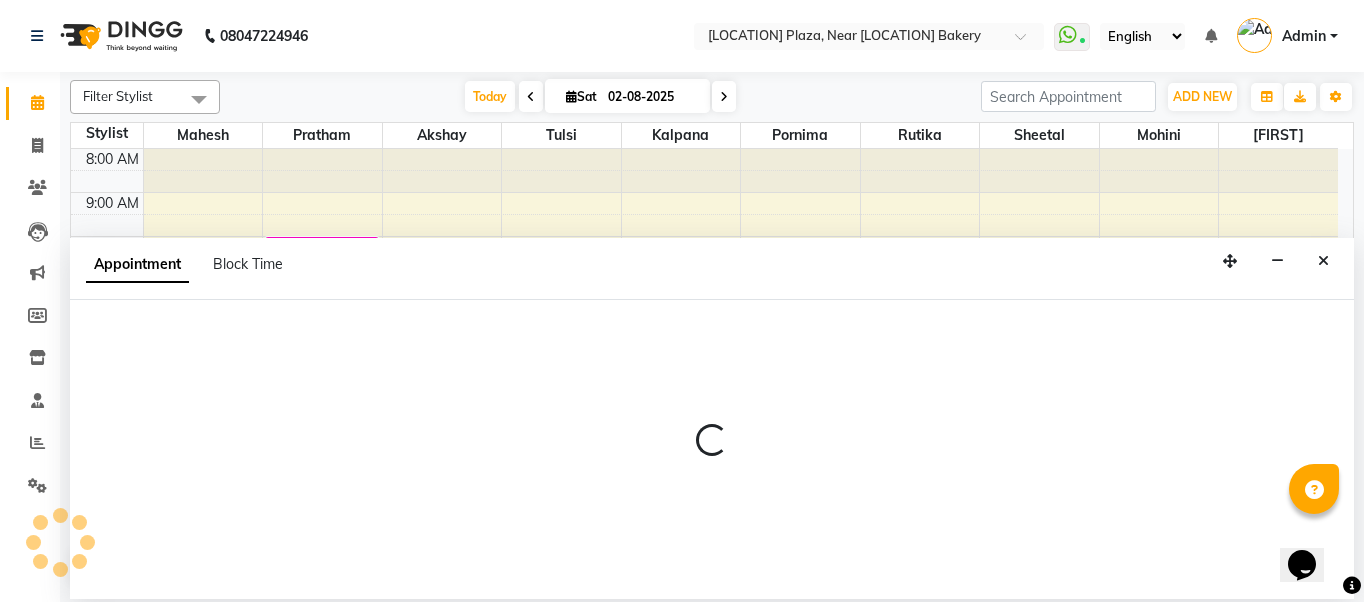 select on "32253" 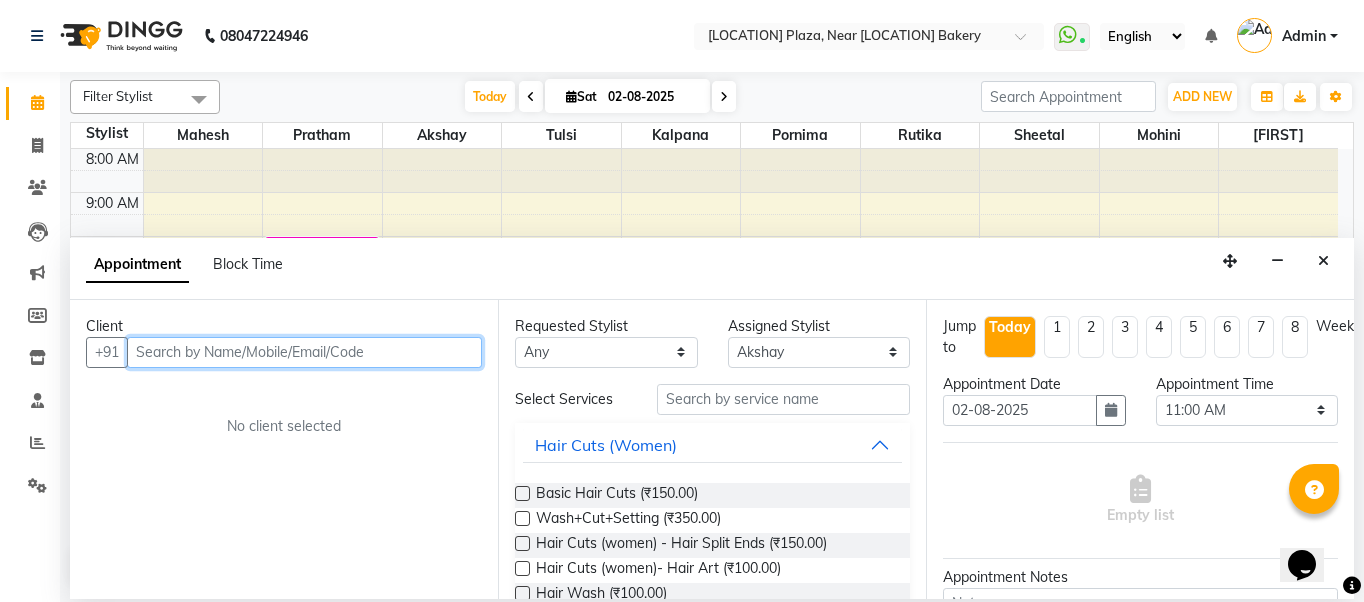 click at bounding box center [304, 352] 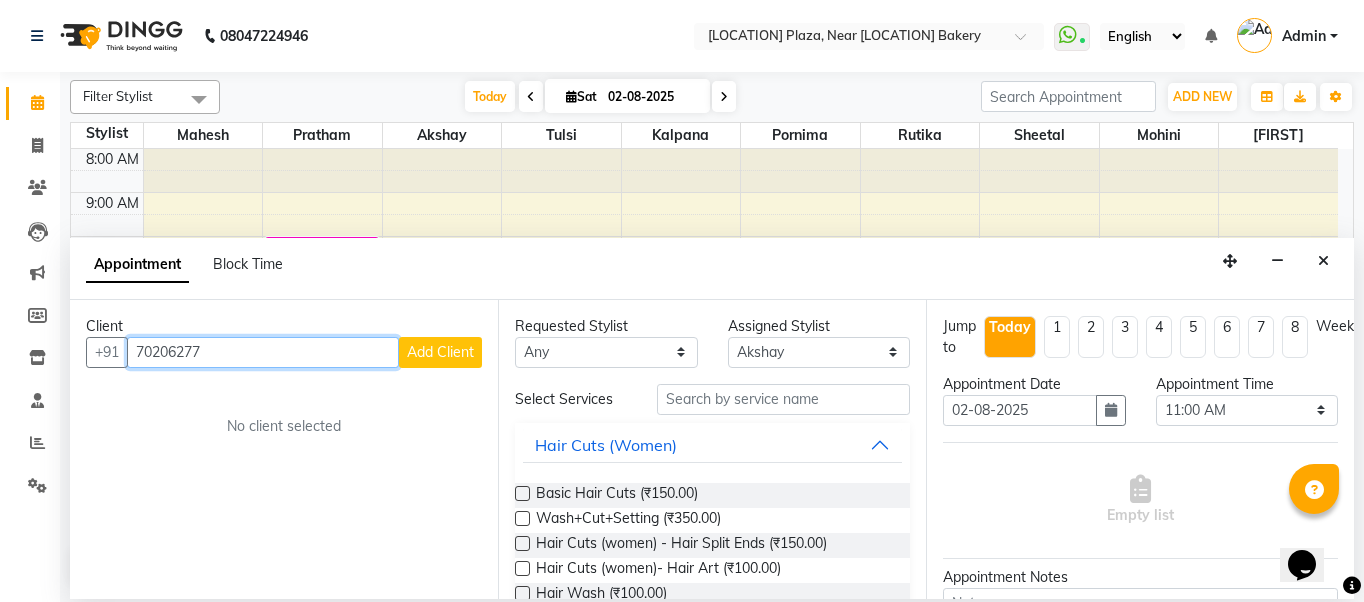 click on "70206277" at bounding box center [263, 352] 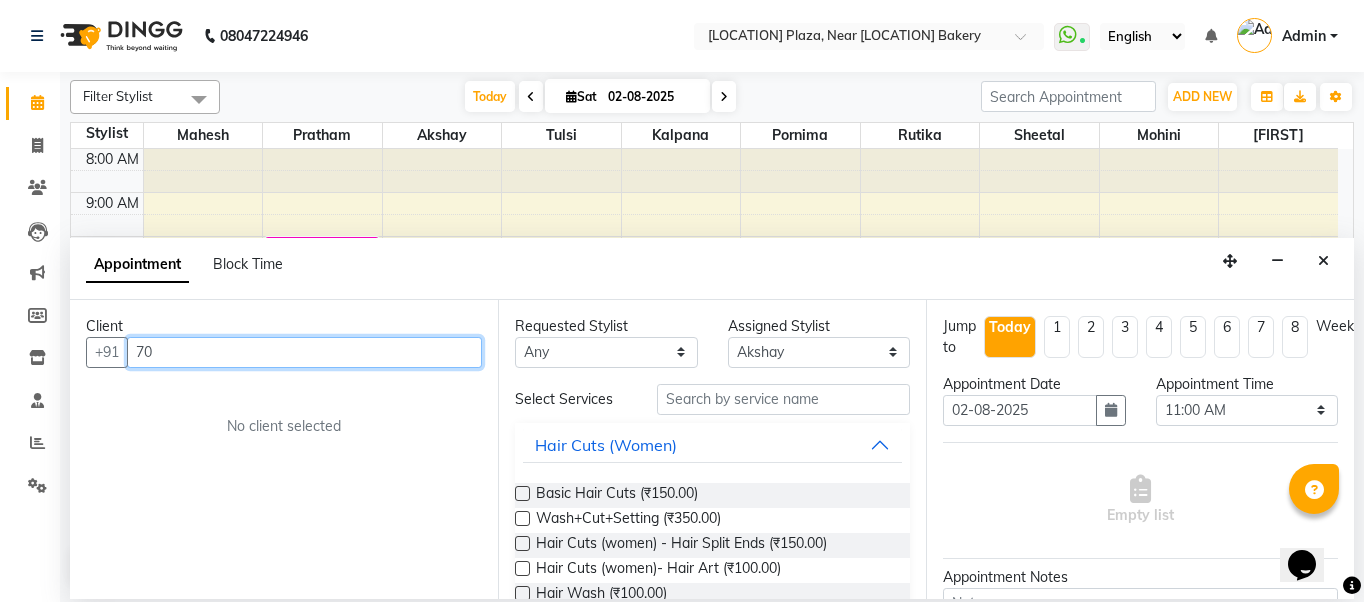 type on "7" 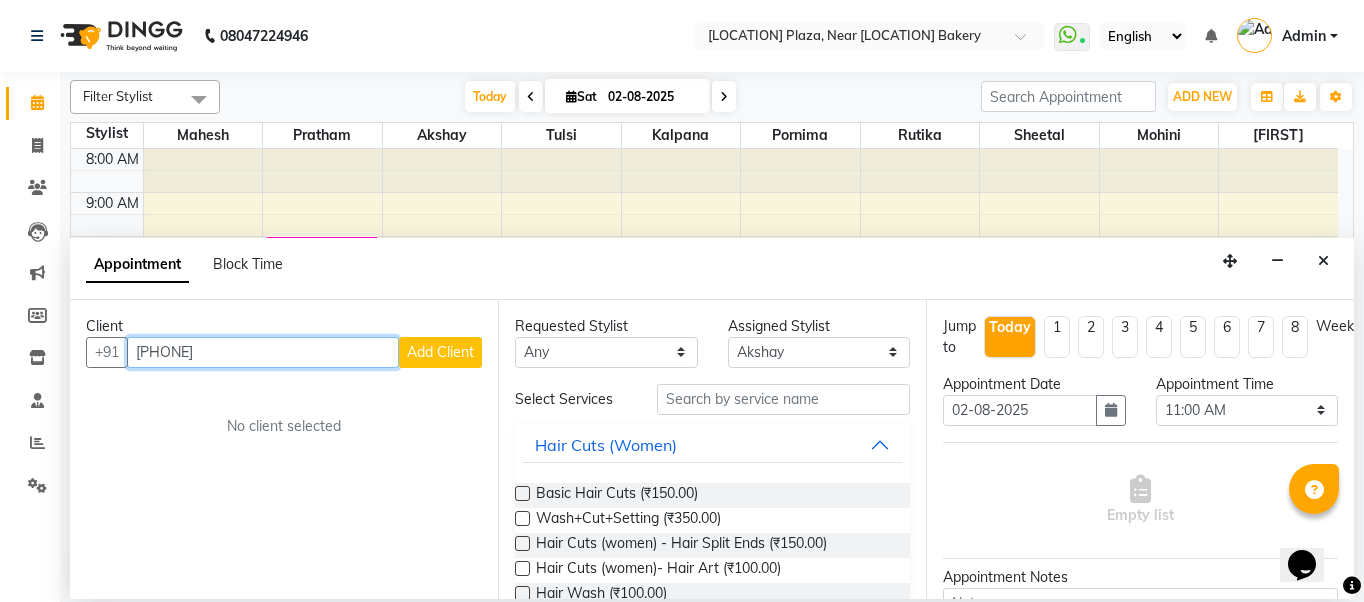 type on "[PHONE]" 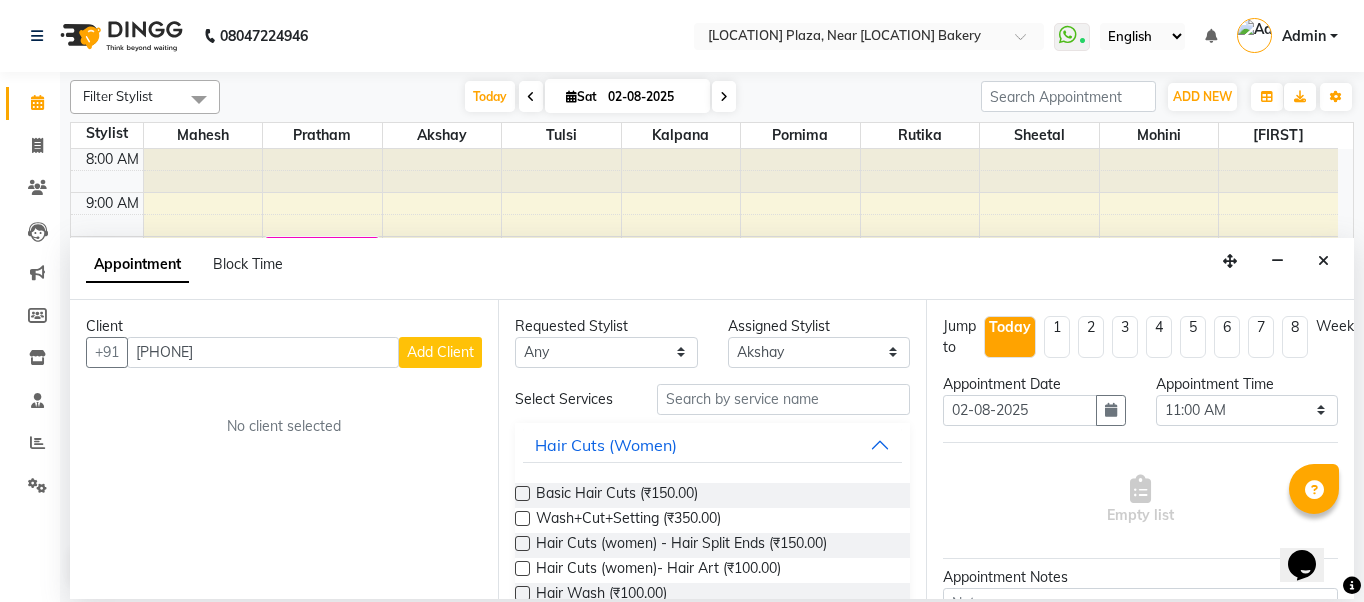 click on "Add Client" at bounding box center (440, 352) 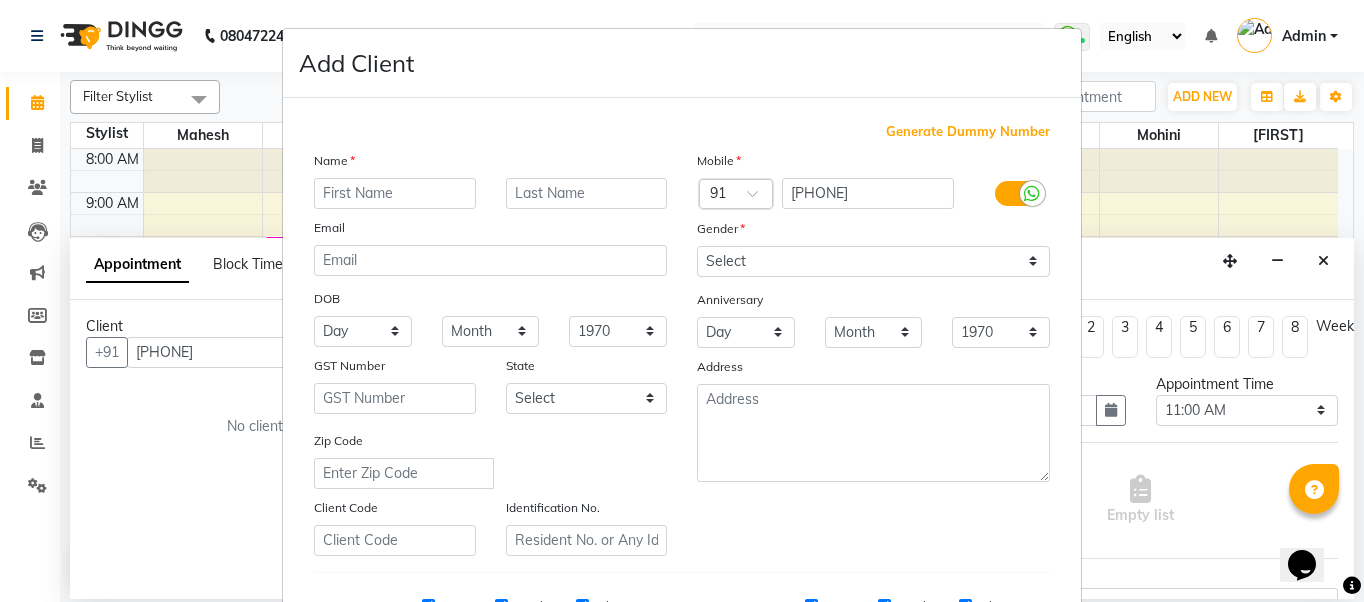 click at bounding box center [395, 193] 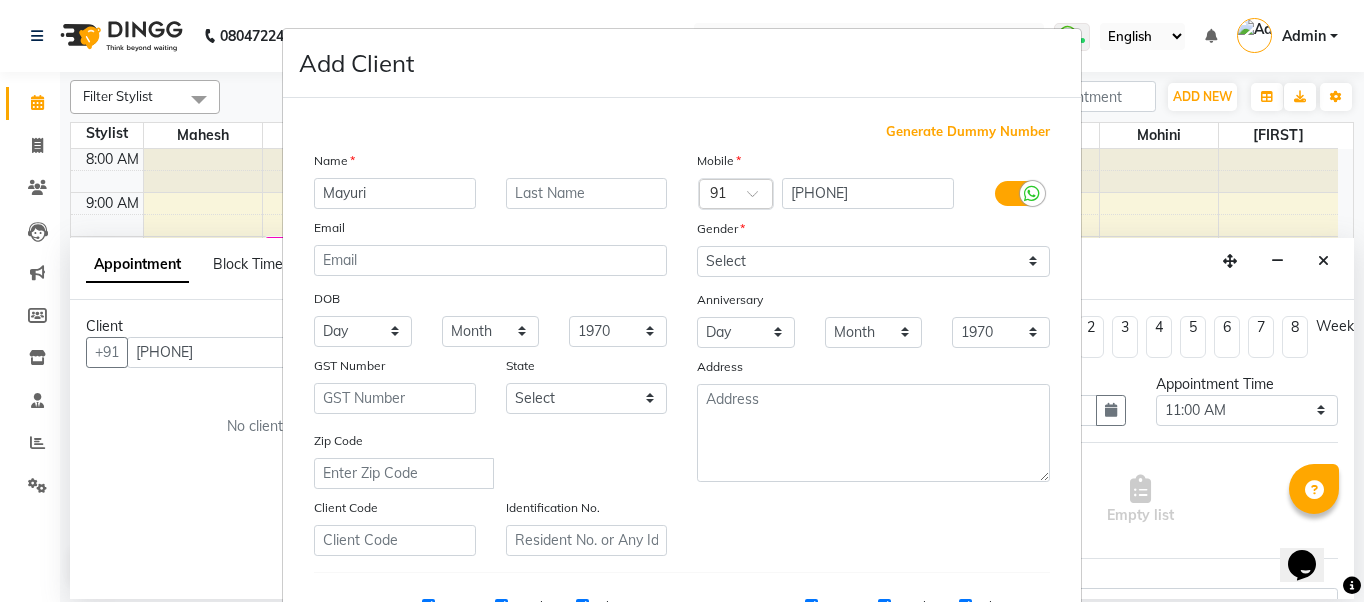 type on "Mayuri" 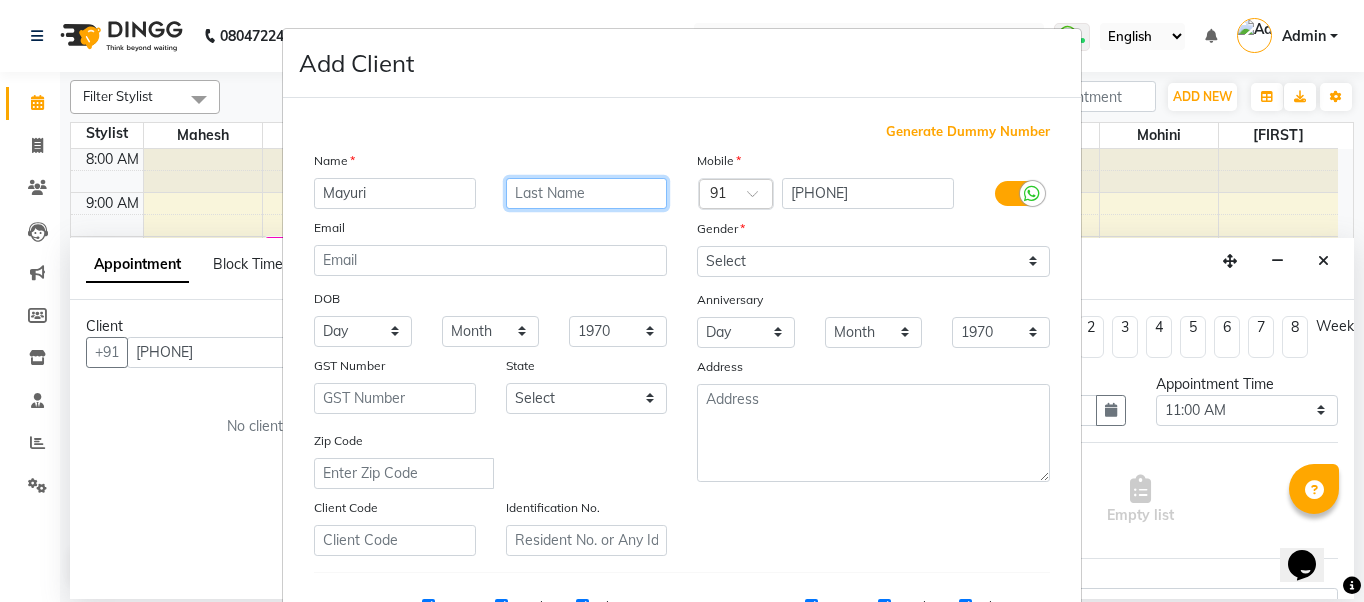 click at bounding box center (587, 193) 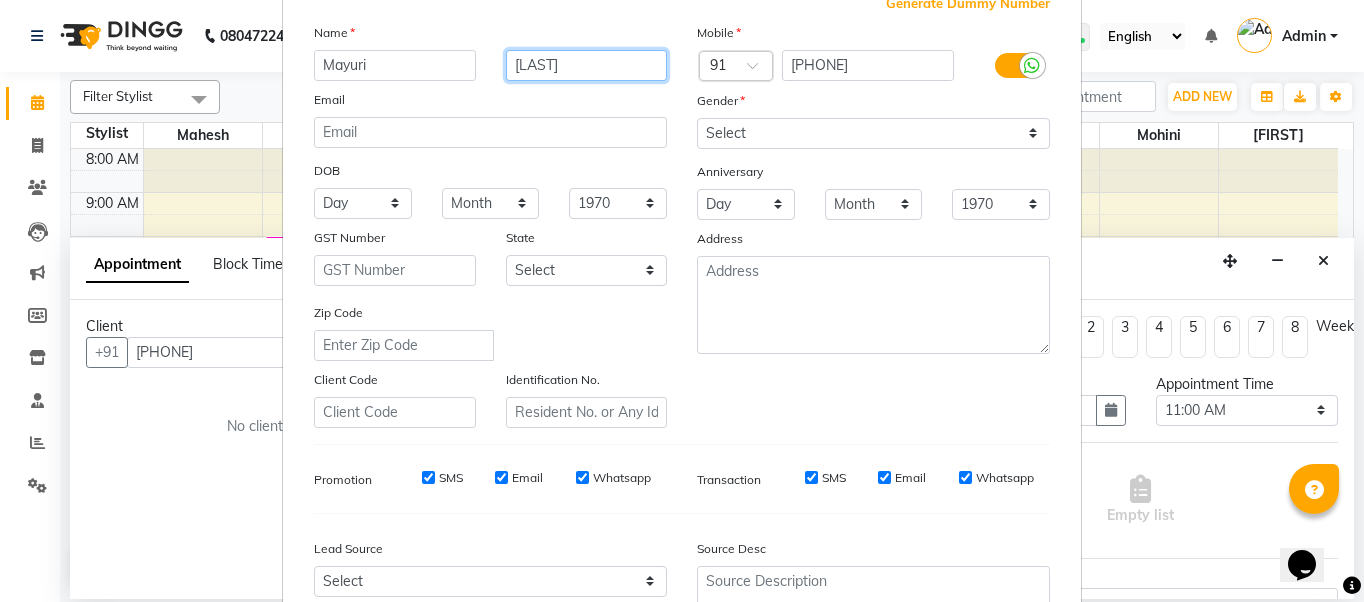 scroll, scrollTop: 321, scrollLeft: 0, axis: vertical 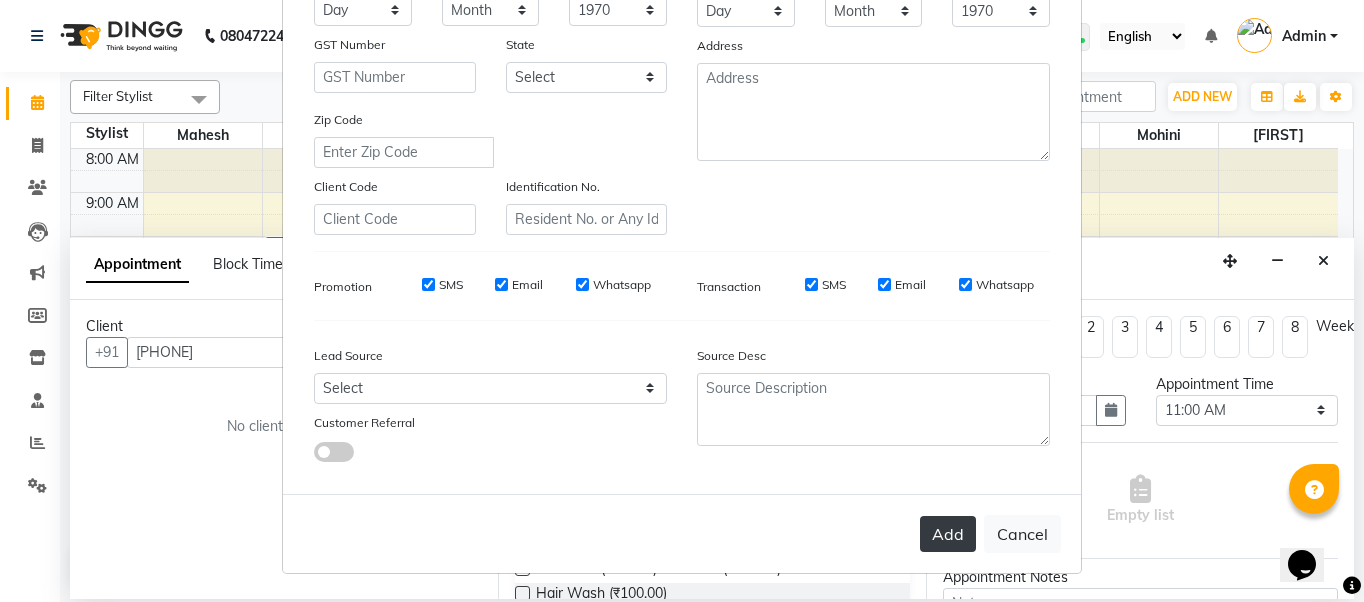 type on "[LAST]" 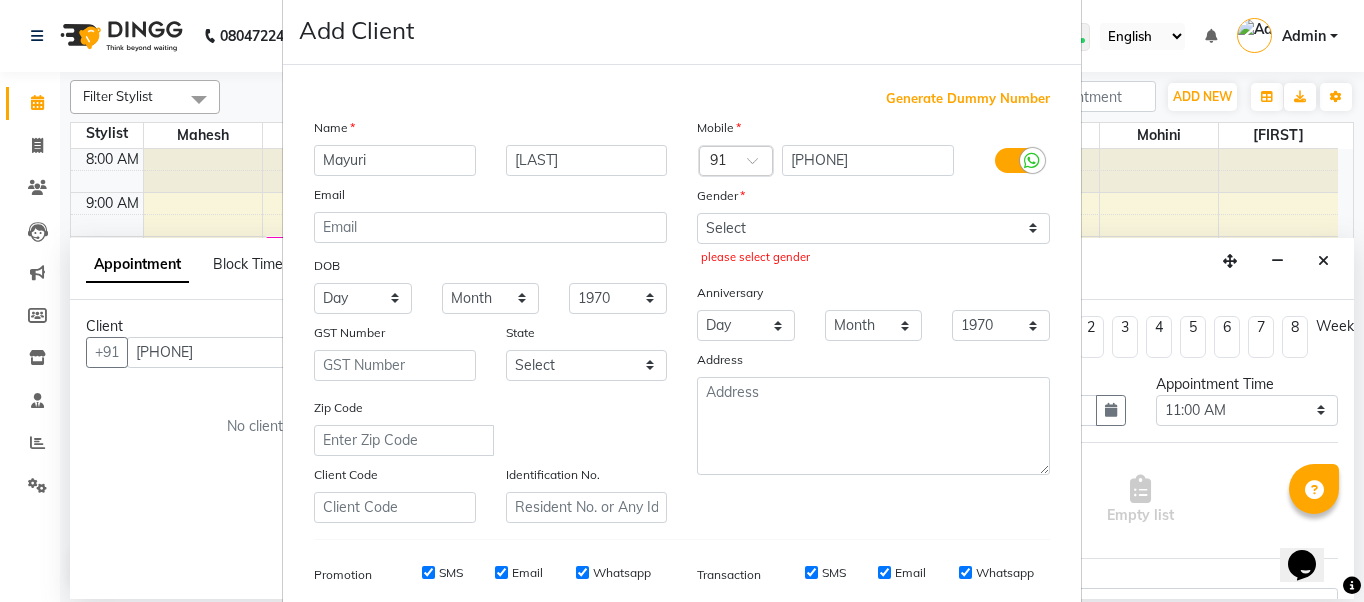 scroll, scrollTop: 21, scrollLeft: 0, axis: vertical 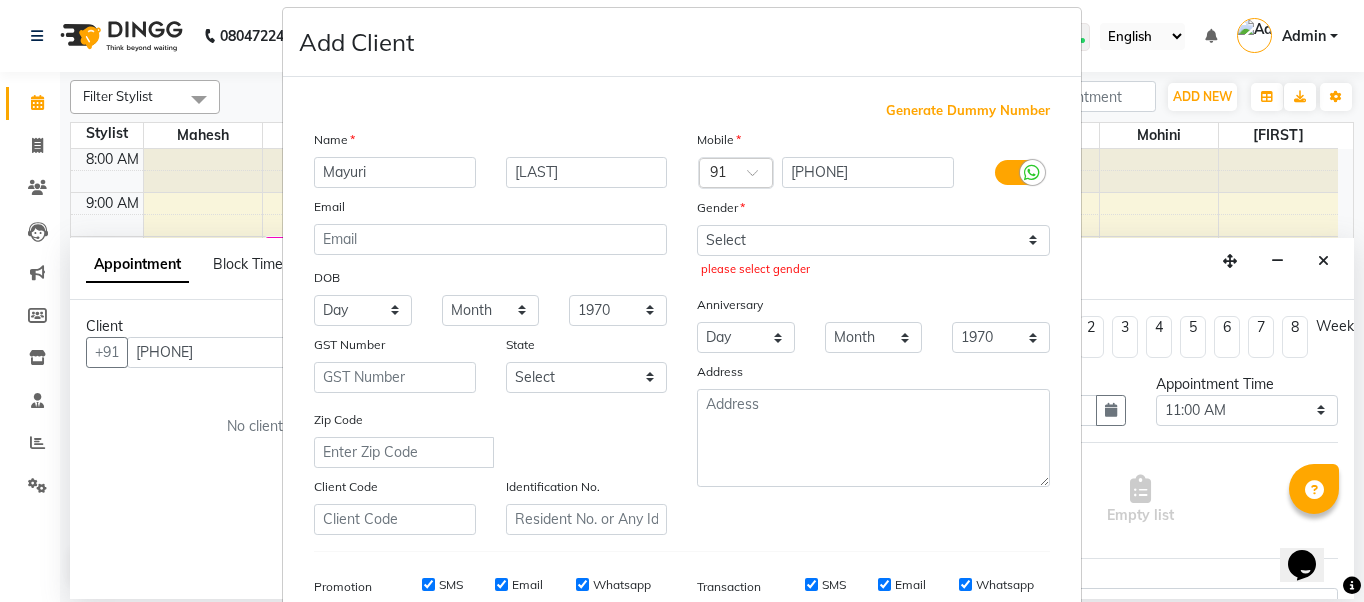 click on "Gender" at bounding box center [873, 211] 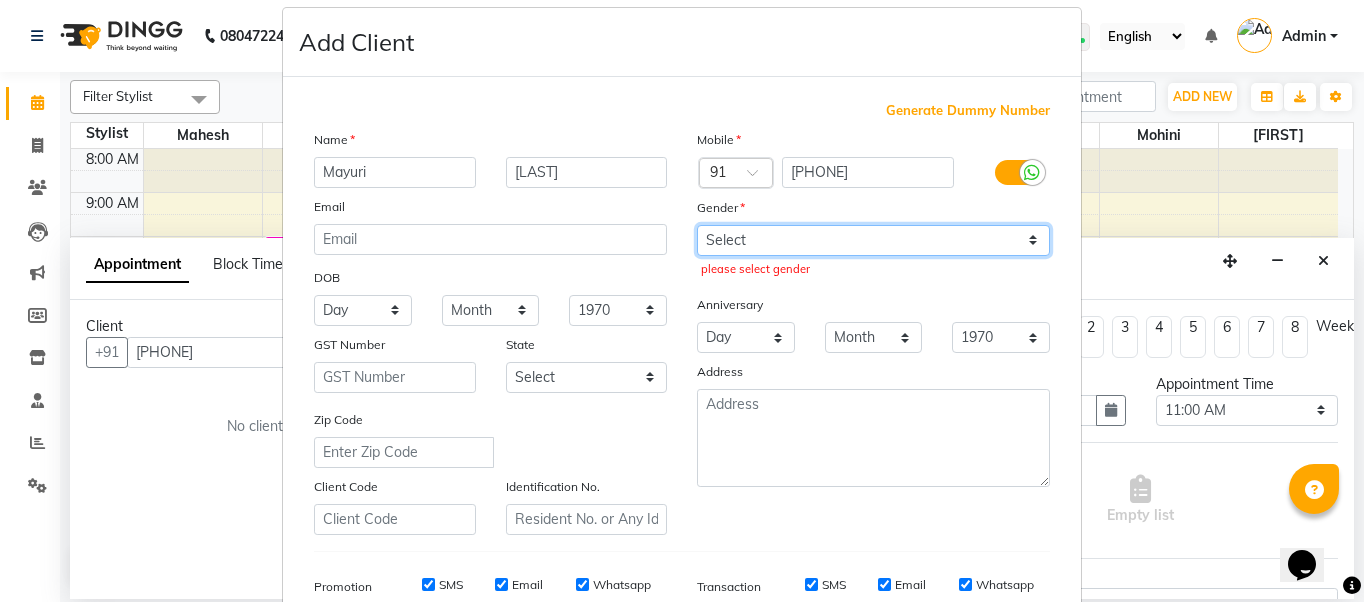click on "Select Male Female Other Prefer Not To Say" at bounding box center (873, 240) 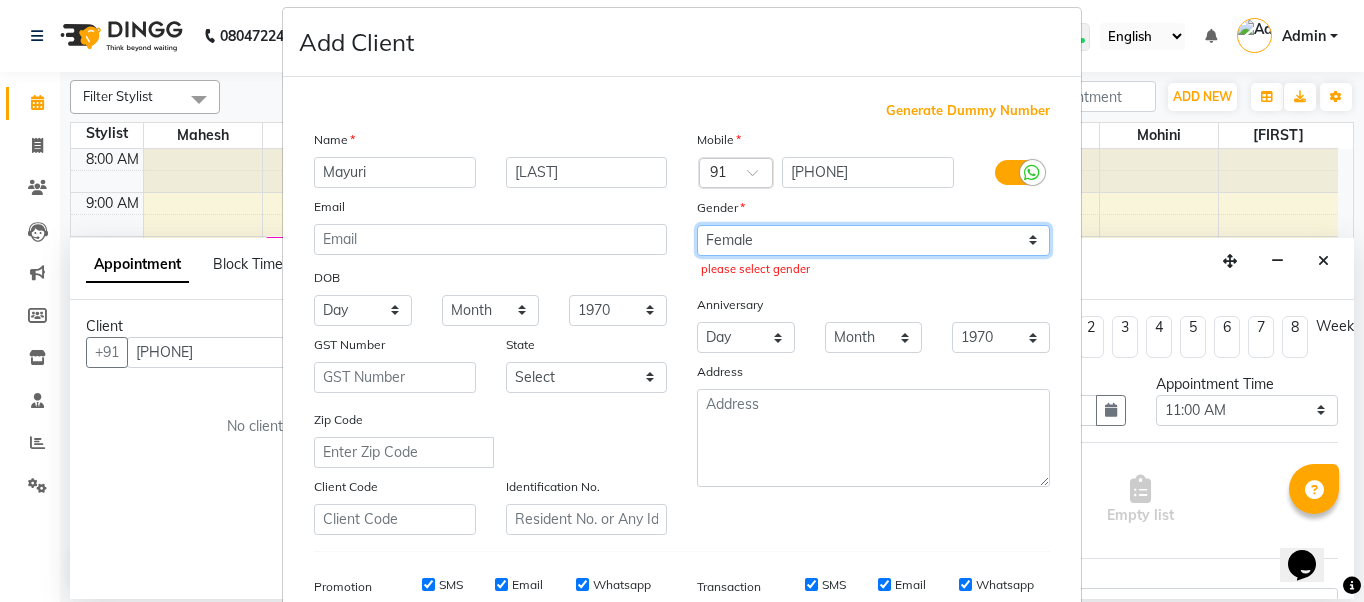 click on "Select Male Female Other Prefer Not To Say" at bounding box center (873, 240) 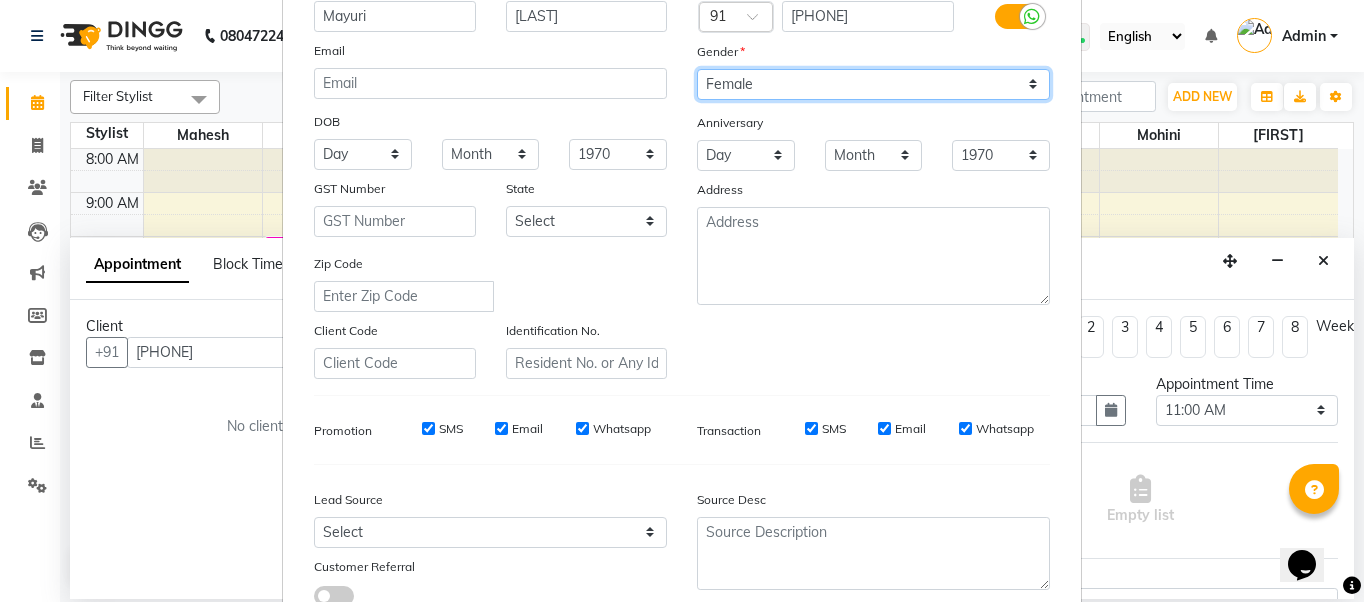 scroll, scrollTop: 321, scrollLeft: 0, axis: vertical 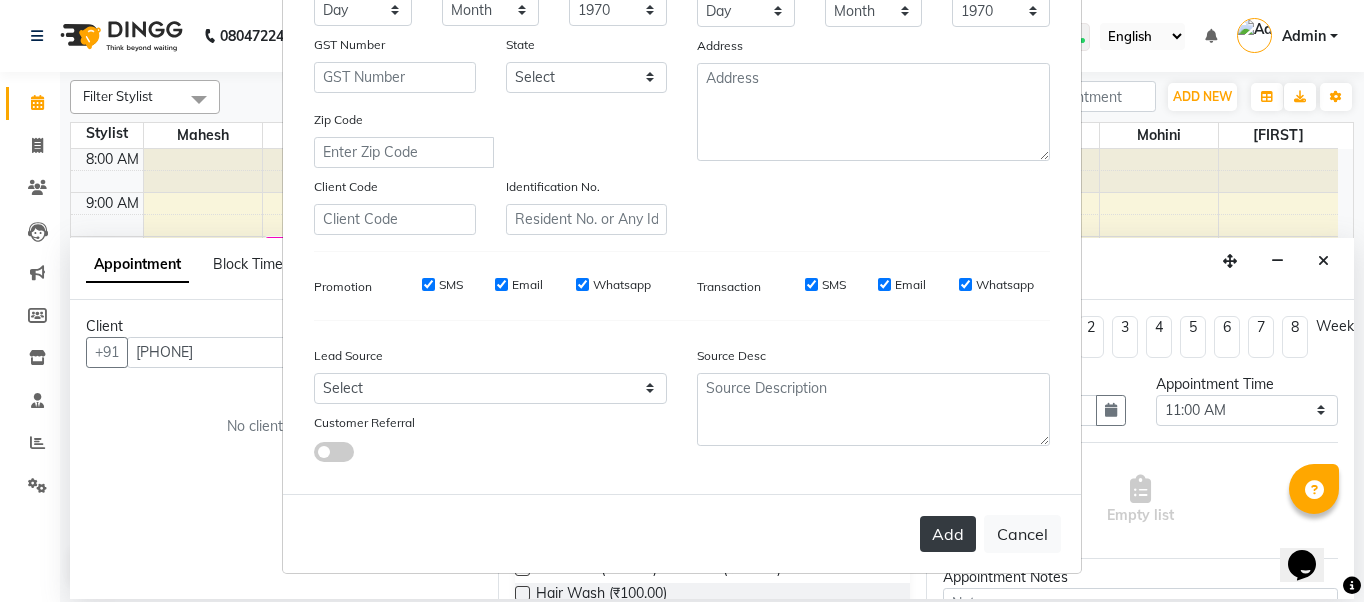 click on "Add" at bounding box center [948, 534] 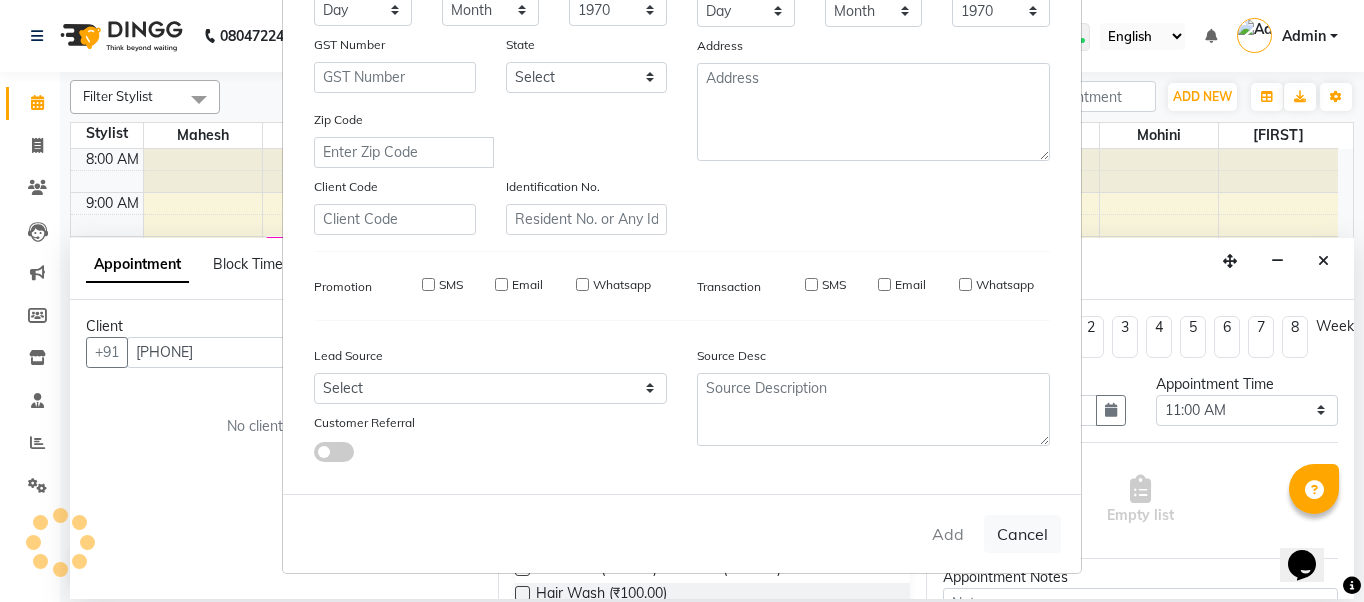 type 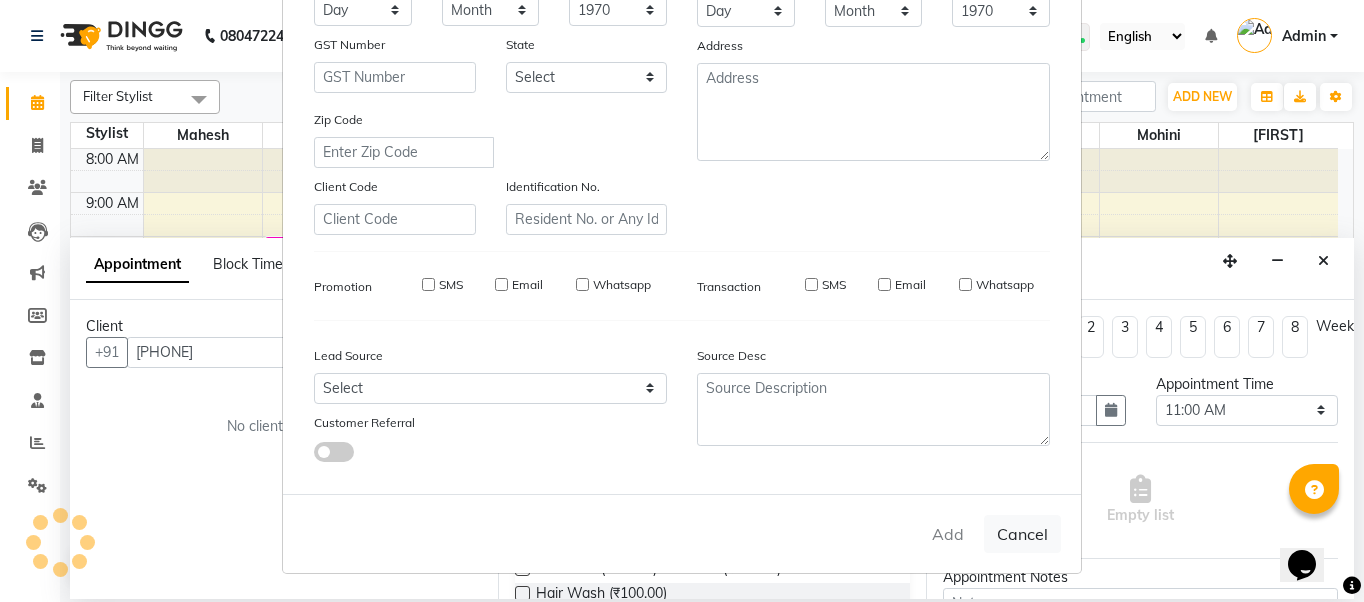 type 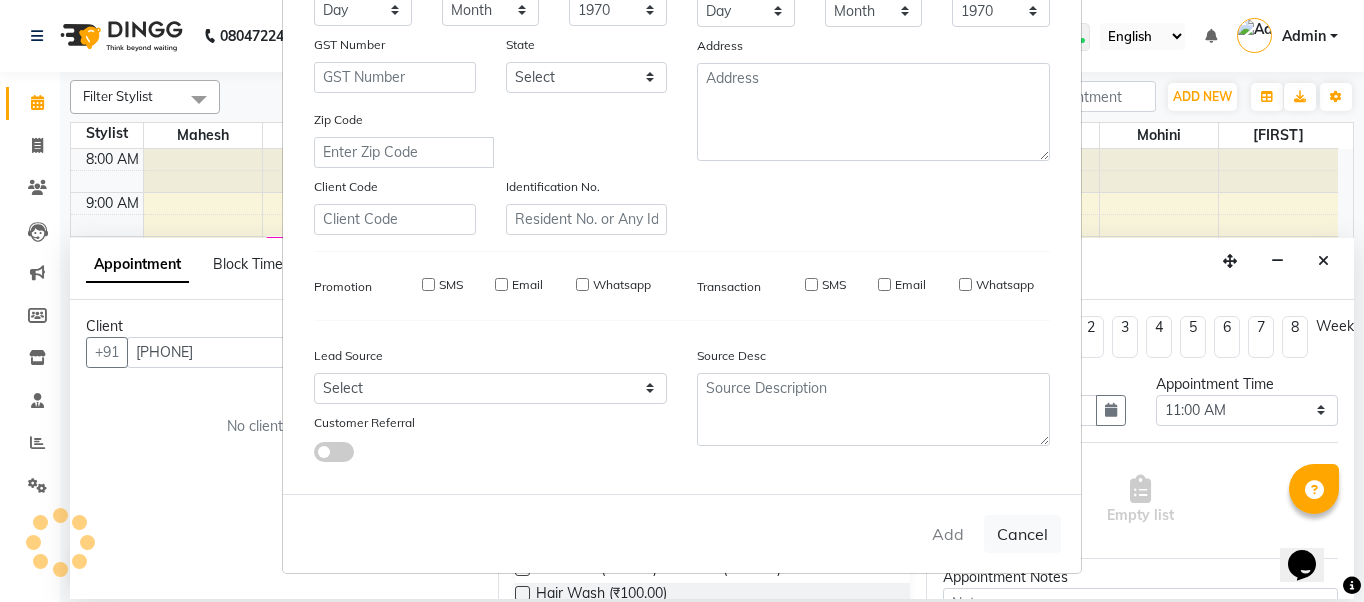 select 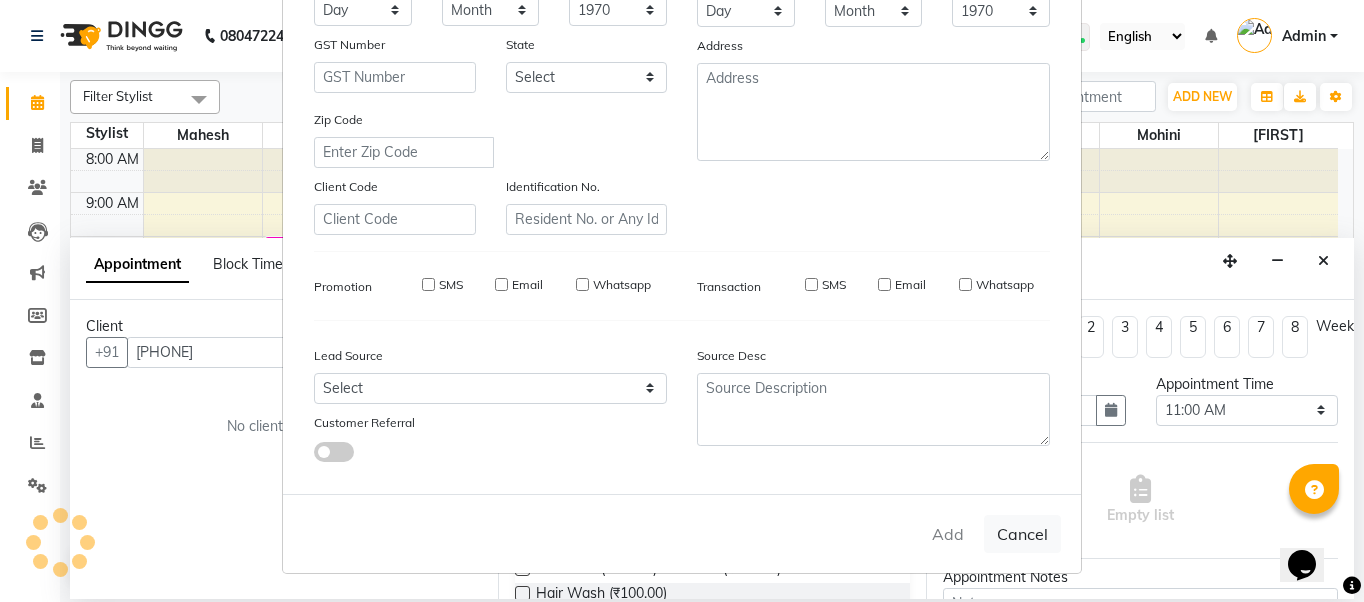 select 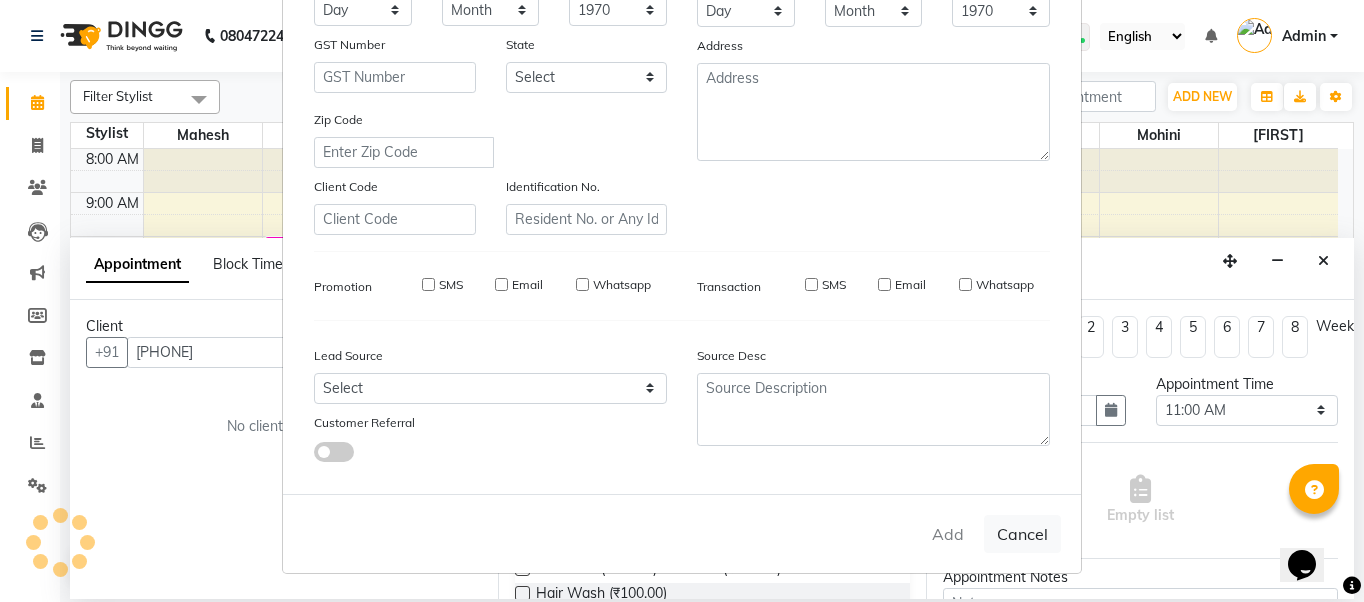 type 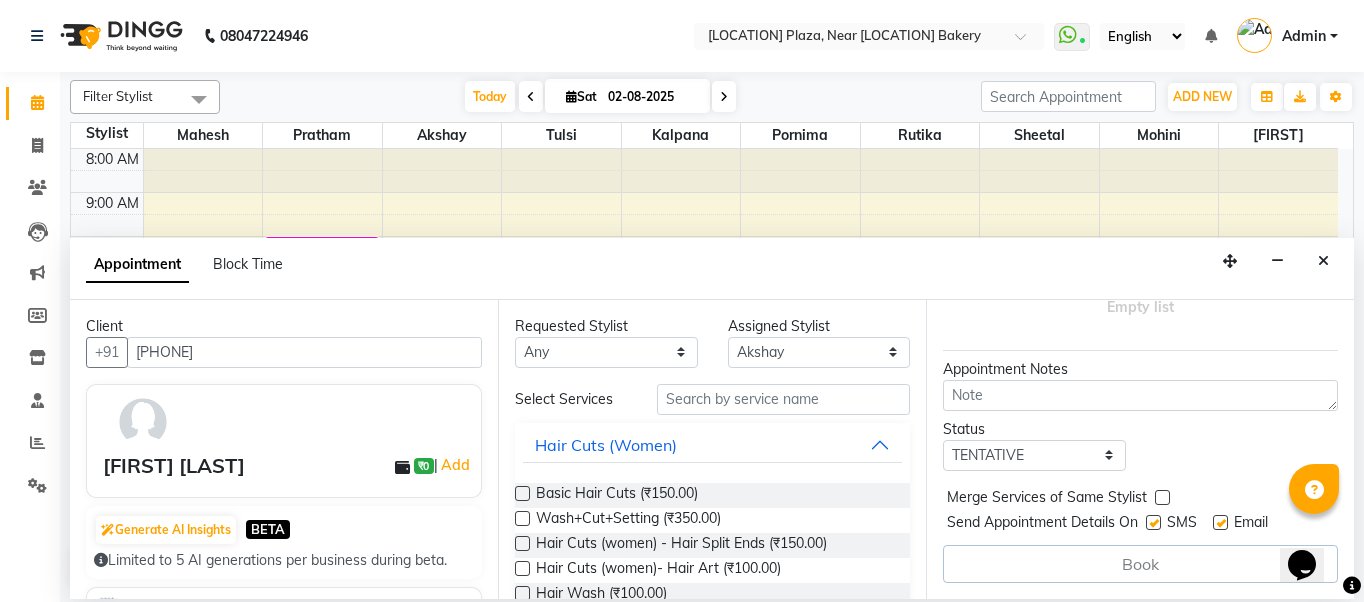 scroll, scrollTop: 223, scrollLeft: 0, axis: vertical 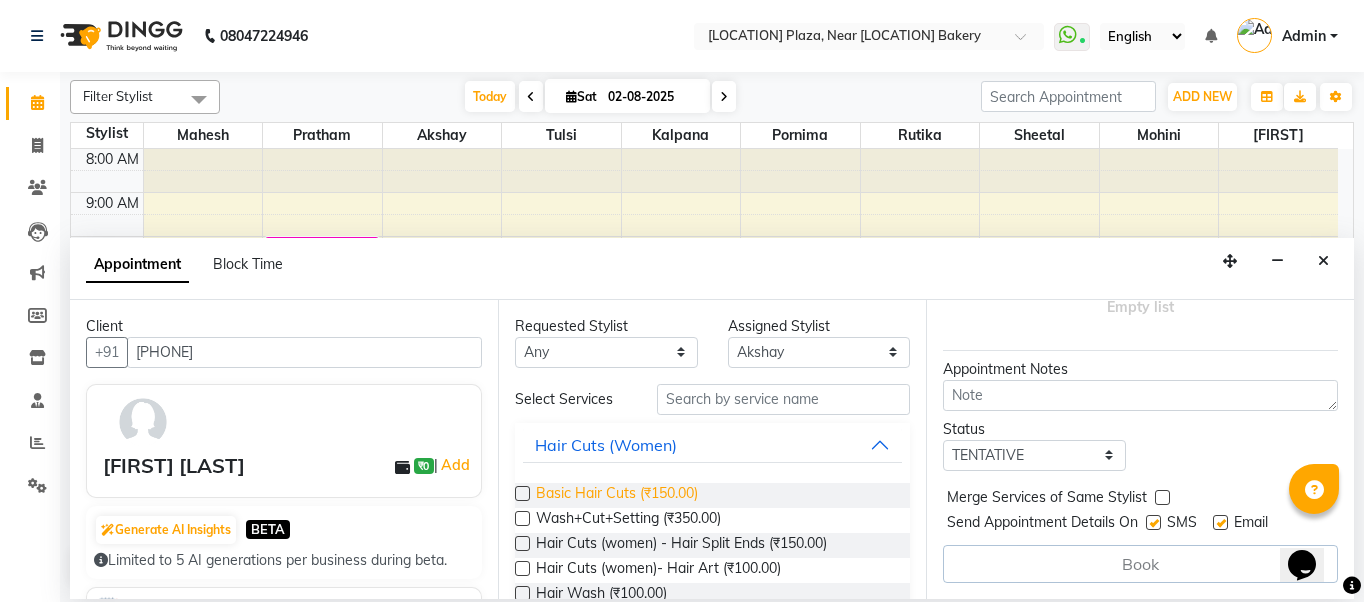 click on "Basic Hair Cuts (₹150.00)" at bounding box center (617, 495) 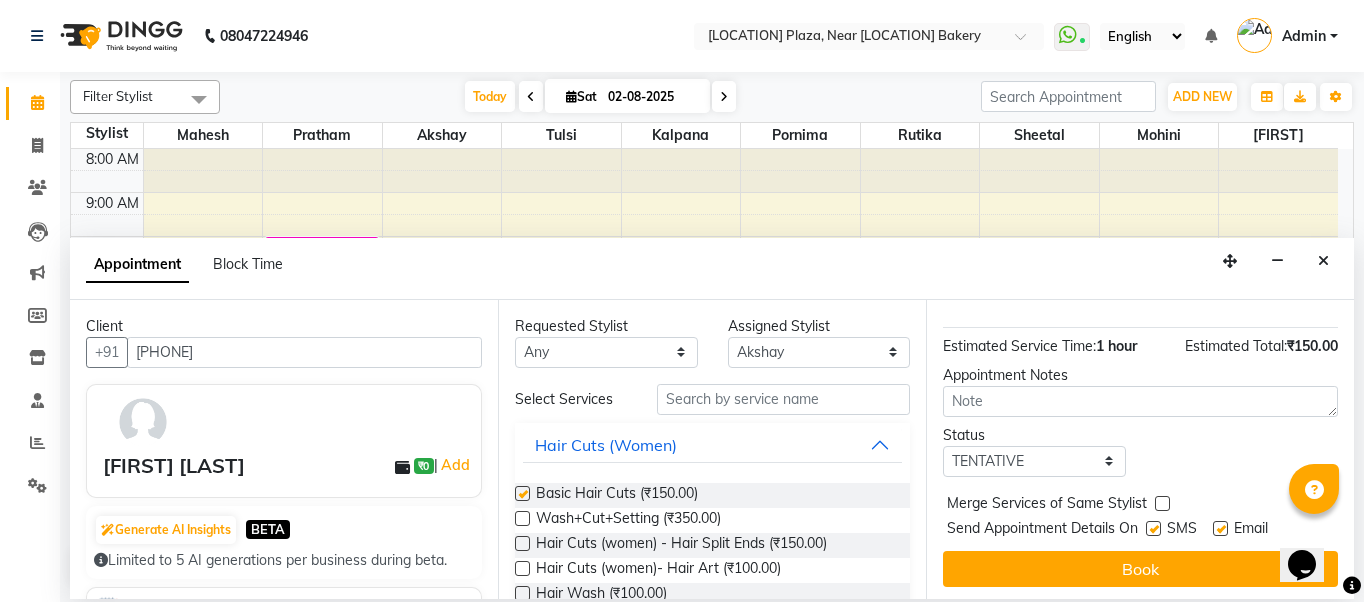 checkbox on "false" 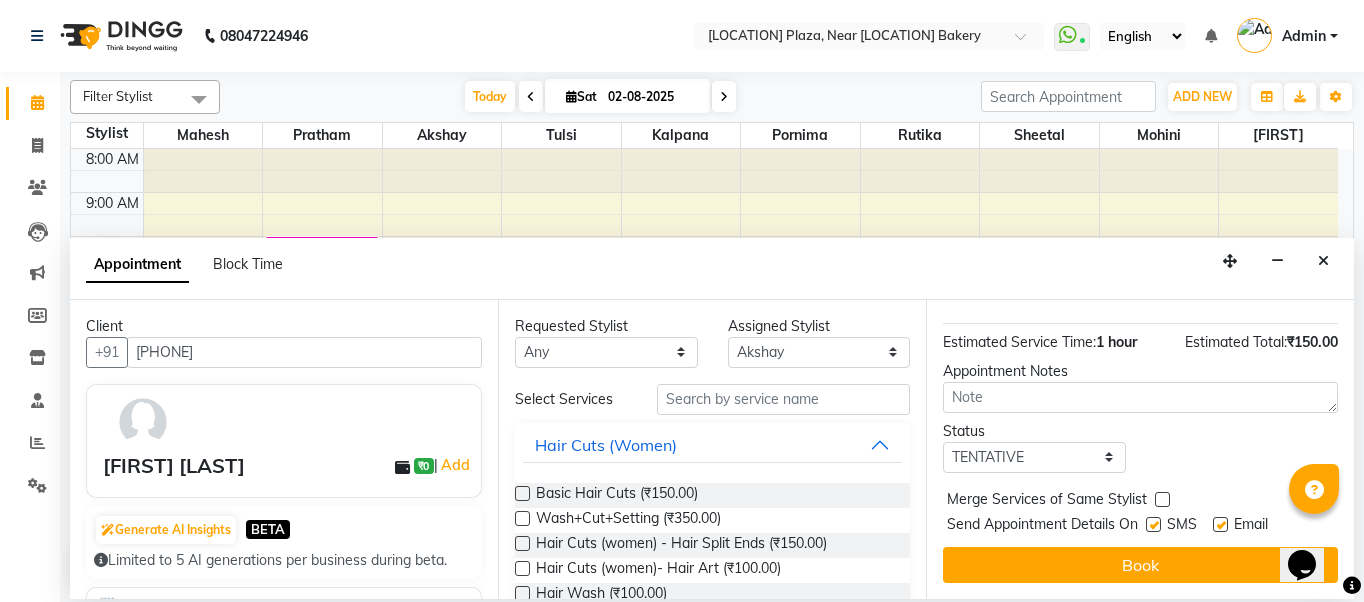 scroll, scrollTop: 242, scrollLeft: 0, axis: vertical 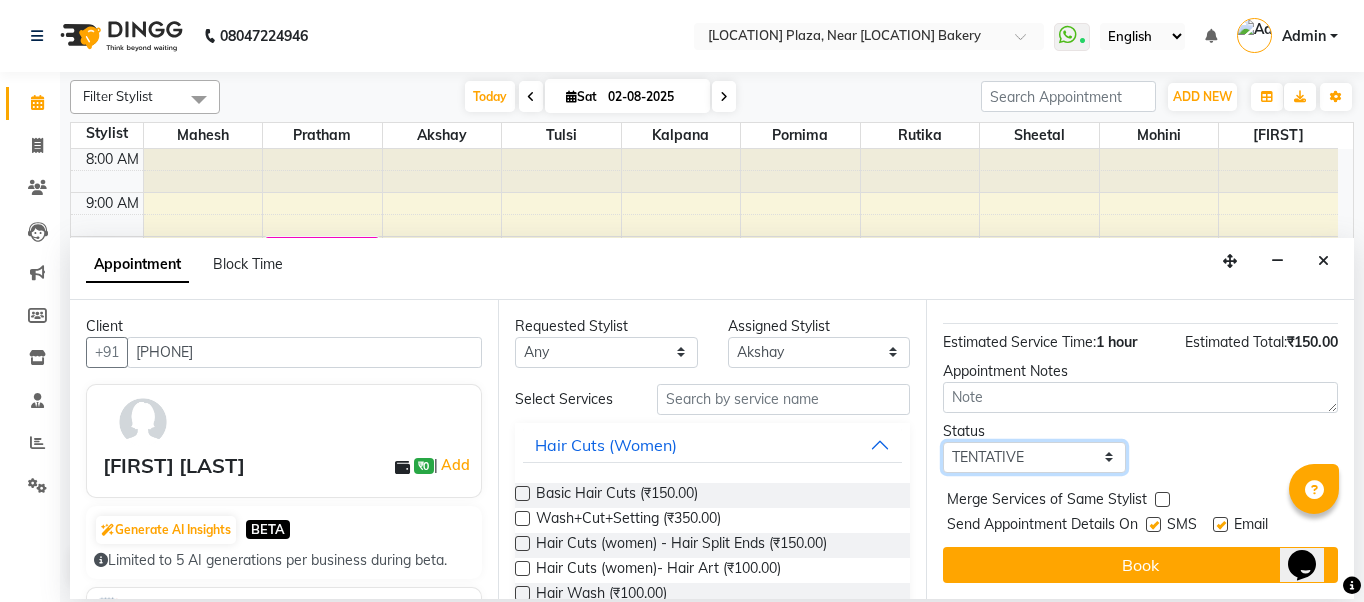 click on "Select TENTATIVE CONFIRM CHECK-IN UPCOMING" at bounding box center [1034, 457] 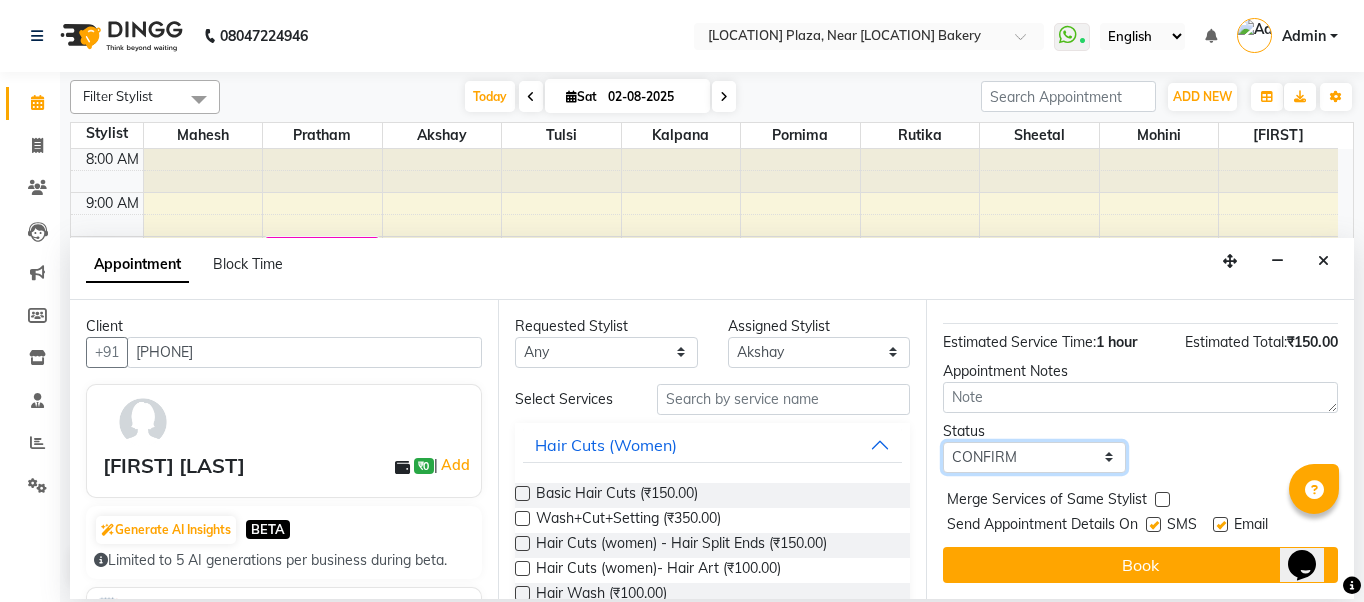 click on "Select TENTATIVE CONFIRM CHECK-IN UPCOMING" at bounding box center [1034, 457] 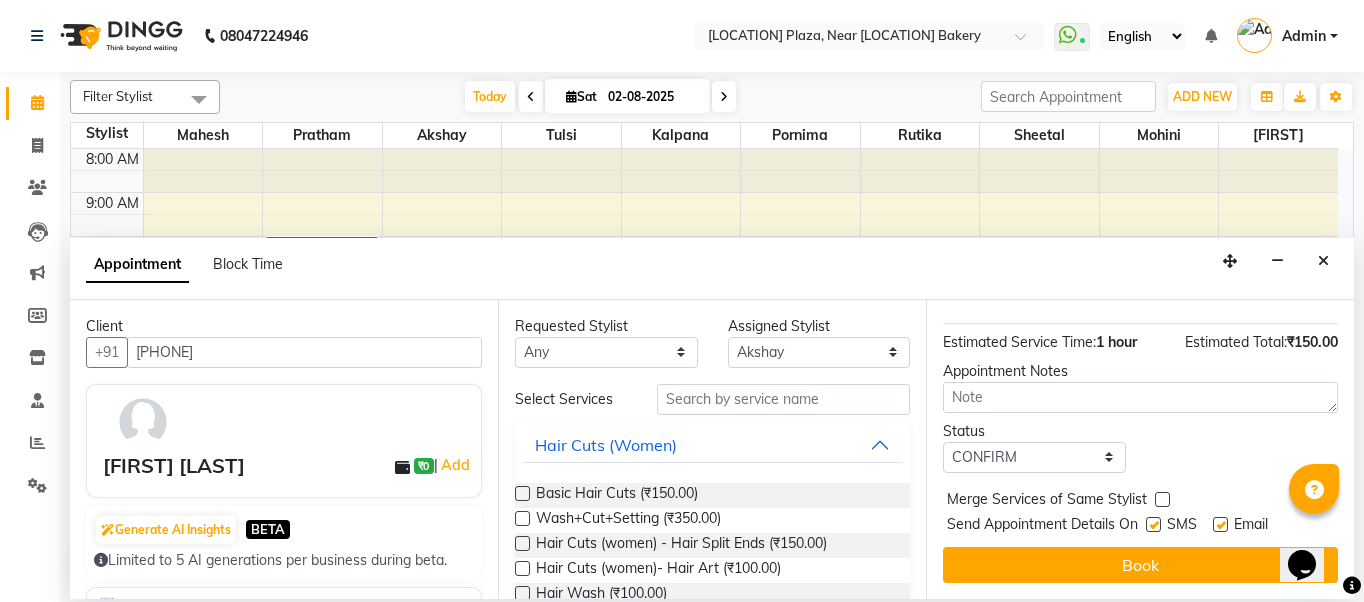 click at bounding box center (1153, 524) 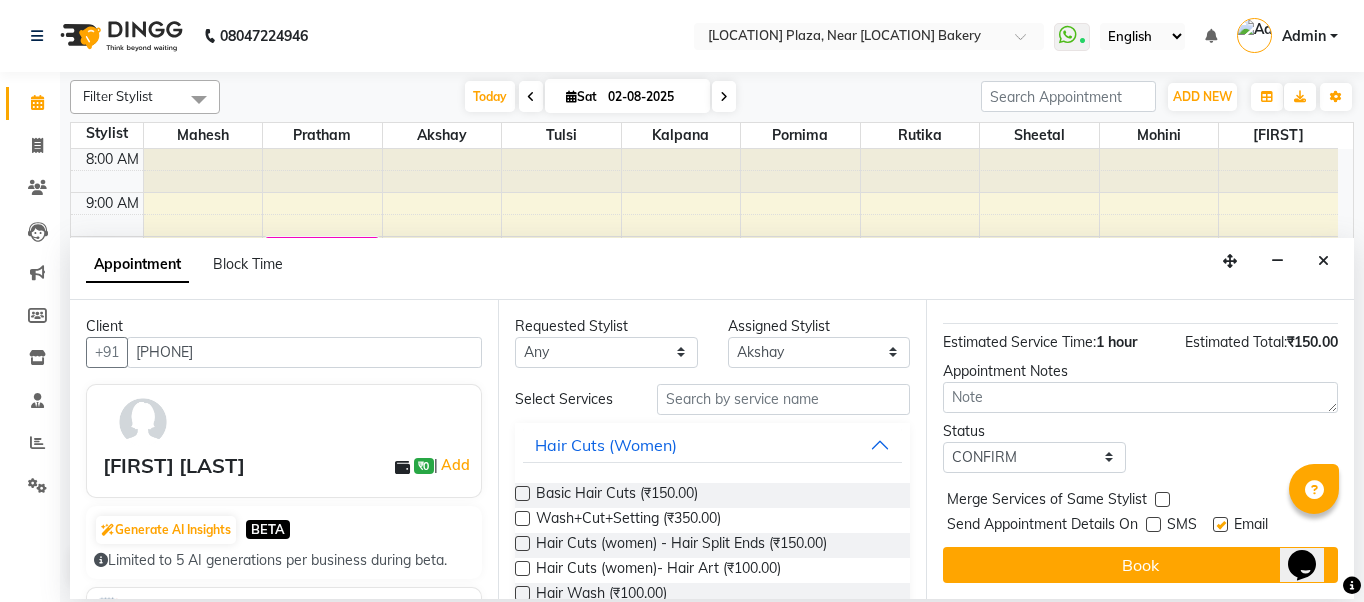 click at bounding box center (1220, 524) 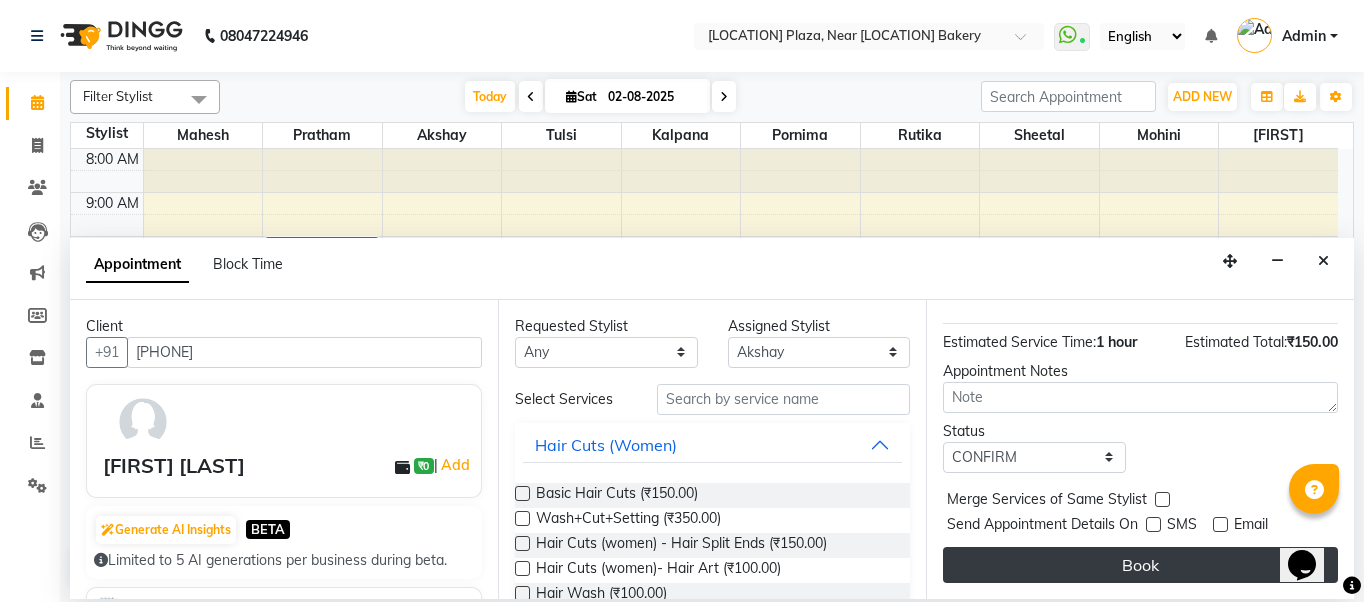 click on "Book" at bounding box center (1140, 565) 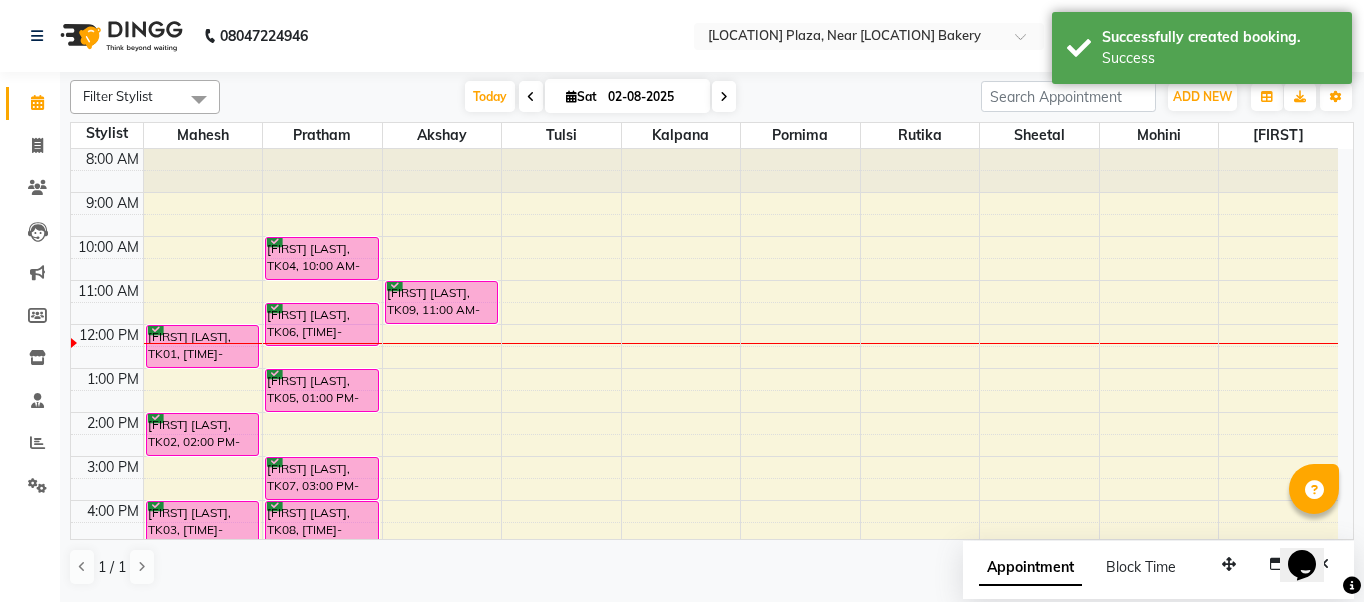 scroll, scrollTop: 100, scrollLeft: 0, axis: vertical 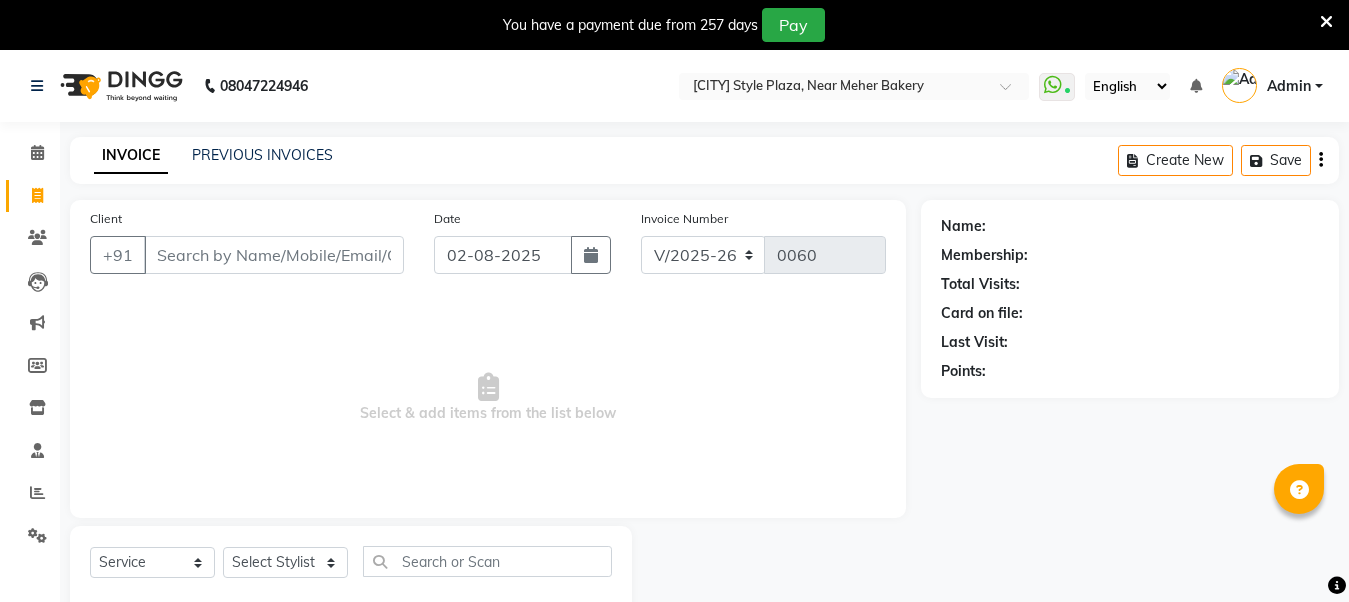 select on "5103" 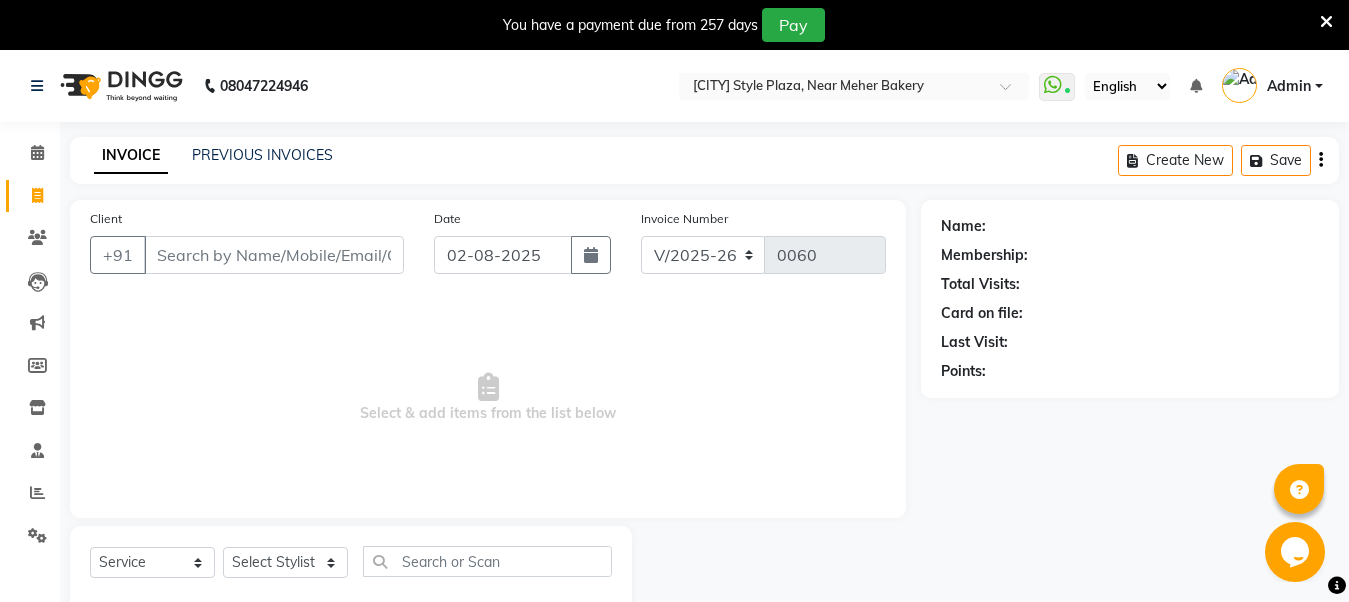 scroll, scrollTop: 0, scrollLeft: 0, axis: both 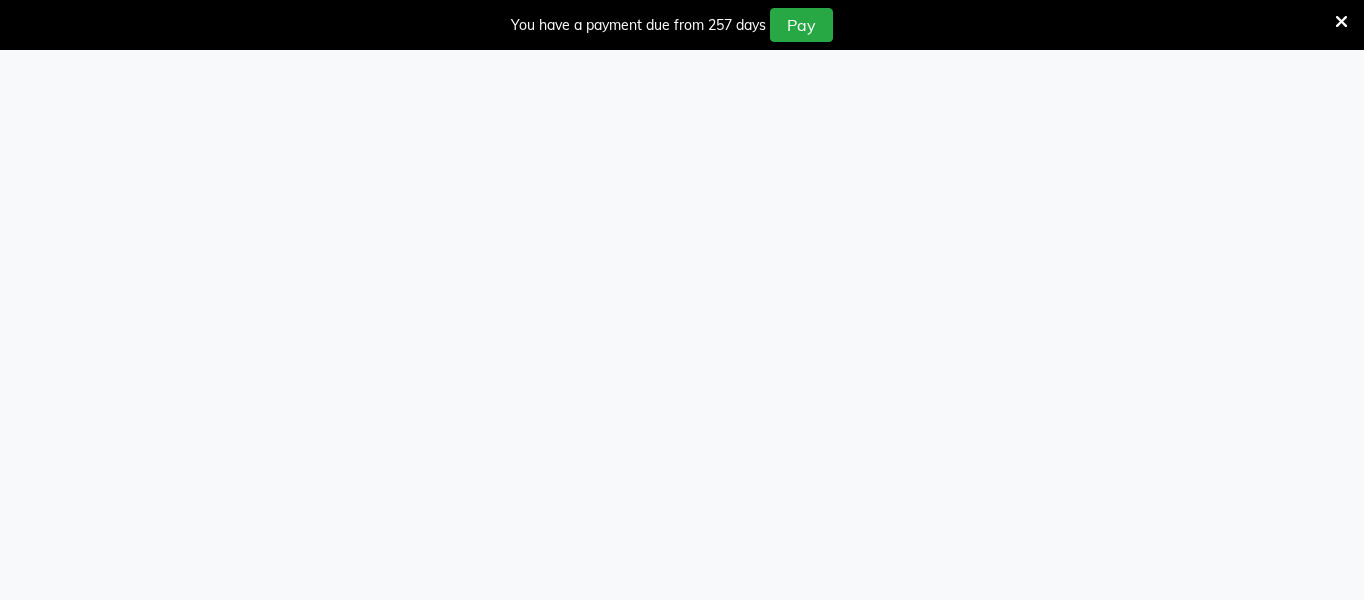 select on "5103" 